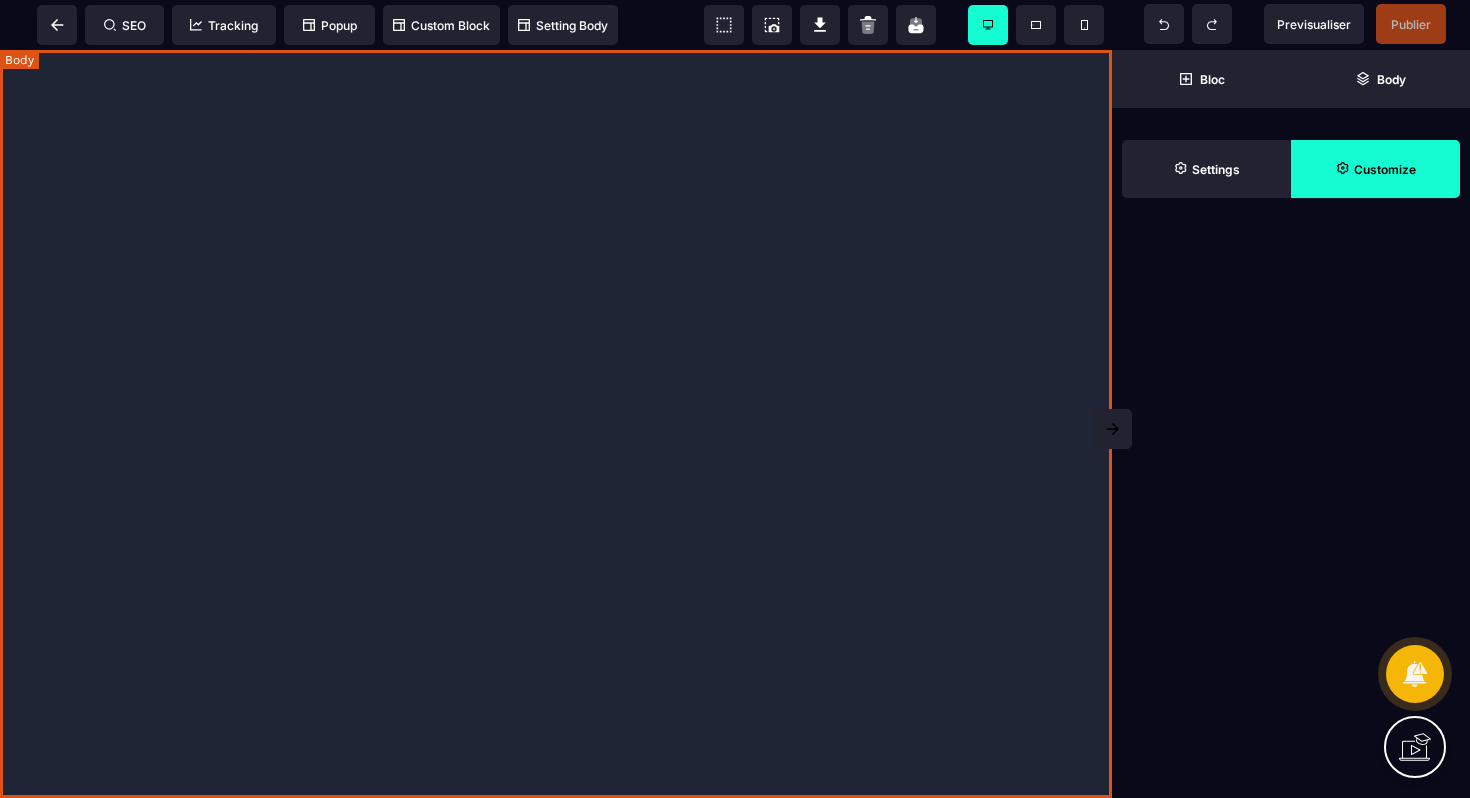 scroll, scrollTop: 0, scrollLeft: 0, axis: both 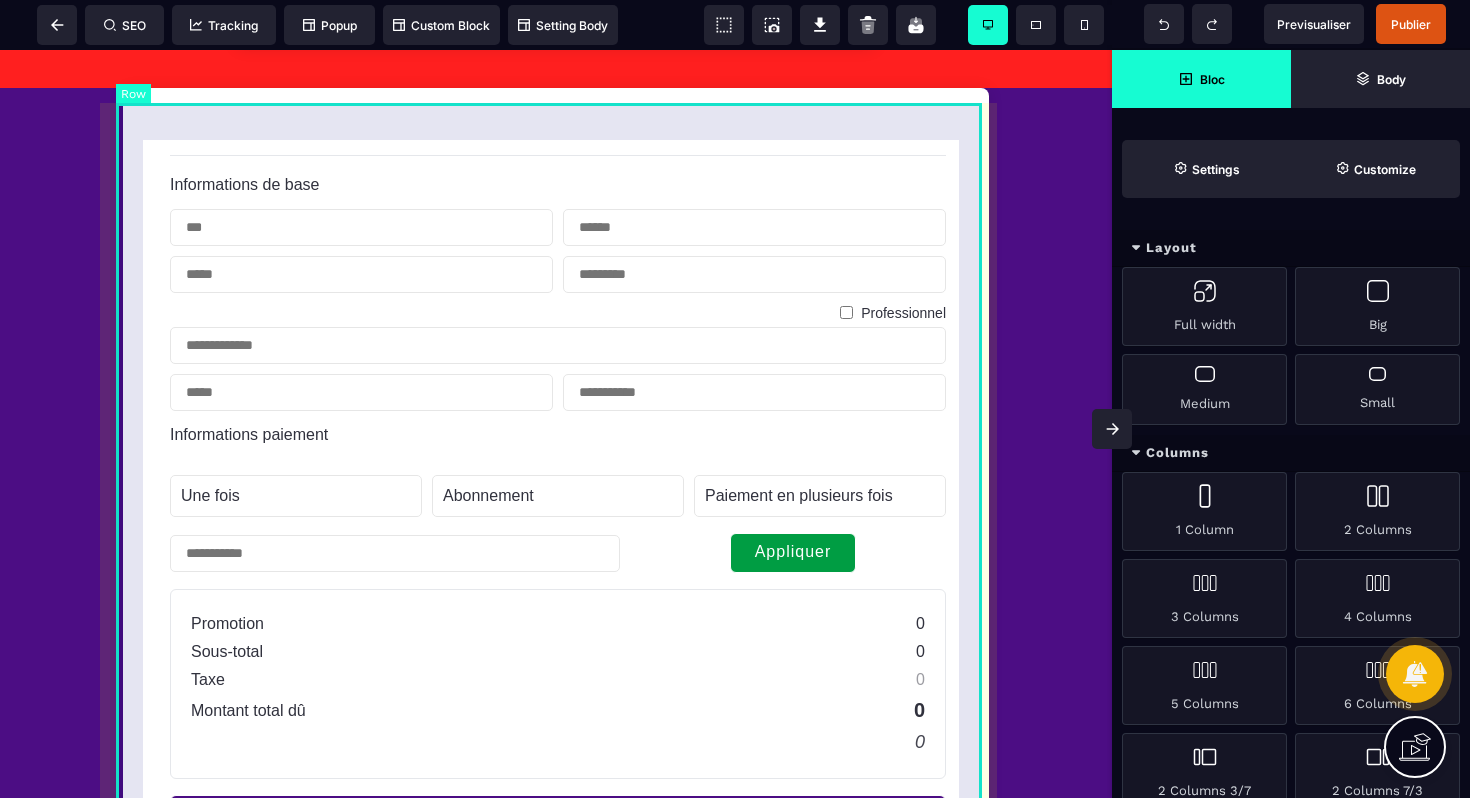 click on "Informations de base Professionnel Informations paiement Une fois Abonnement Paiement en plusieurs fois Abonnement Paiement en plusieurs fois Appliquer Promotion 0 Sous-total 0 Taxe 0 Montant total dû 0 0 Acheter maintenant En confirmant votre abonnement, vous autorisez [ORG_NAME] à vous facturer pour des paiements futurs conformément à leurs conditions. Vous pouvez annuler votre abonnement à tout moment. Propulsé par
Stripe
Conditions générales Confidentialité" at bounding box center (556, 586) 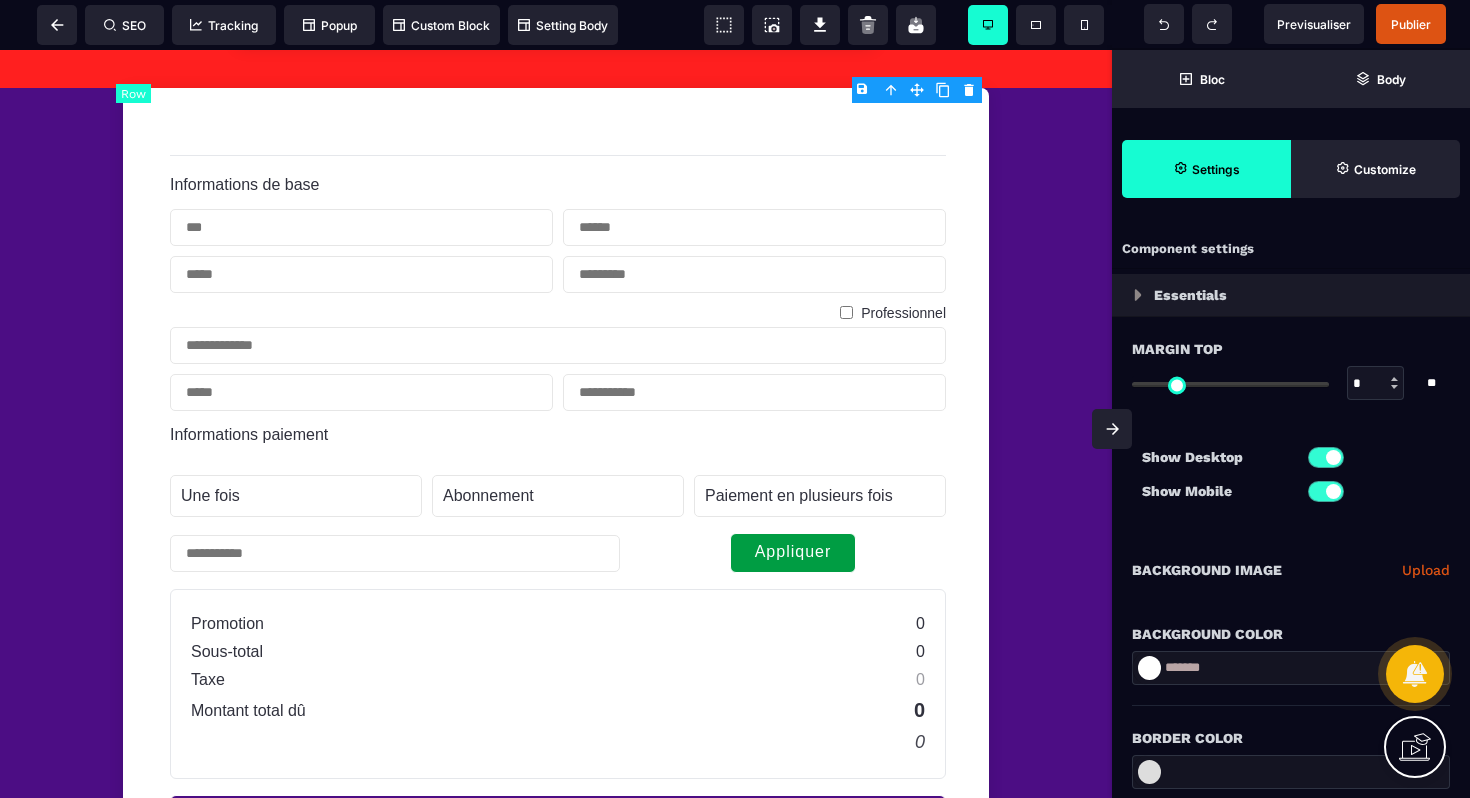type on "***" 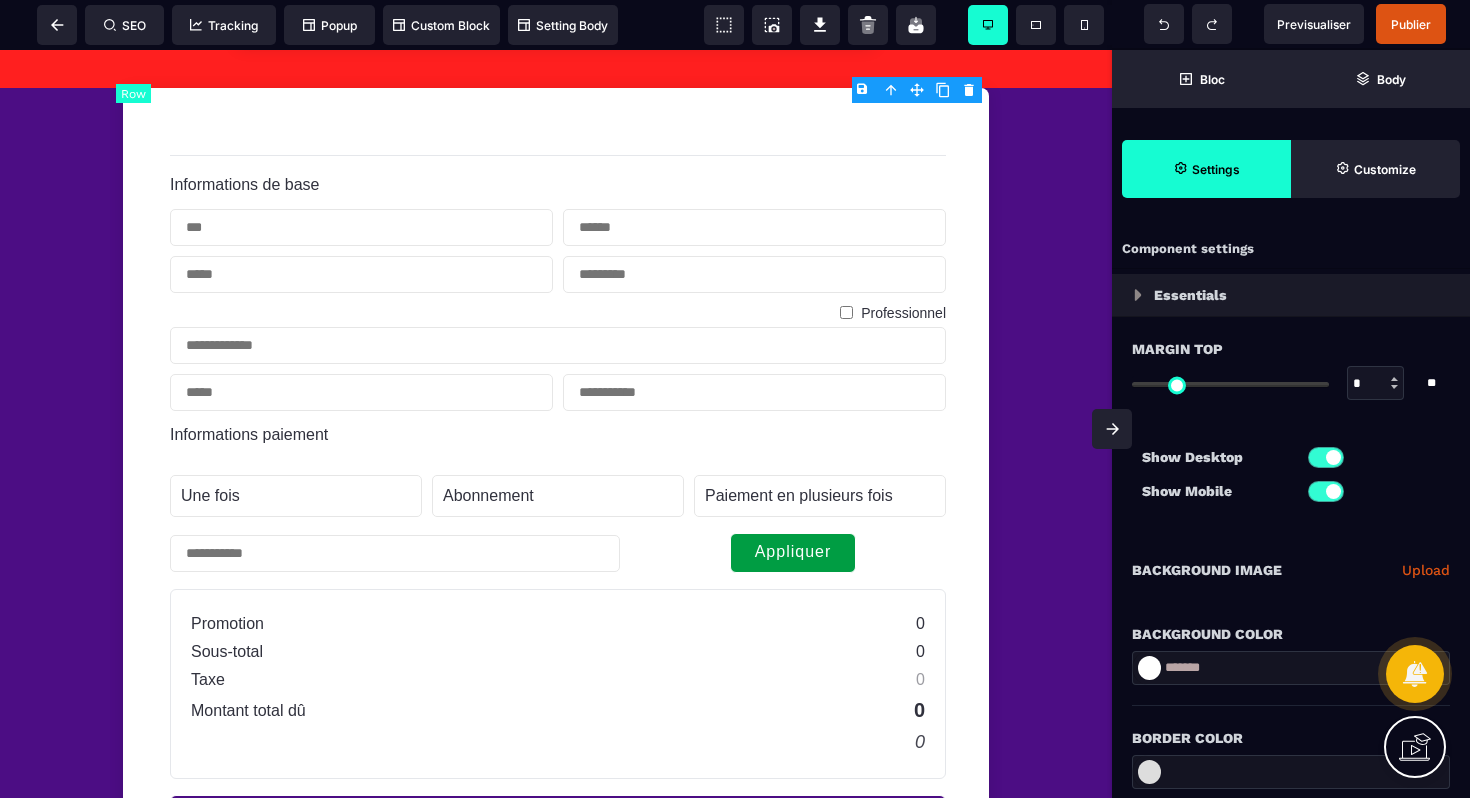 type on "***" 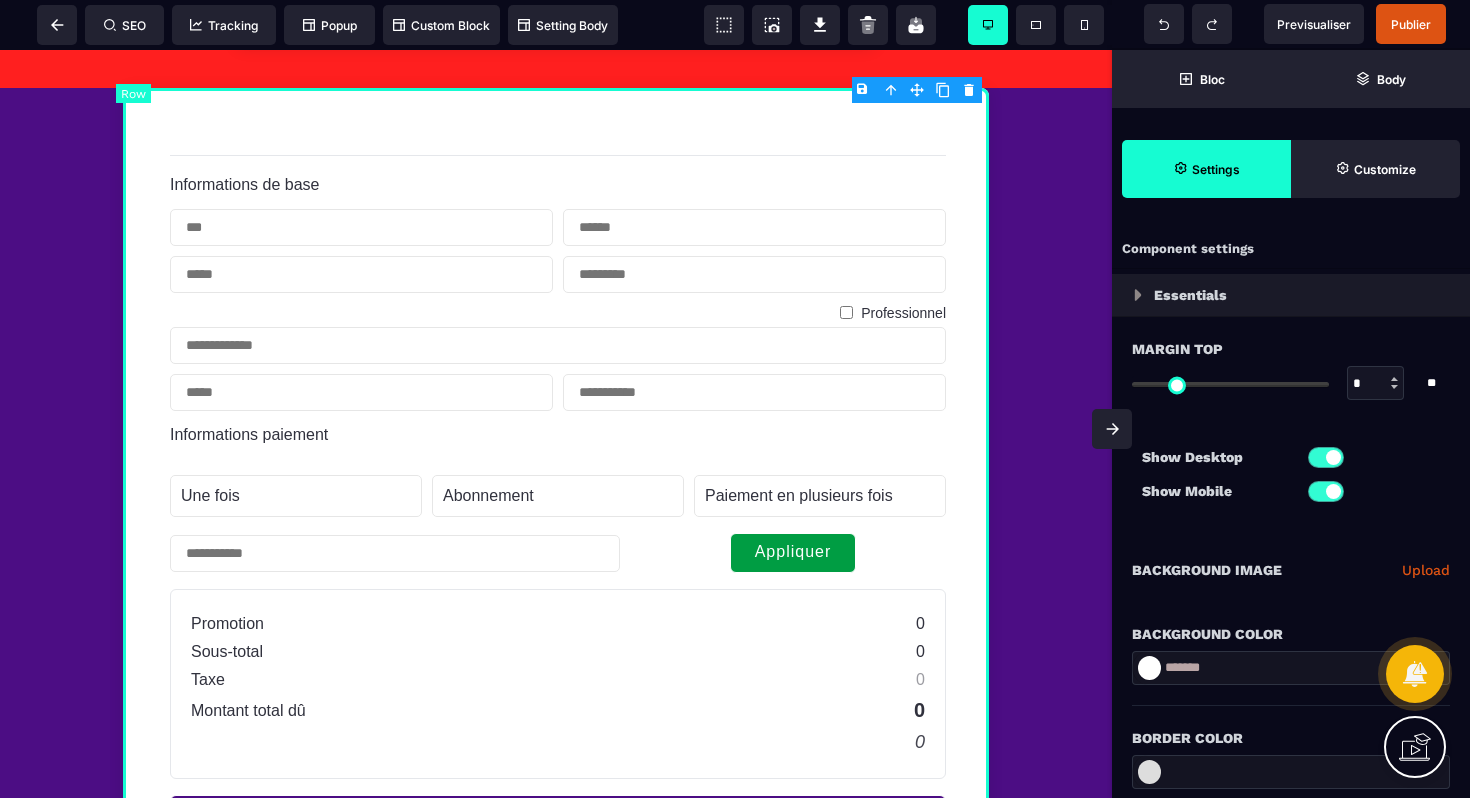 select 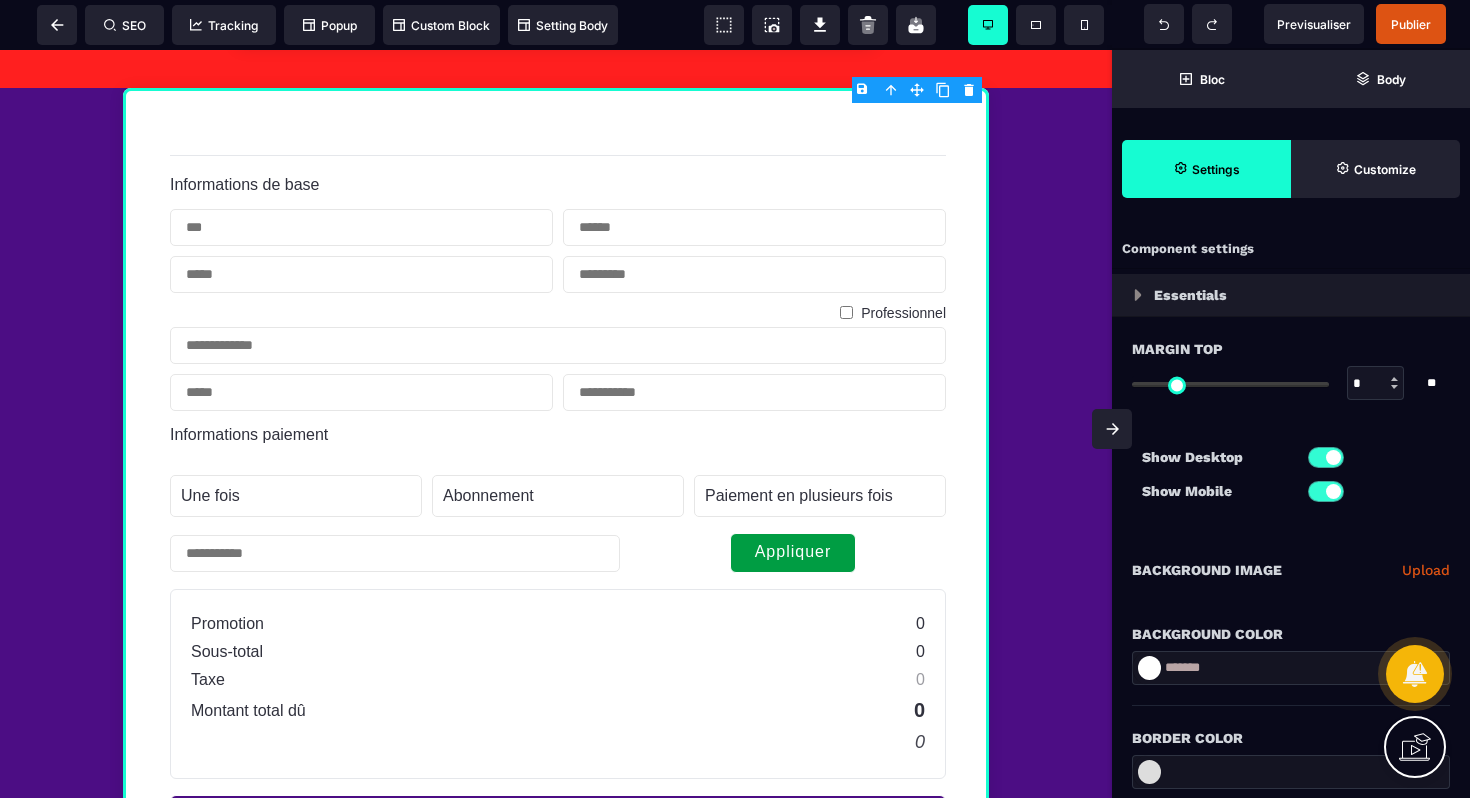 click on "B I U S
A *******
plus
Row
SEO
Big" at bounding box center [735, 399] 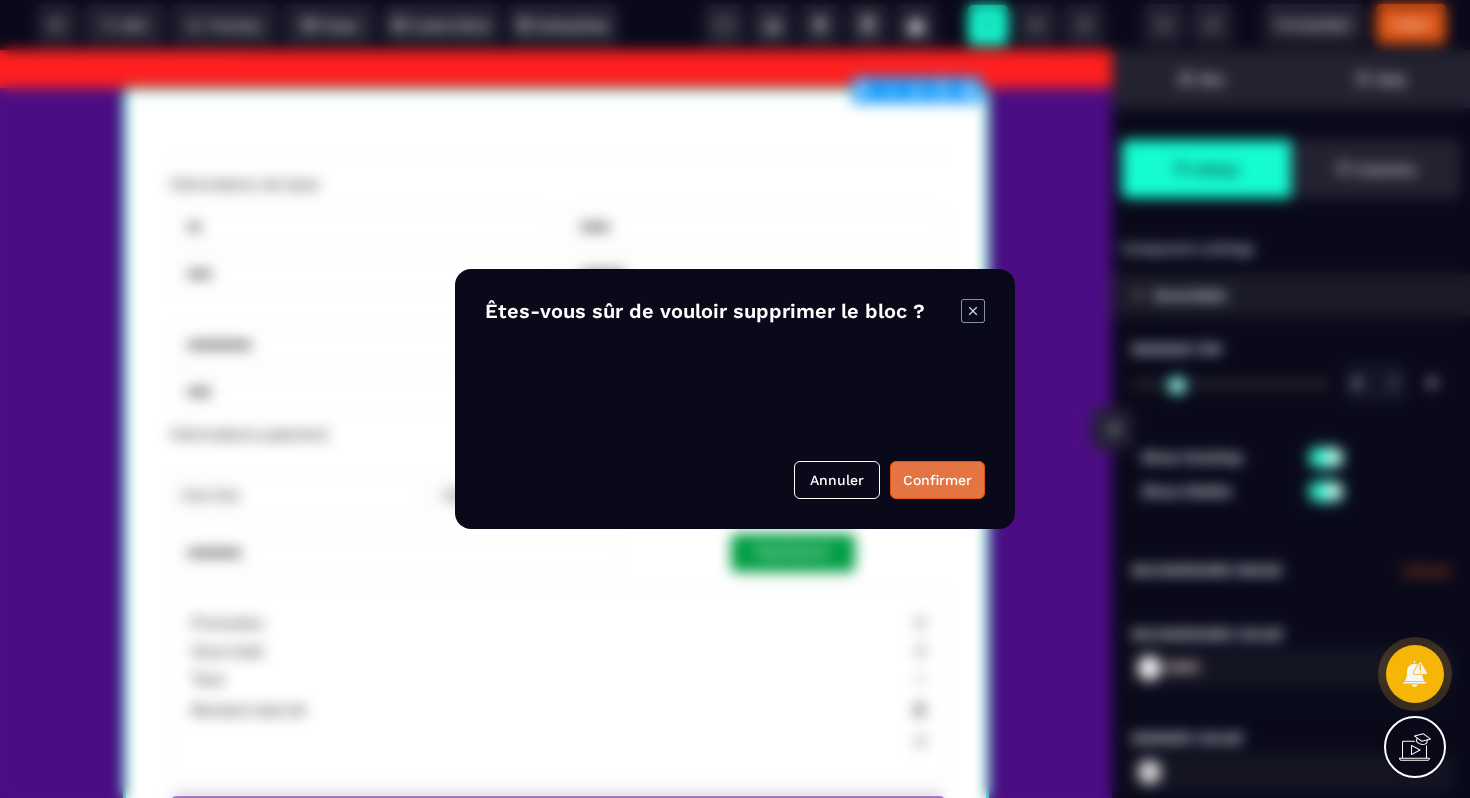 click on "Confirmer" at bounding box center [937, 480] 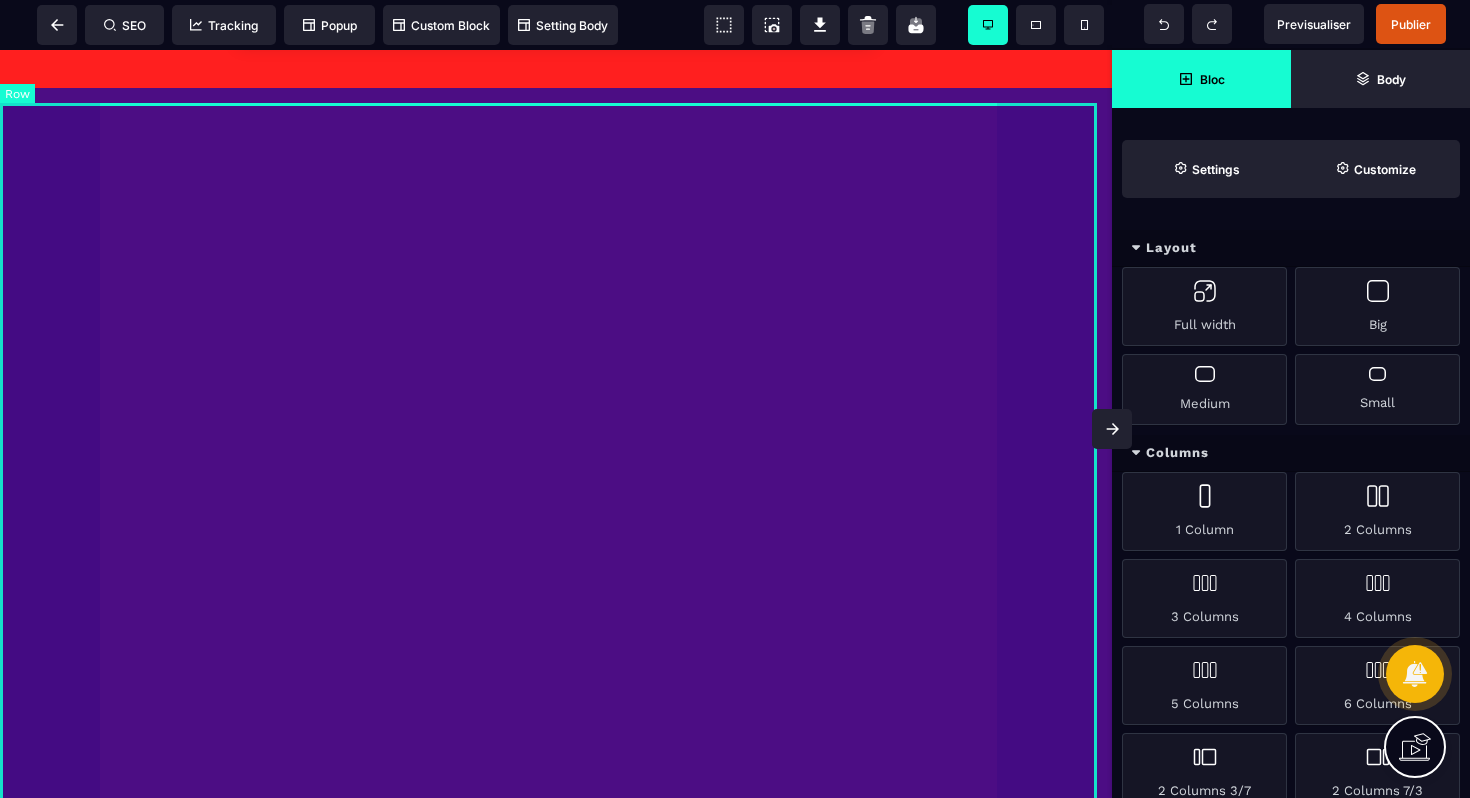 click at bounding box center (556, 728) 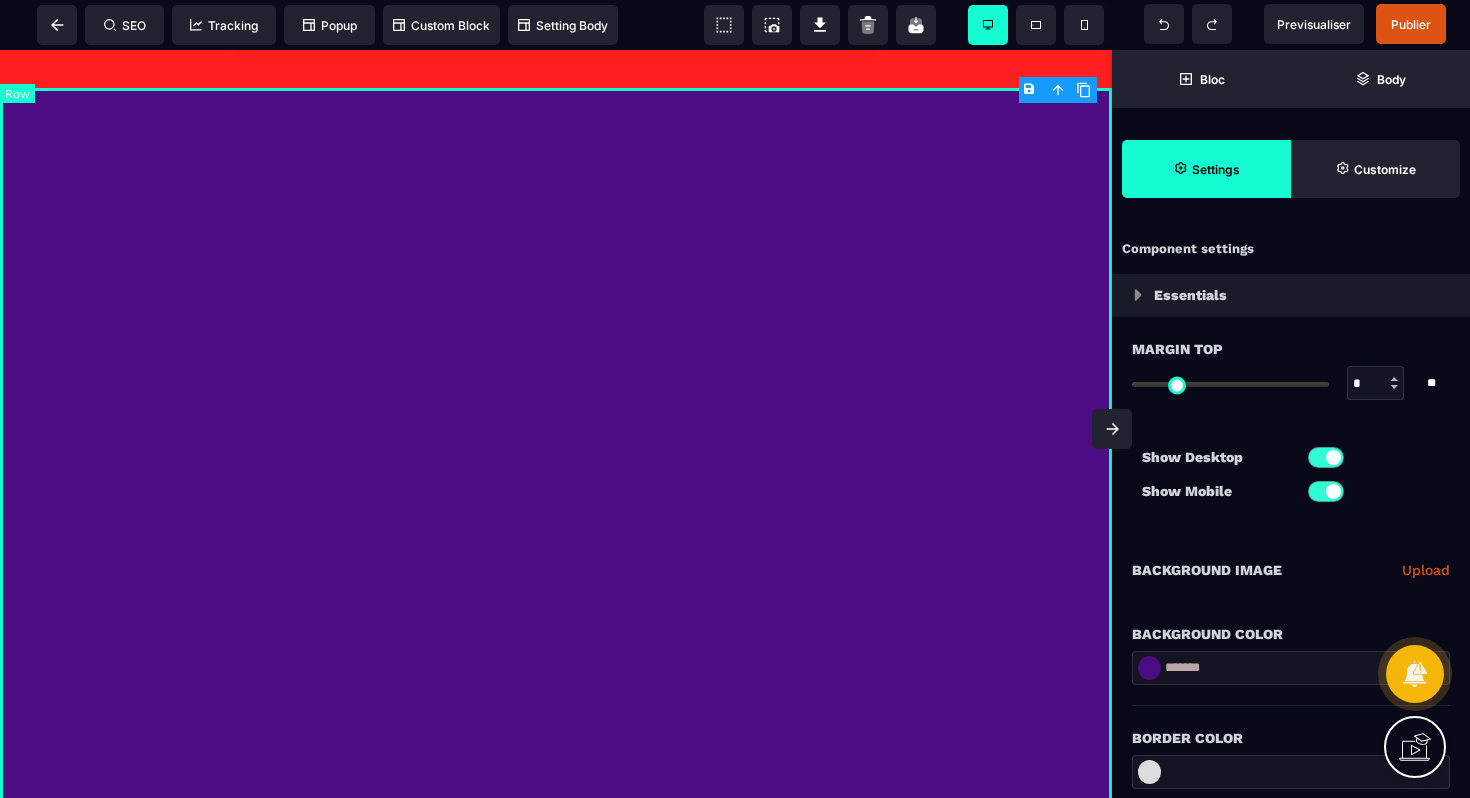 type on "*" 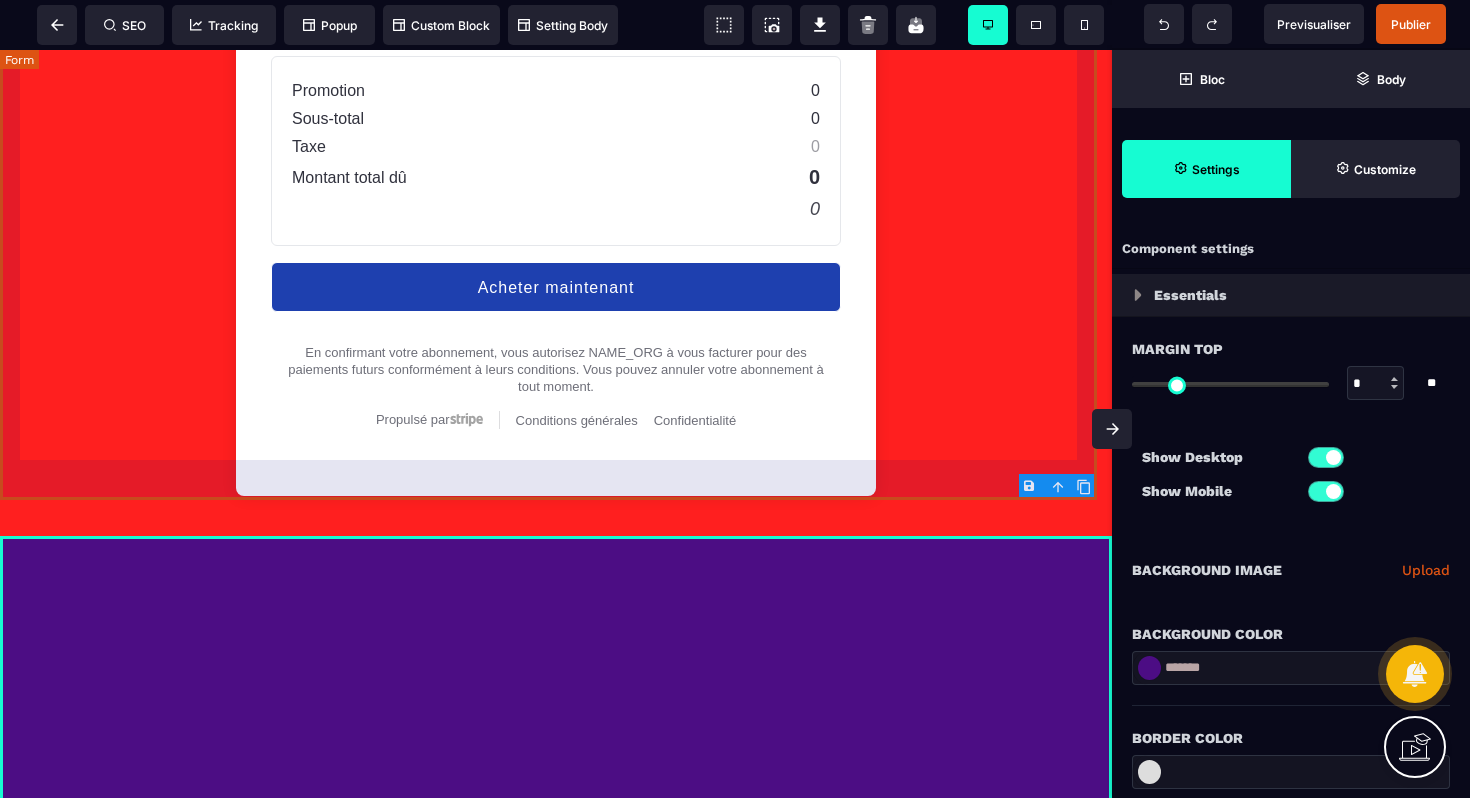 scroll, scrollTop: 1546, scrollLeft: 0, axis: vertical 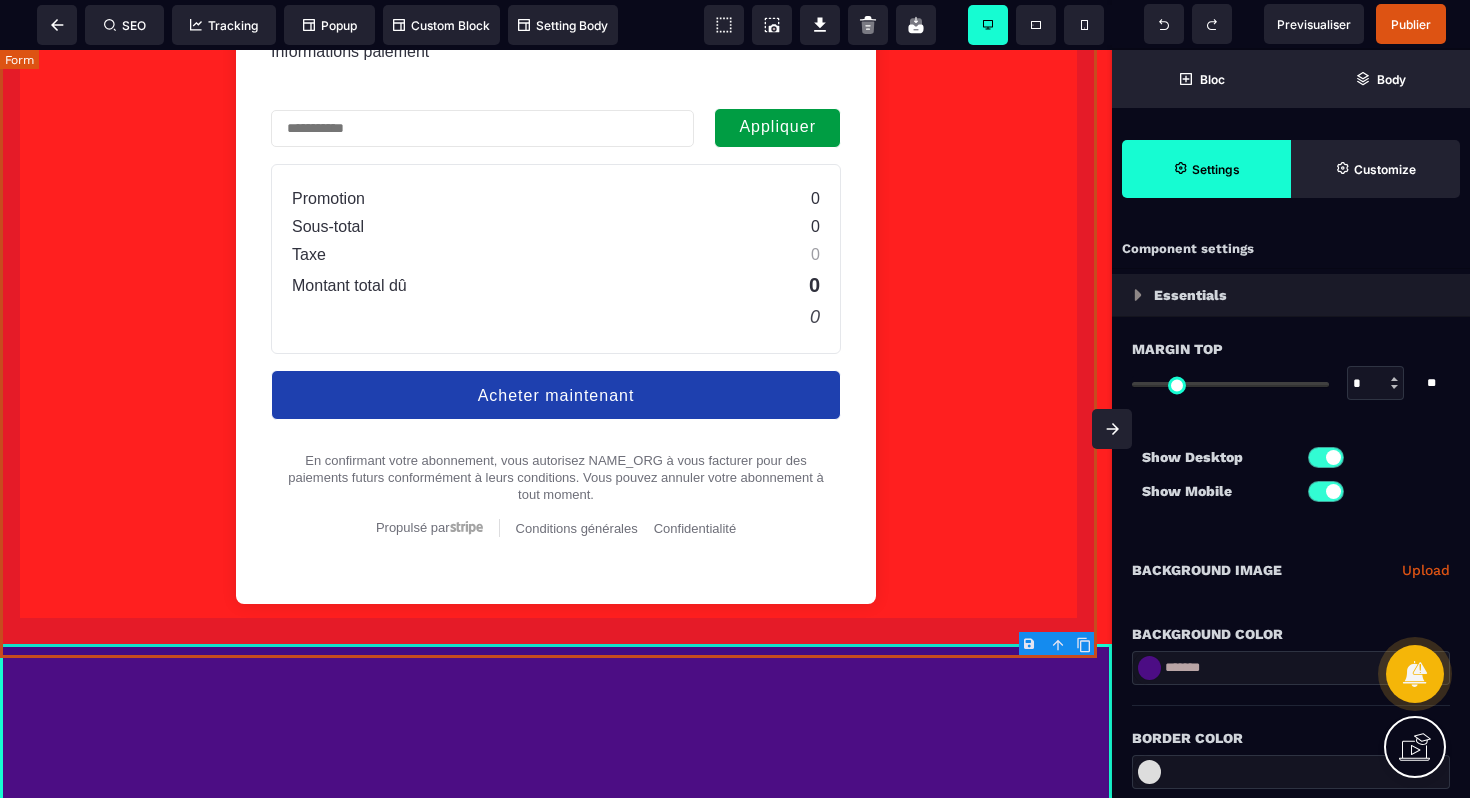 click on "Unit price Informations de base Professionnel Informations paiement Une fois Abonnement Paiement en plusieurs fois Abonnement Paiement en plusieurs fois Appliquer Promotion 0 Sous-total 0 Taxe 0 Montant total dû 0 0 Acheter maintenant En confirmant votre abonnement, vous autorisez NAME_ORG à vous facturer pour des paiements futurs conformément à leurs conditions. Vous pouvez annuler votre abonnement à tout moment. Propulsé par
Stripe
Conditions générales Confidentialité" at bounding box center (556, 115) 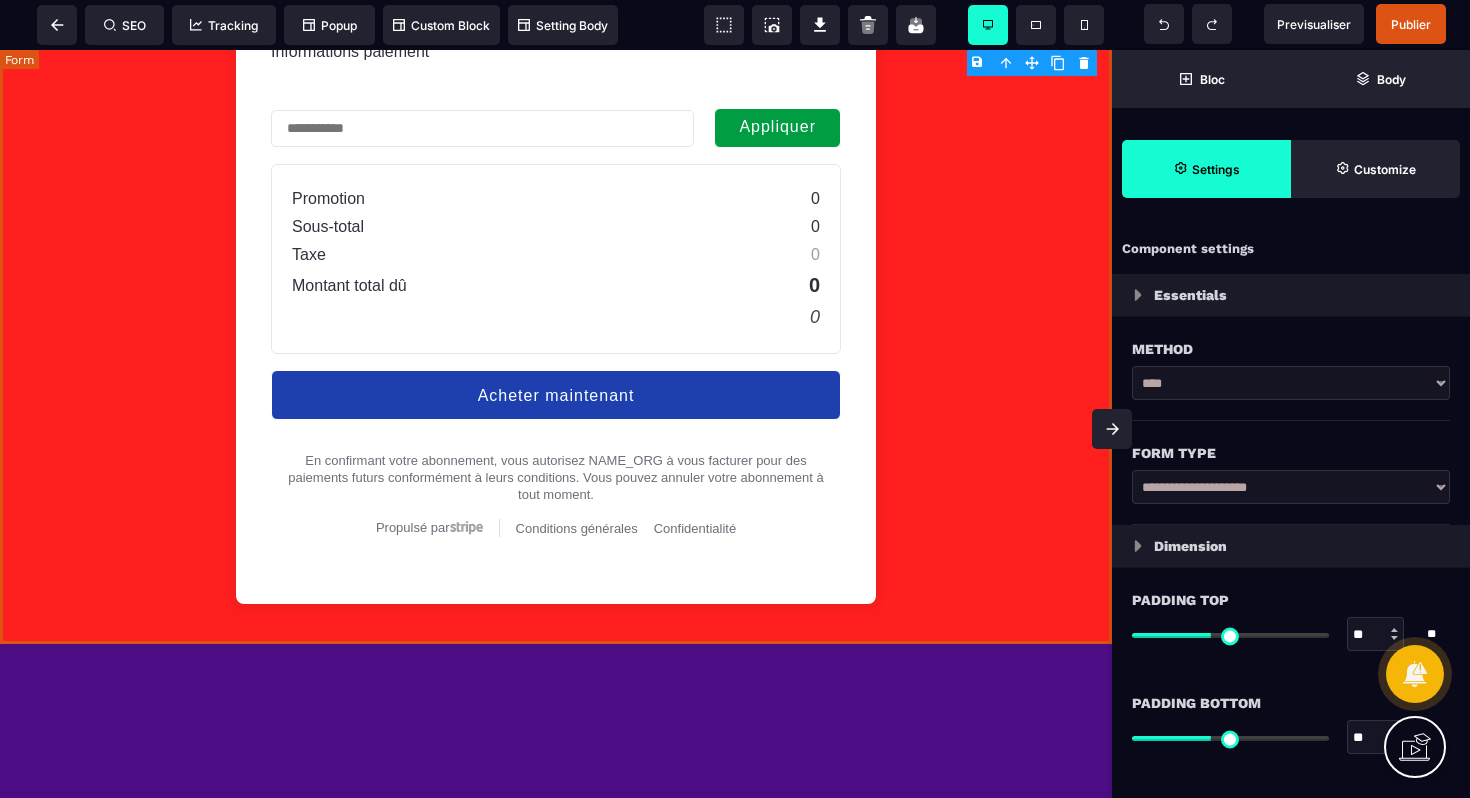 click on "Unit price Informations de base Professionnel Informations paiement Une fois Abonnement Paiement en plusieurs fois Abonnement Paiement en plusieurs fois Appliquer Promotion 0 Sous-total 0 Taxe 0 Montant total dû 0 0 Acheter maintenant En confirmant votre abonnement, vous autorisez NAME_ORG à vous facturer pour des paiements futurs conformément à leurs conditions. Vous pouvez annuler votre abonnement à tout moment. Propulsé par
Stripe
Conditions générales Confidentialité" at bounding box center [556, 115] 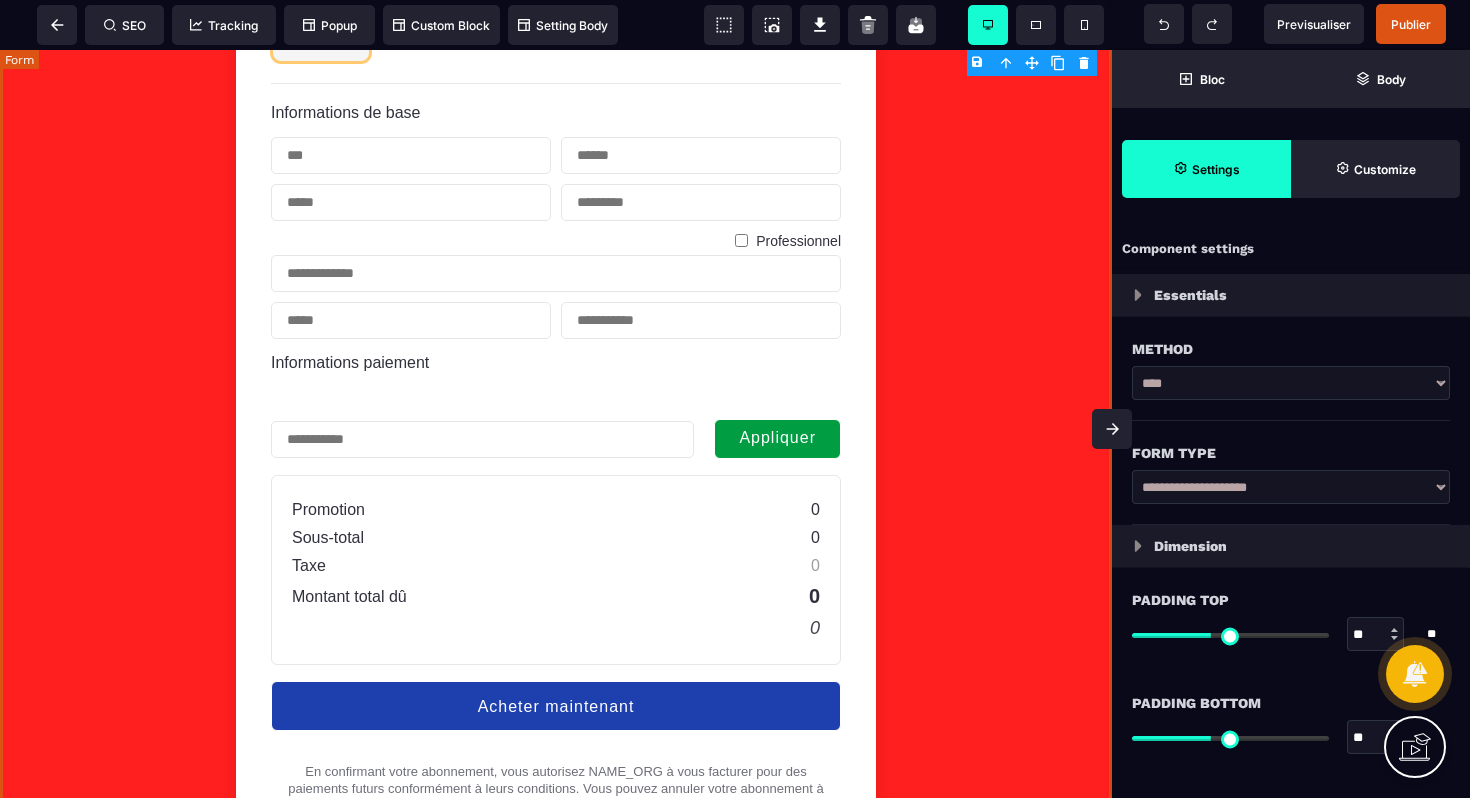scroll, scrollTop: 1167, scrollLeft: 0, axis: vertical 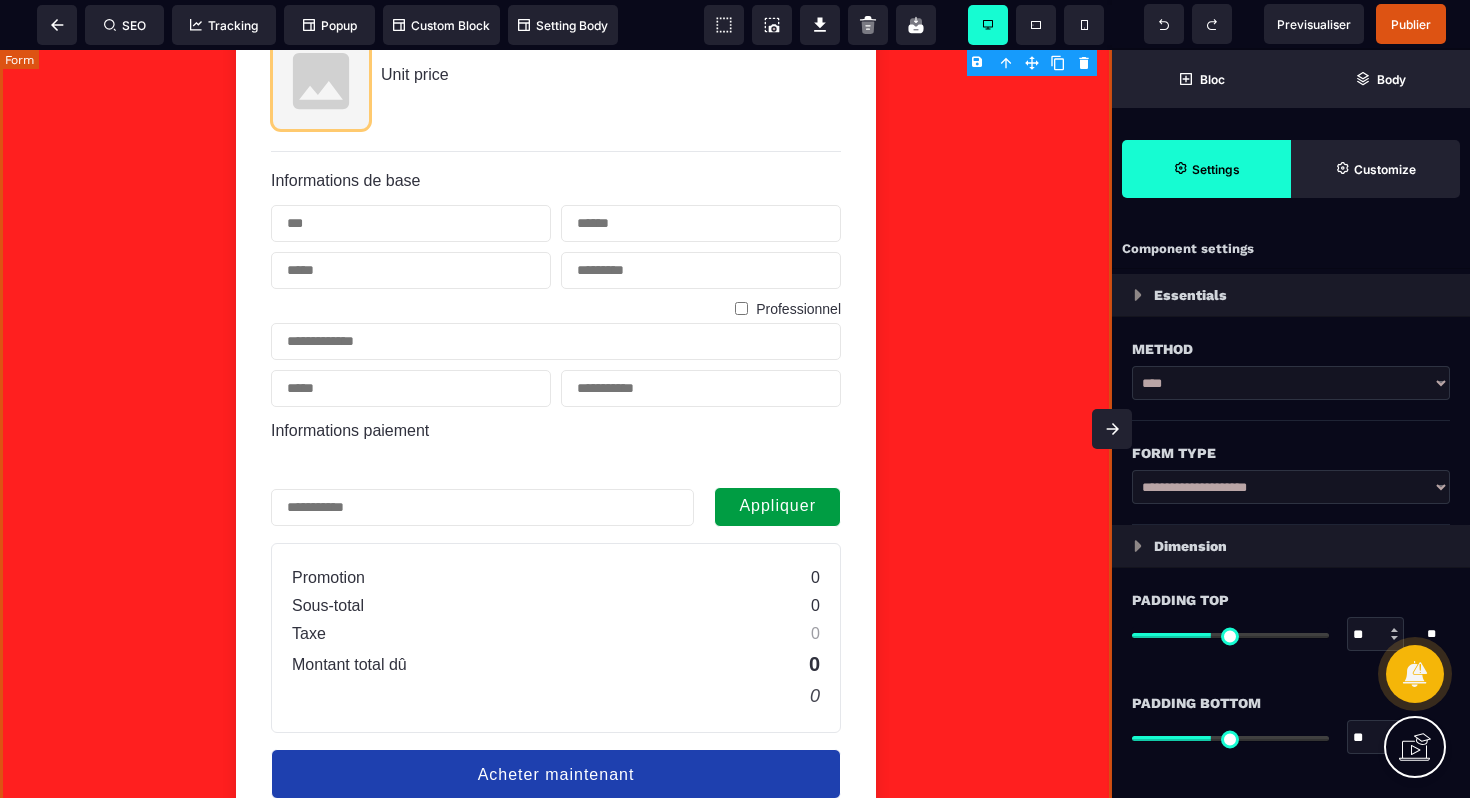 click on "Unit price Informations de base Professionnel Informations paiement Une fois Abonnement Paiement en plusieurs fois Abonnement Paiement en plusieurs fois Appliquer Promotion 0 Sous-total 0 Taxe 0 Montant total dû 0 0 Acheter maintenant En confirmant votre abonnement, vous autorisez NAME_ORG à vous facturer pour des paiements futurs conformément à leurs conditions. Vous pouvez annuler votre abonnement à tout moment. Propulsé par
Stripe
Conditions générales Confidentialité" at bounding box center (556, 494) 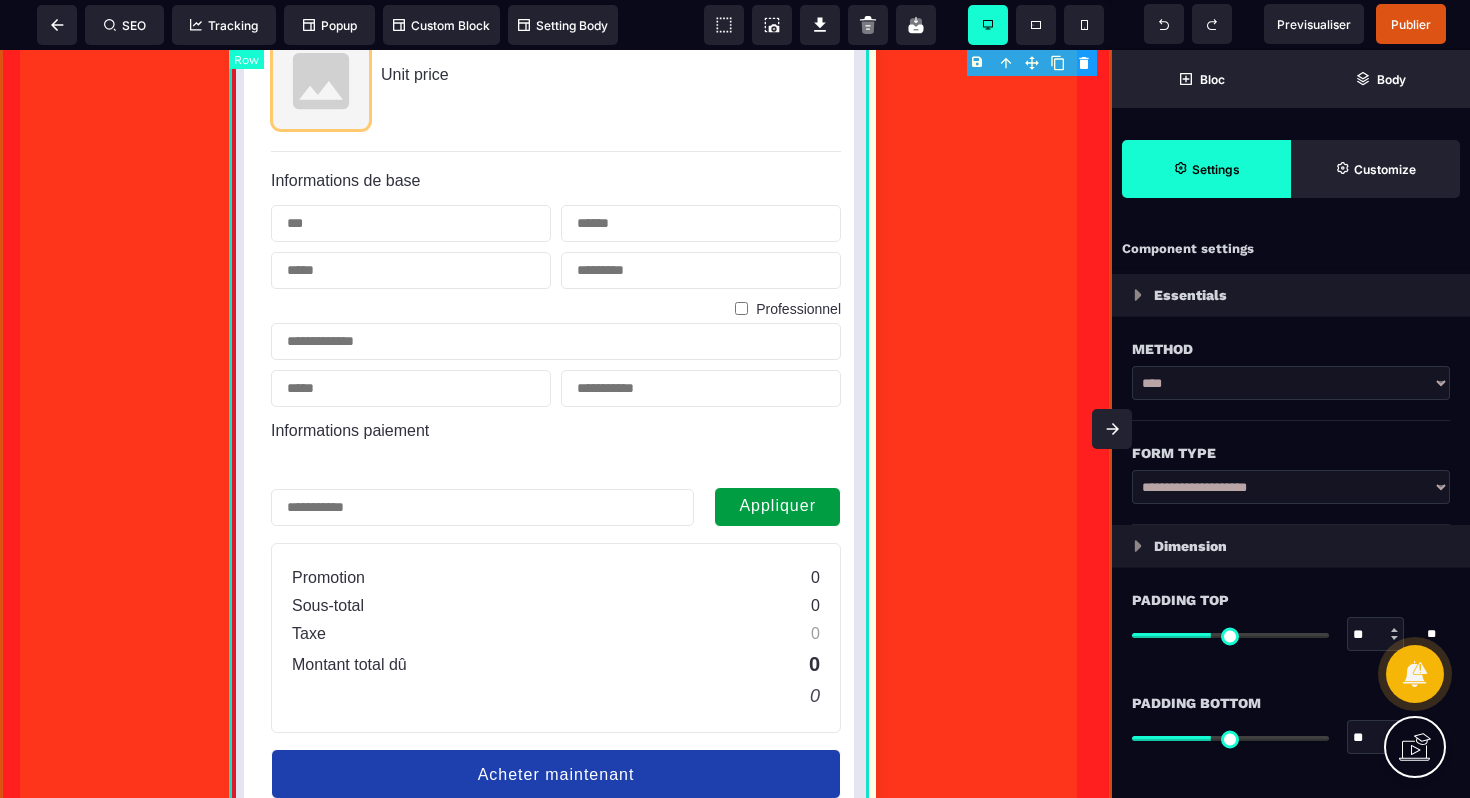 click on "Unit price Informations de base Professionnel Informations paiement Une fois Abonnement Paiement en plusieurs fois Abonnement Paiement en plusieurs fois Appliquer Promotion 0 Sous-total 0 Taxe 0 Montant total dû 0 0 Acheter maintenant En confirmant votre abonnement, vous autorisez NAME_ORG à vous facturer pour des paiements futurs conformément à leurs conditions. Vous pouvez annuler votre abonnement à tout moment. Propulsé par
Stripe
Conditions générales Confidentialité" at bounding box center (556, 494) 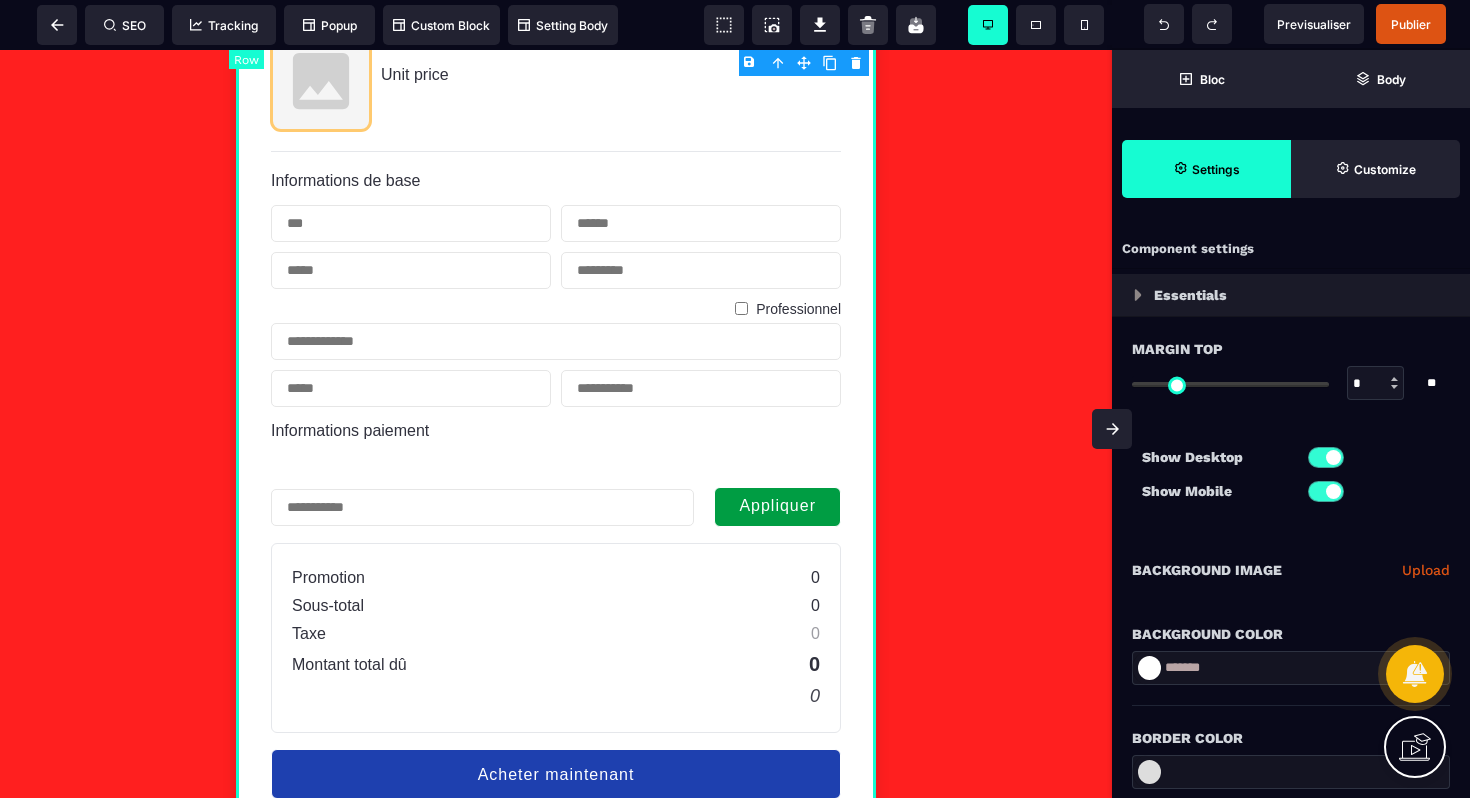 type on "*" 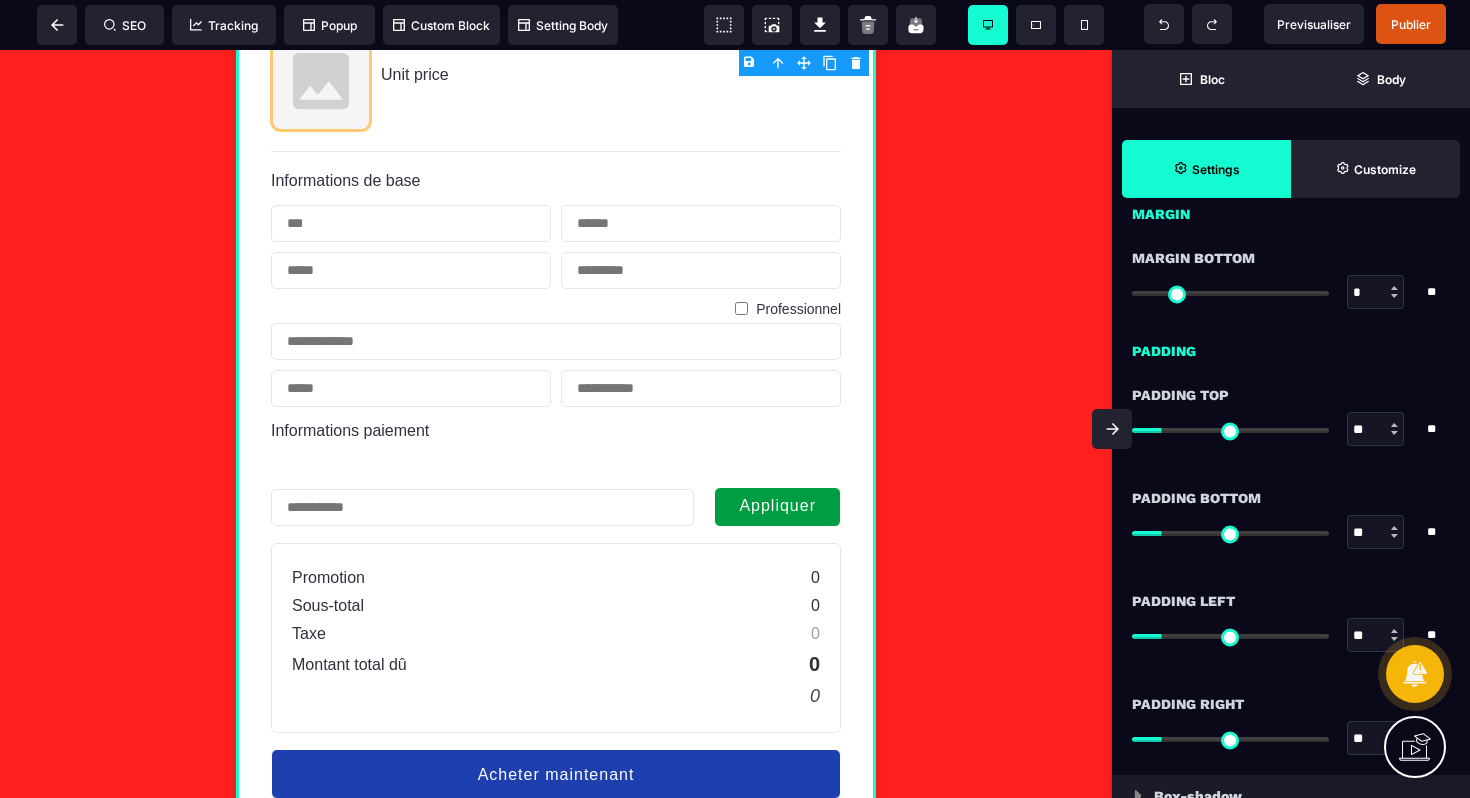 scroll, scrollTop: 1392, scrollLeft: 0, axis: vertical 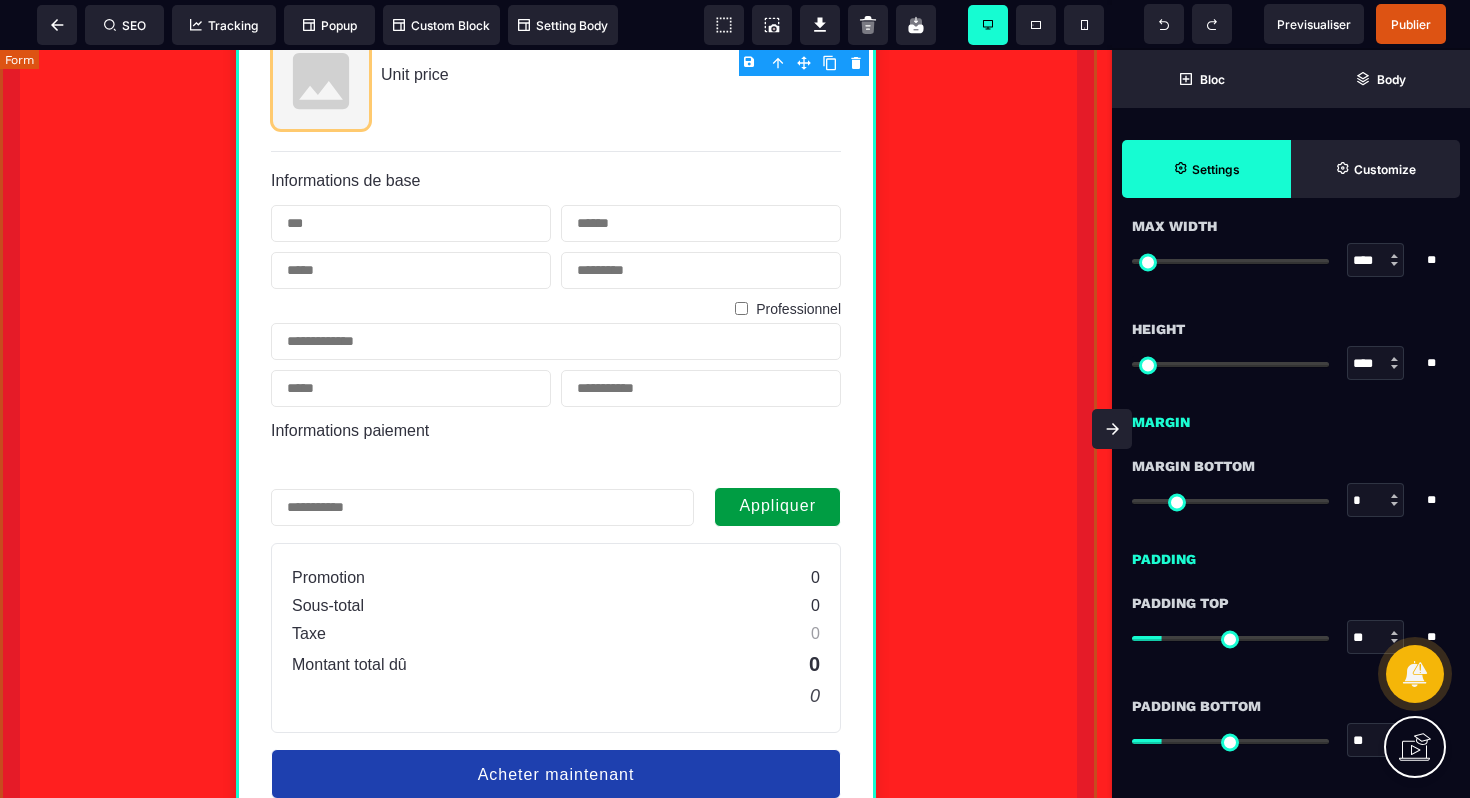 click on "Unit price Informations de base Professionnel Informations paiement Une fois Abonnement Paiement en plusieurs fois Abonnement Paiement en plusieurs fois Appliquer Promotion 0 Sous-total 0 Taxe 0 Montant total dû 0 0 Acheter maintenant En confirmant votre abonnement, vous autorisez NAME_ORG à vous facturer pour des paiements futurs conformément à leurs conditions. Vous pouvez annuler votre abonnement à tout moment. Propulsé par
Stripe
Conditions générales Confidentialité" at bounding box center (556, 494) 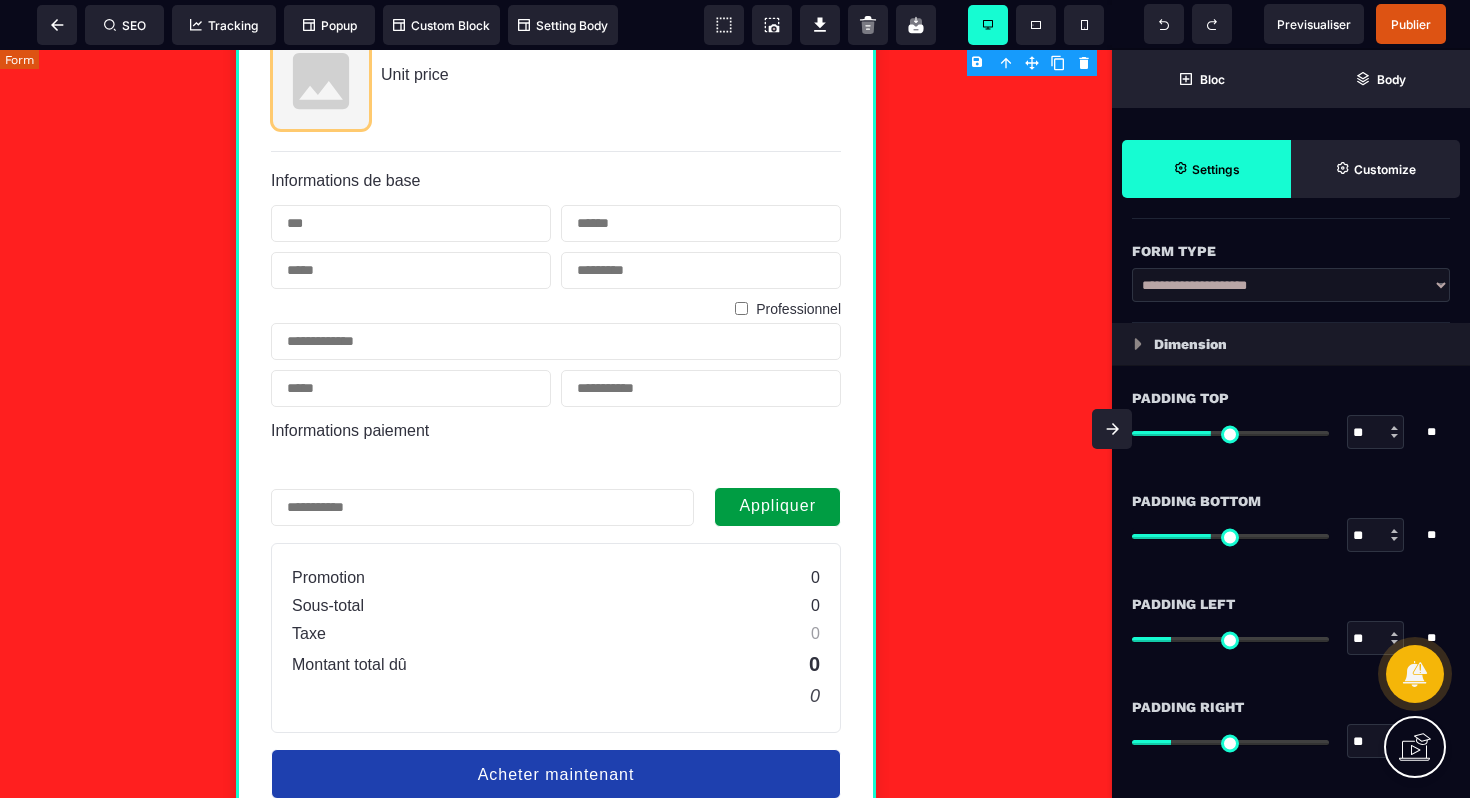 scroll, scrollTop: 0, scrollLeft: 0, axis: both 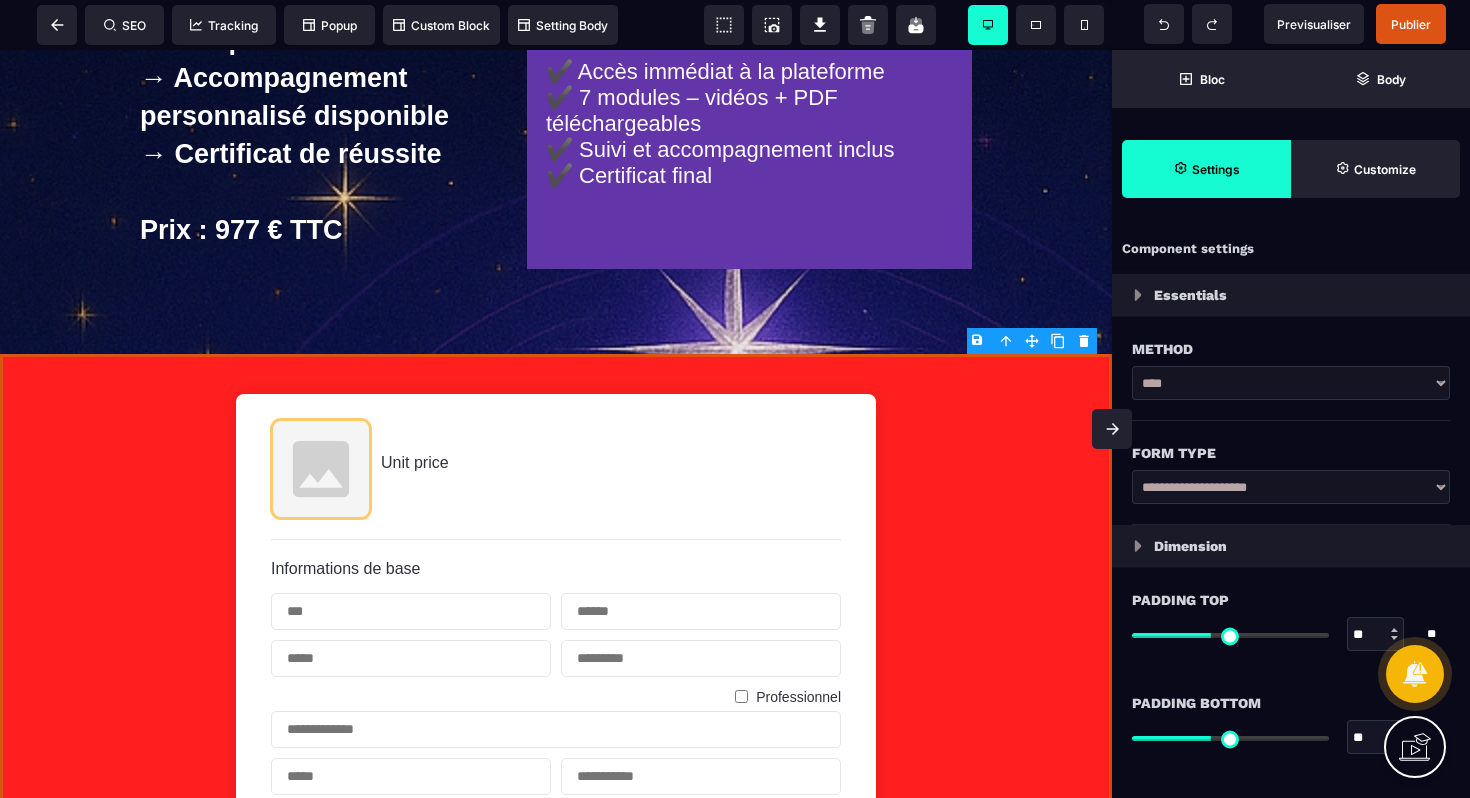 click on "B I U S
A *******
Row
SEO
Tracking
Popup" at bounding box center (735, 399) 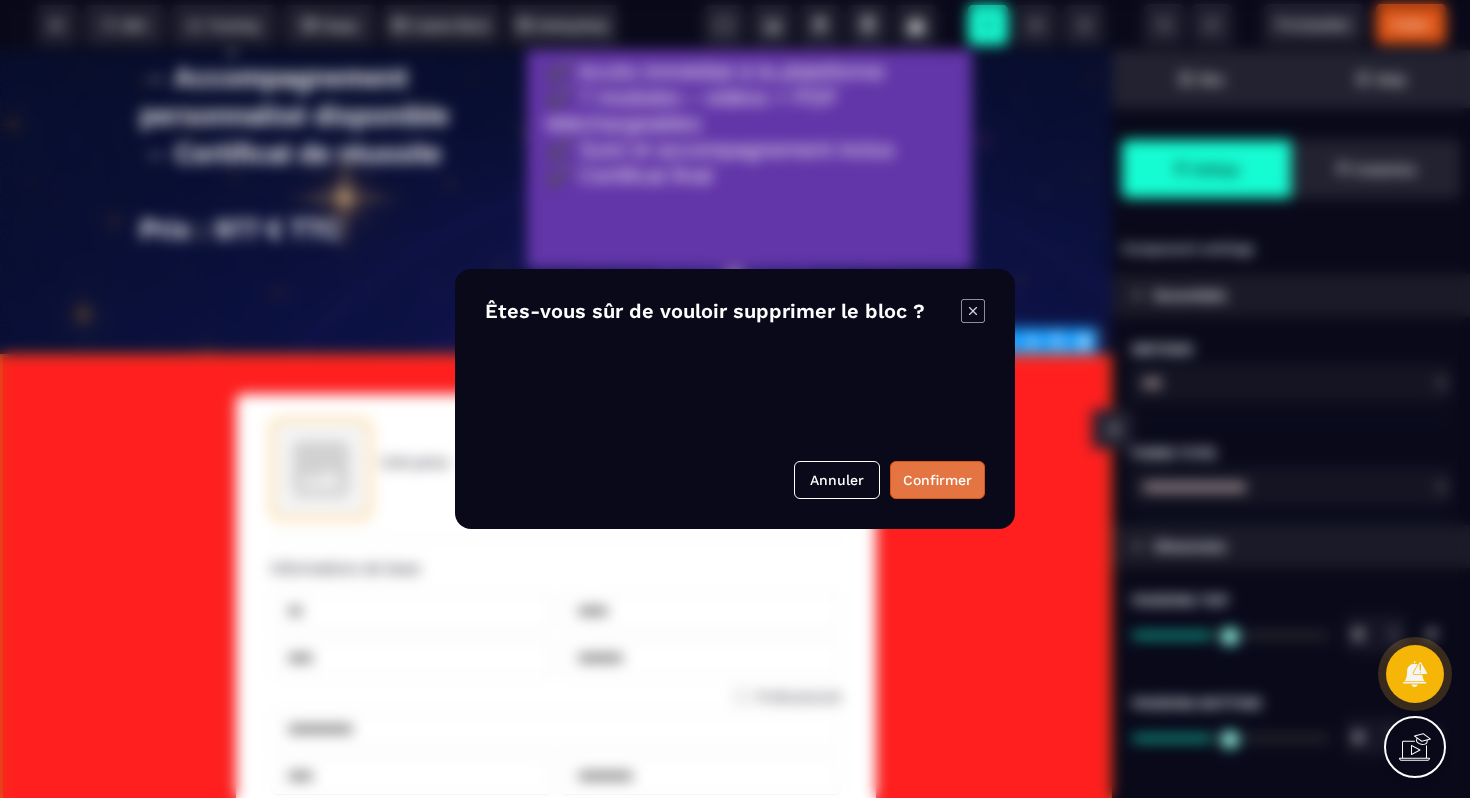 click on "Confirmer" at bounding box center [937, 480] 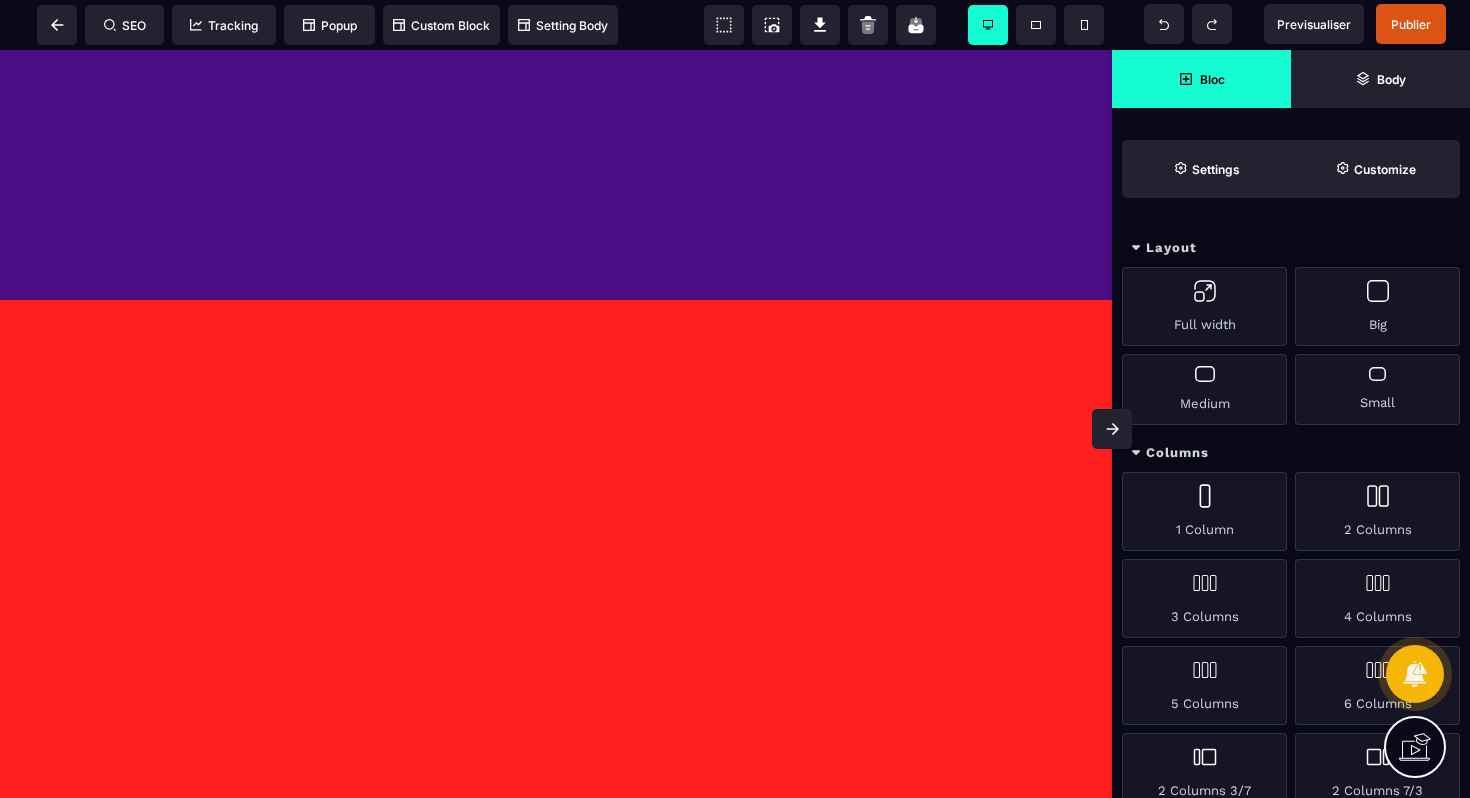 scroll, scrollTop: 2163, scrollLeft: 0, axis: vertical 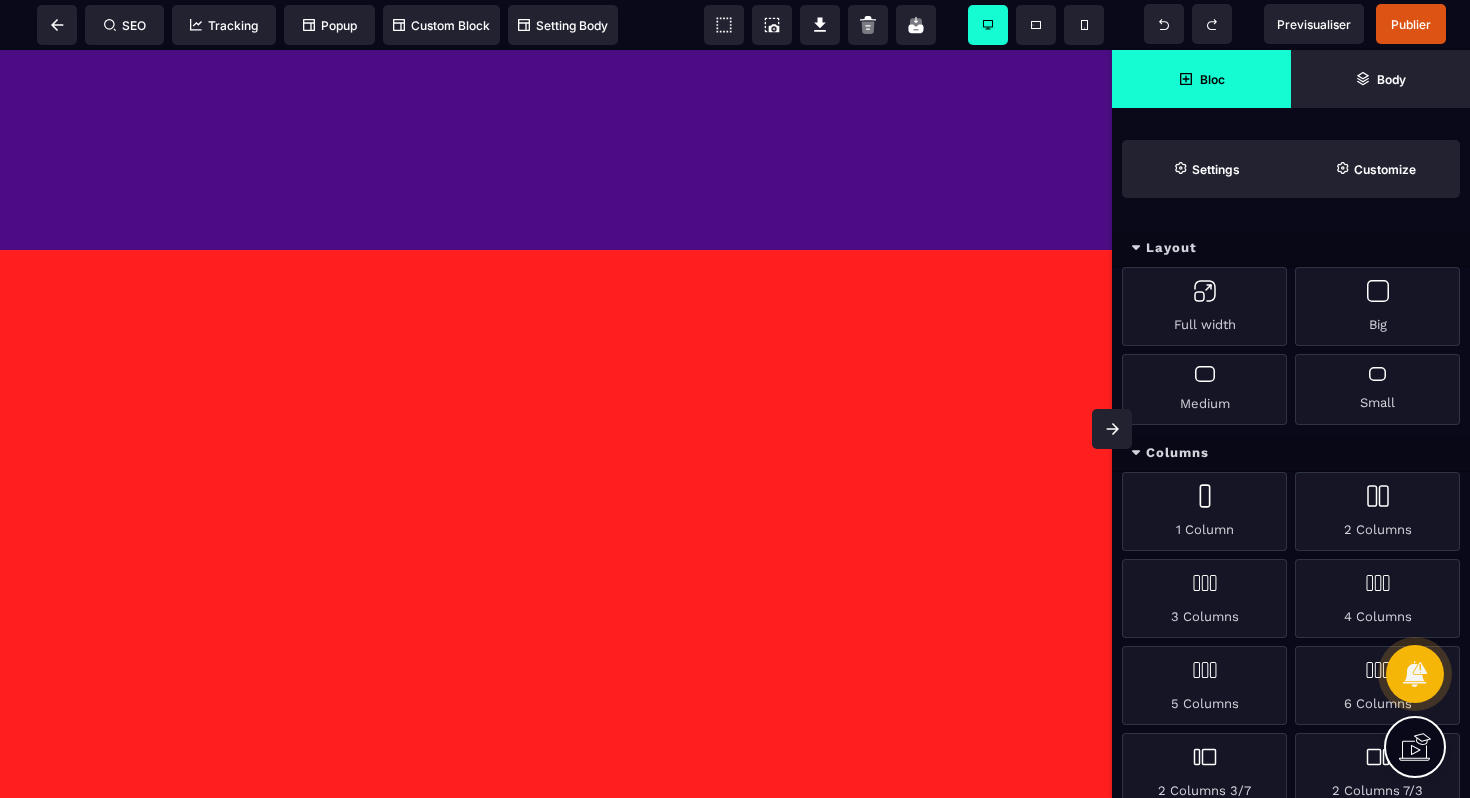 click on "Rejoins la formation piercing professionnelle dès maintenant ! ✅ Deviens pierceur/se certifié·e depuis chez toi 🎁 Ton accès à la formation piercing : → Méthode étape par étape pour apprendre à percer   → Approche anatomique, technique et sécurisée   → Accompagnement personnalisé disponible   → Certificat de réussite Prix : 977 € TTC   Rejoins la formation pour devenir pierceur·se pro Une méthode claire, complète et 100 % en ligne ✔️ Accès immédiat à la plateforme   ✔️ 7 modules – vidéos + PDF téléchargeables   ✔️ Suivi et accompagnement inclus   ✔️ Certificat final CHECKOUT FORM COMPLETE YOUR ORDER PAID AD SUCK! Sub headingLorem ipsum dolor sit amet consectetur. Urna bibendum commodo lorem consectetur at ut  RRR Votre nom Votre prénom Professionnel Votre entreprise Votre email Confirmez votre email Votre numéro de téléphone Votre numéro et rue Votre ville Votre code postal Carte de crédit PayPal Virement bancaire Numéro de la carte Cryptogramme" at bounding box center (556, -654) 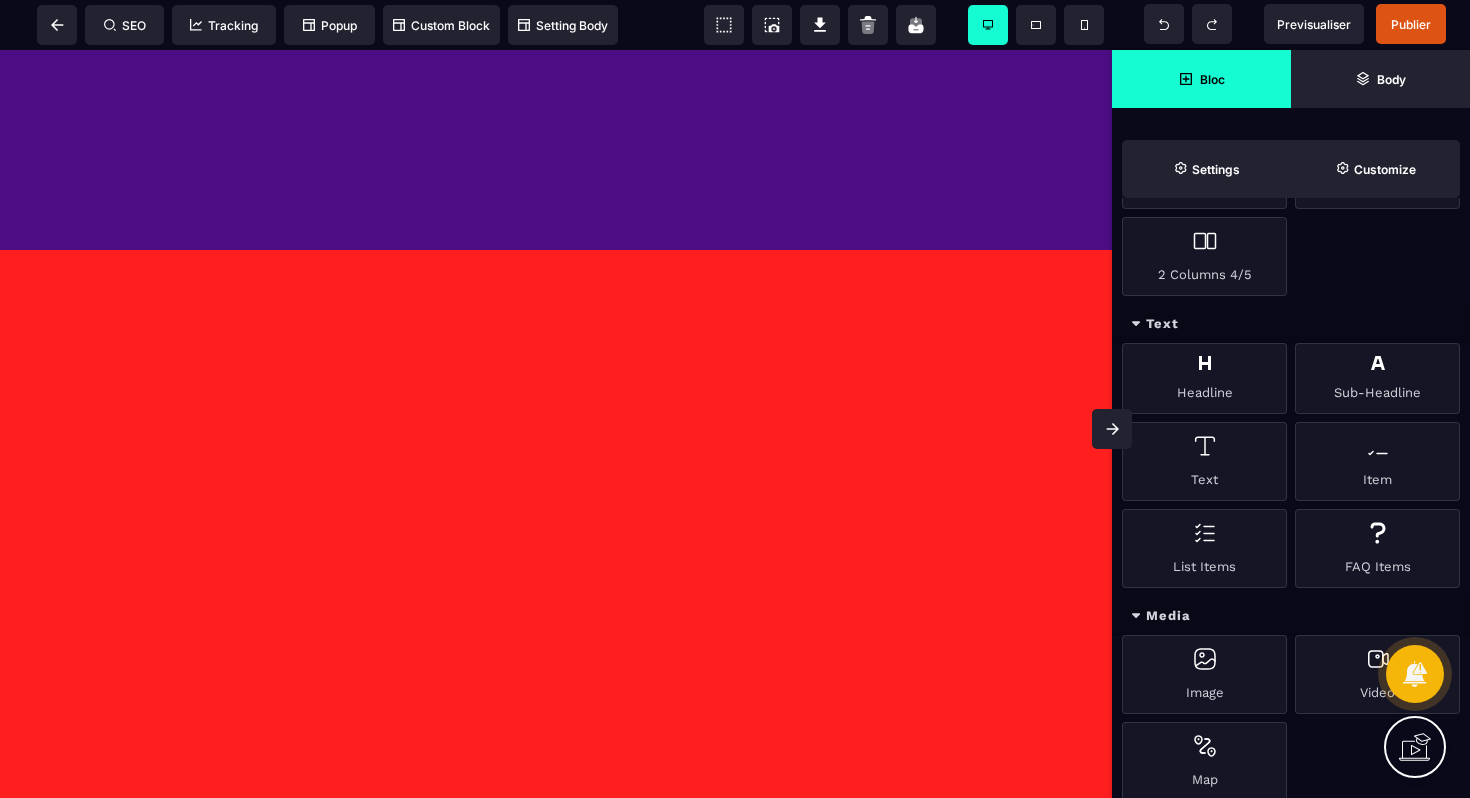 scroll, scrollTop: 587, scrollLeft: 0, axis: vertical 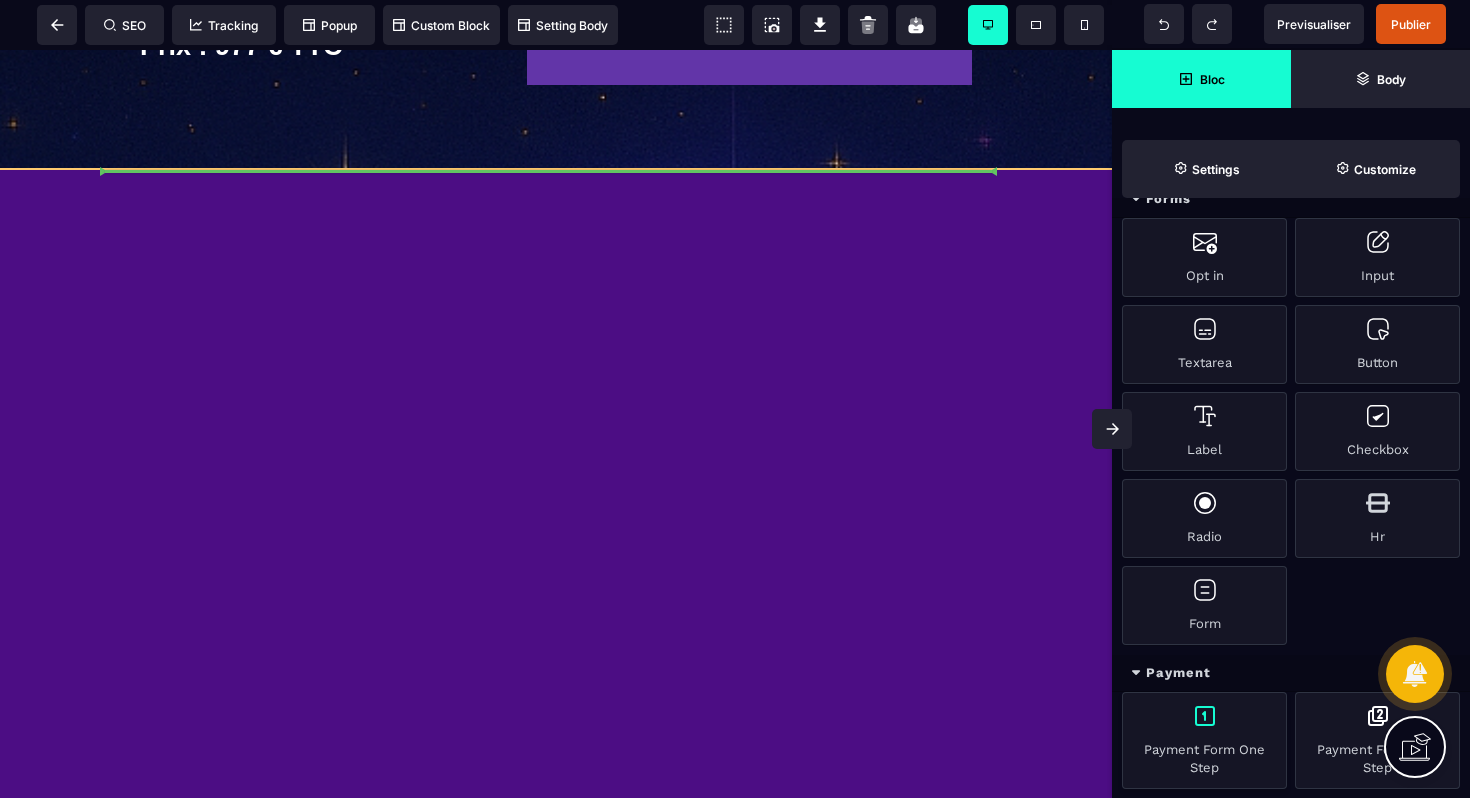 select on "**********" 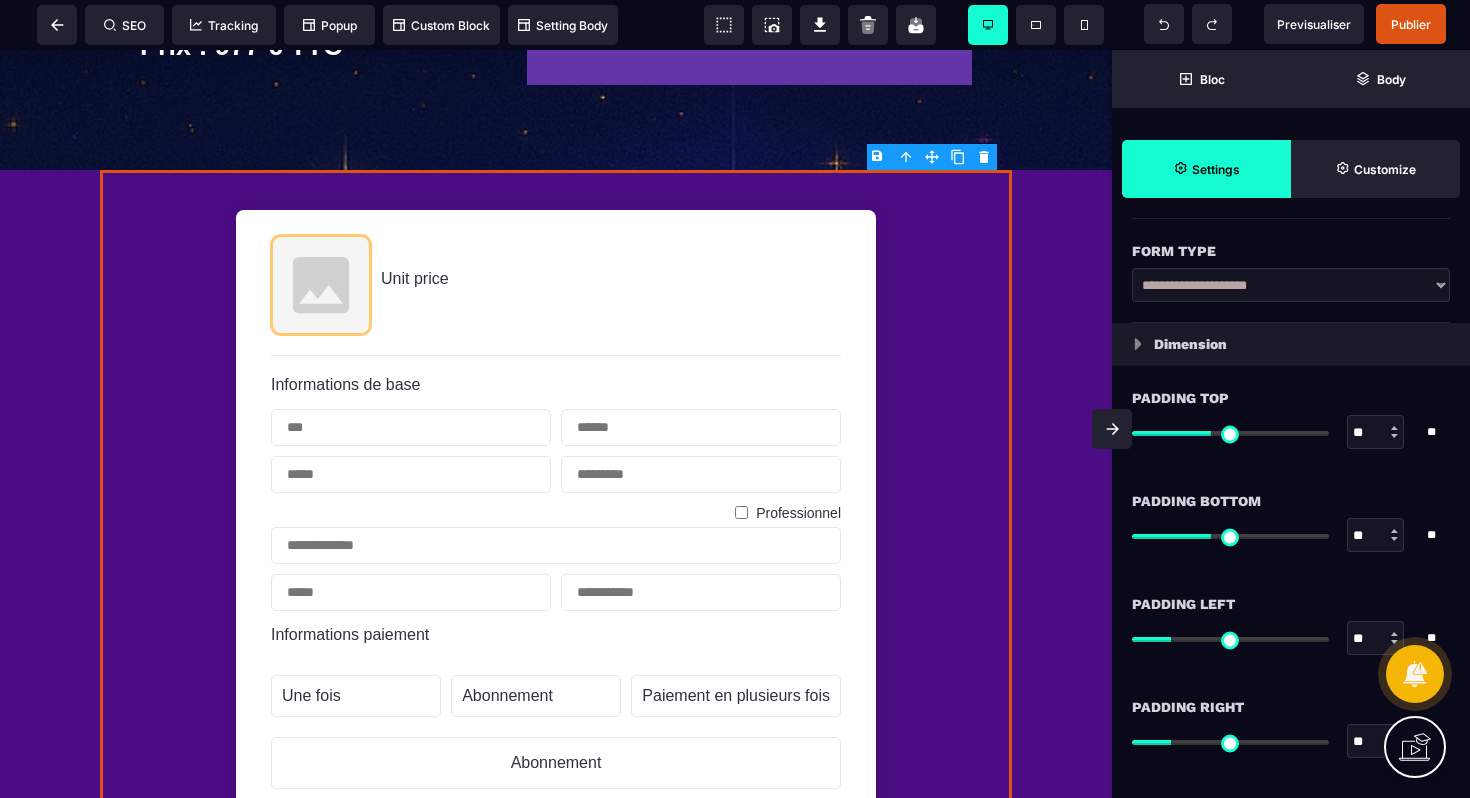 scroll, scrollTop: 0, scrollLeft: 0, axis: both 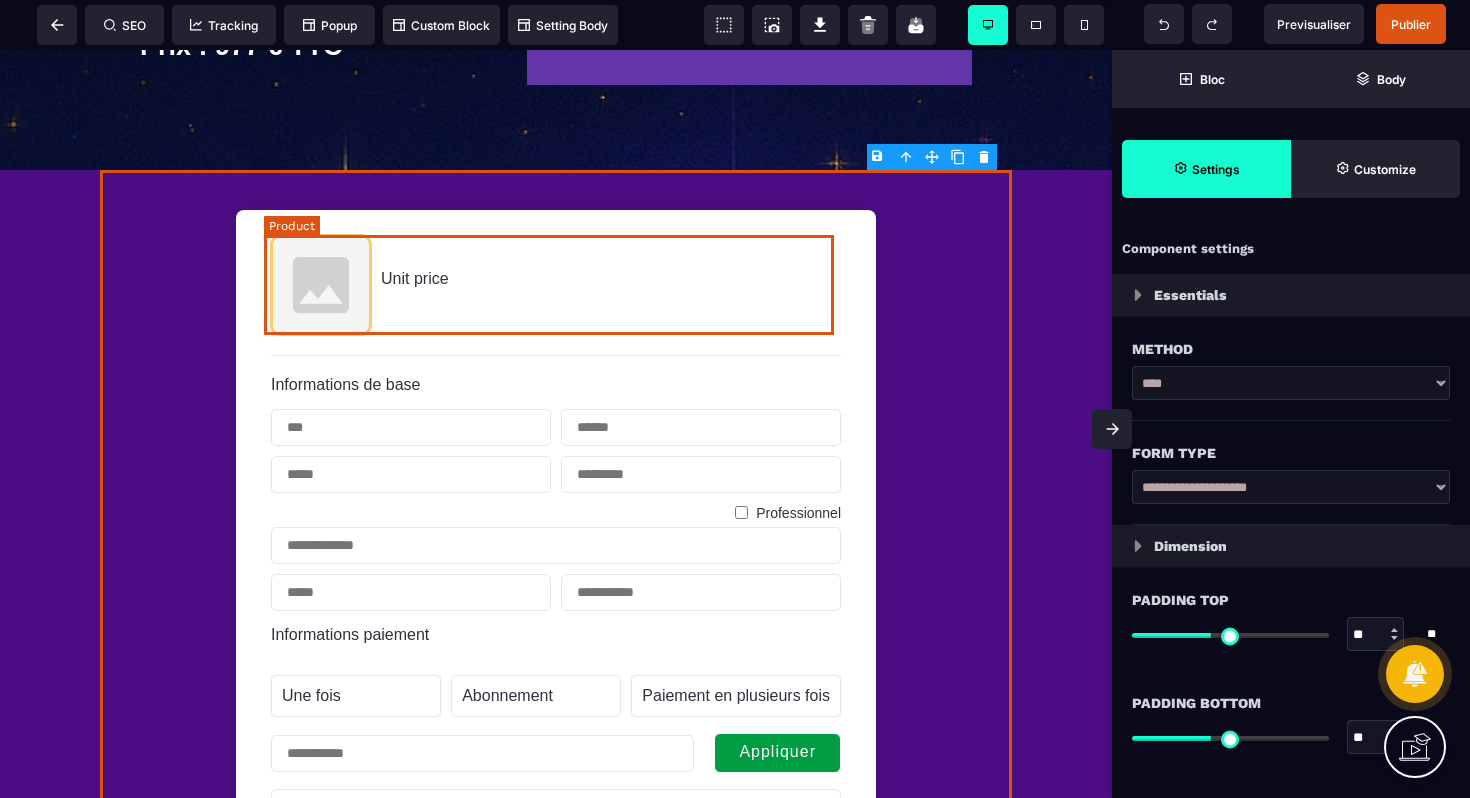 click at bounding box center [321, 285] 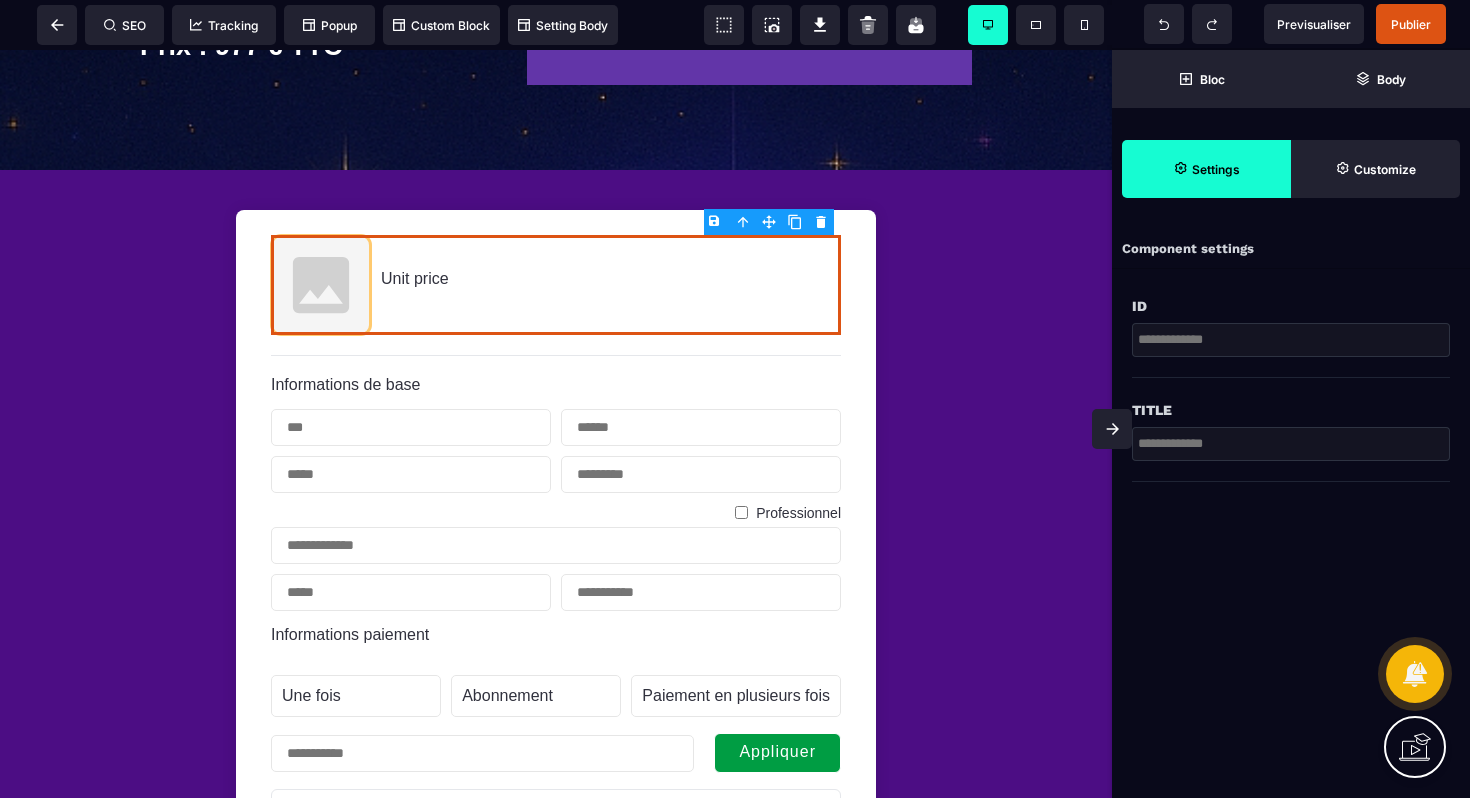 click at bounding box center (1291, 340) 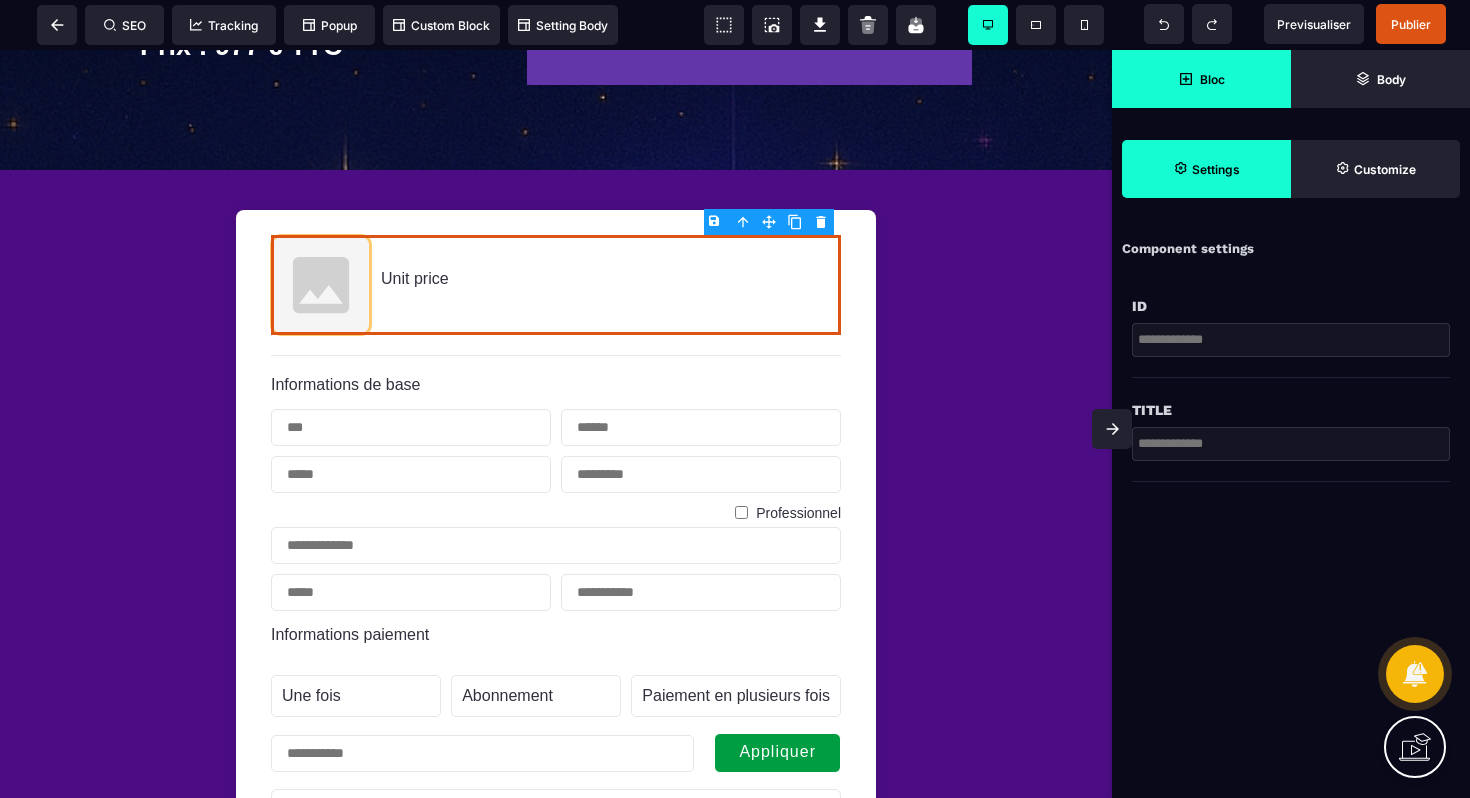 click on "Bloc" at bounding box center [1201, 79] 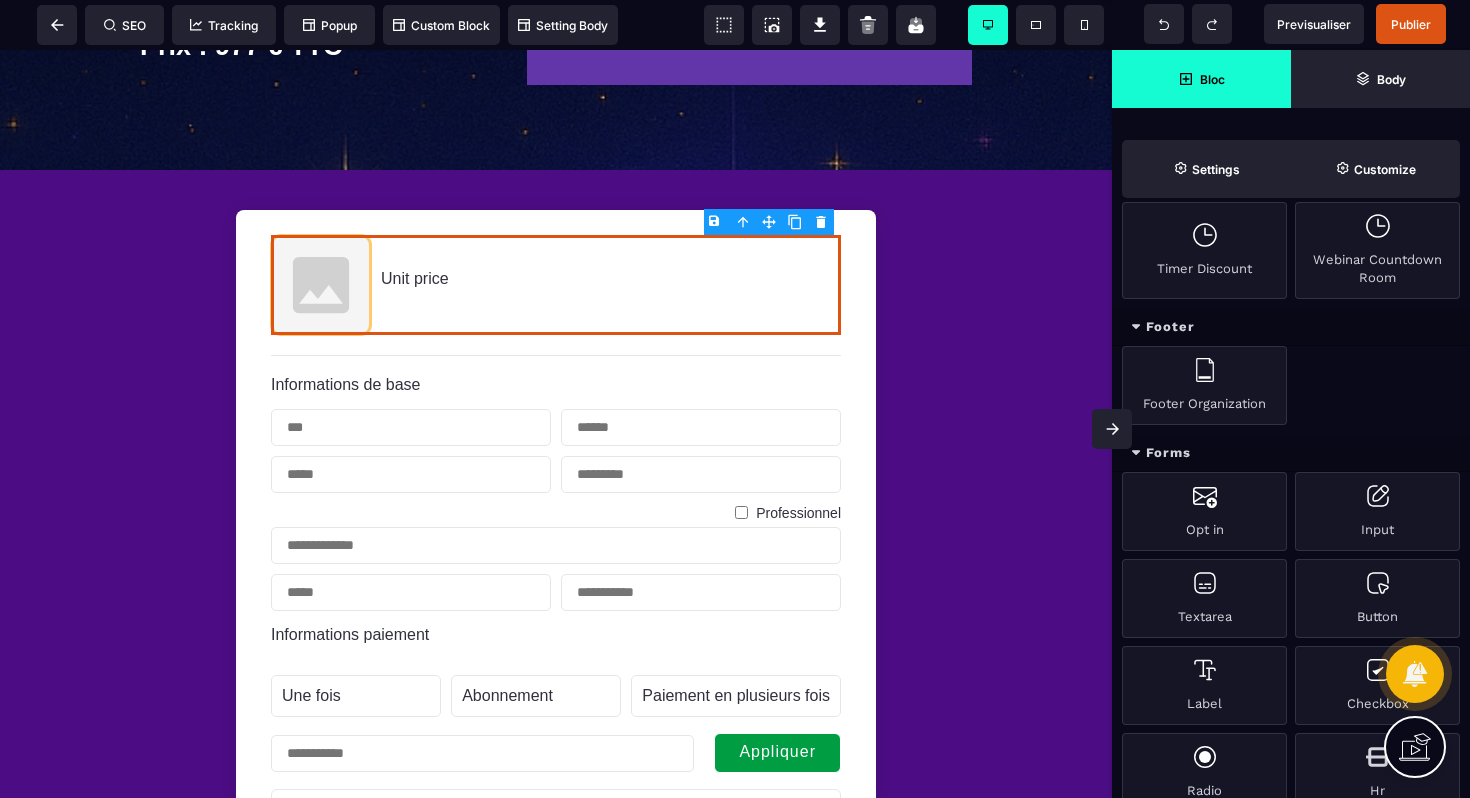 scroll, scrollTop: 1343, scrollLeft: 0, axis: vertical 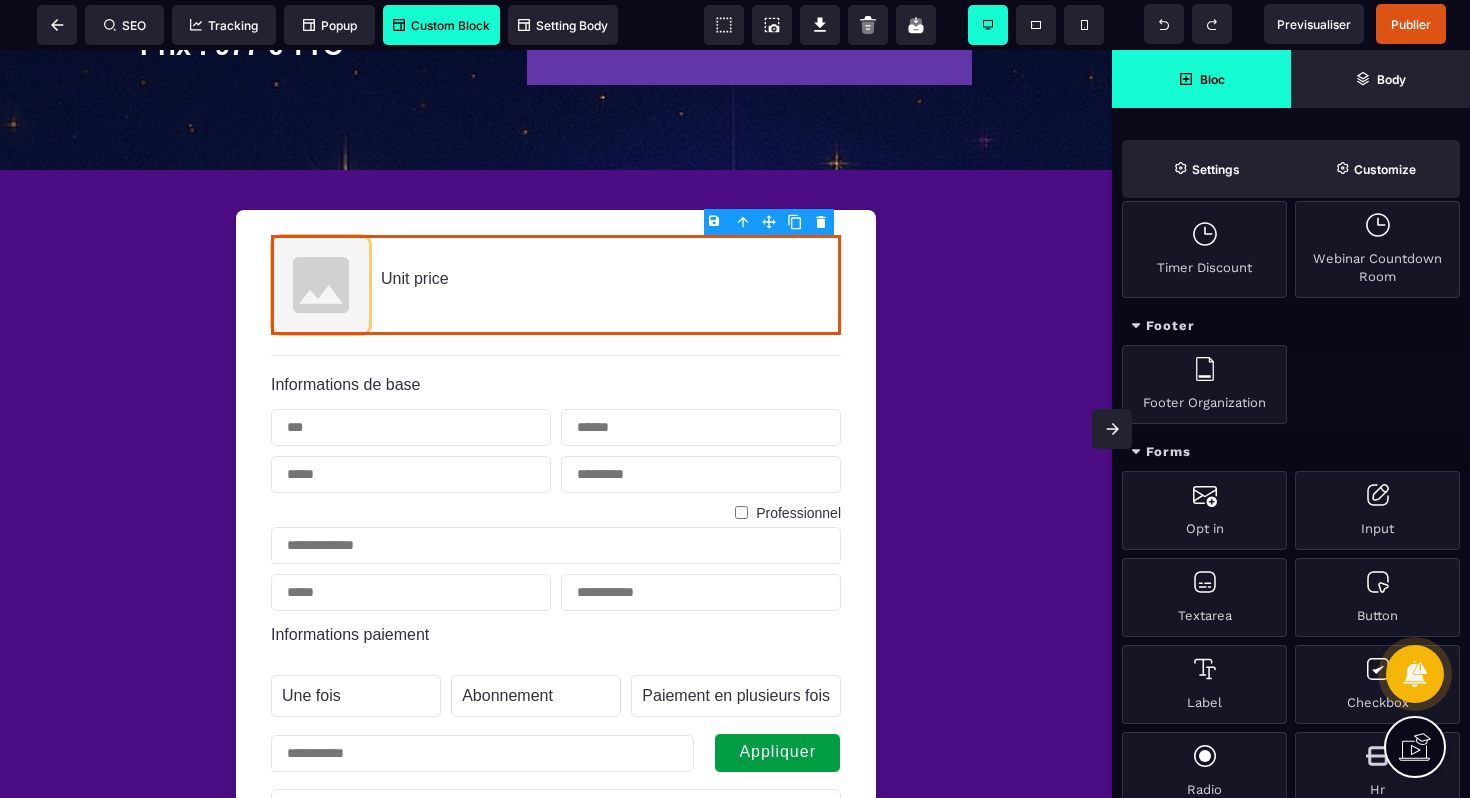 click on "Custom Block" at bounding box center (441, 25) 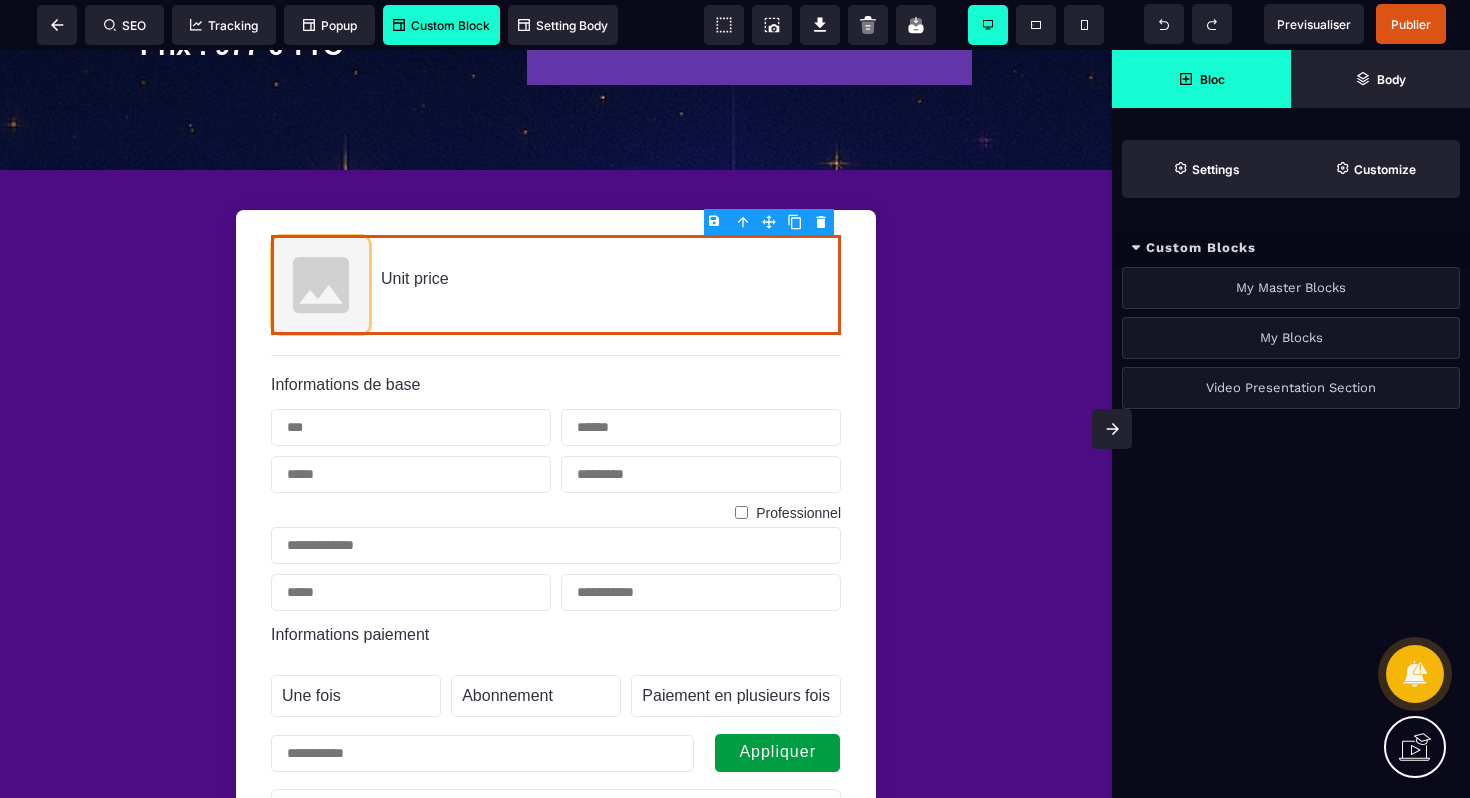 scroll, scrollTop: 0, scrollLeft: 0, axis: both 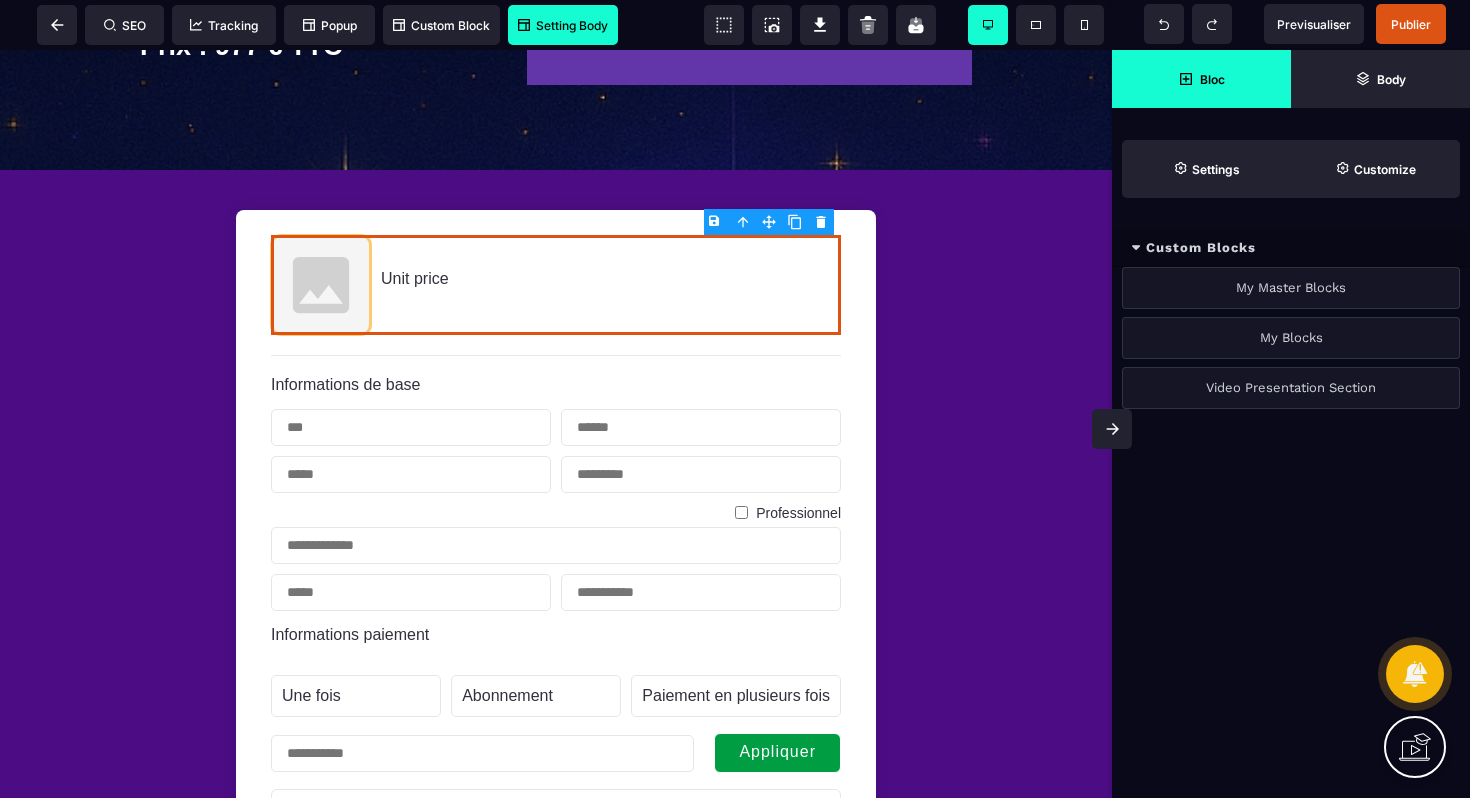 click on "Setting Body" at bounding box center [563, 25] 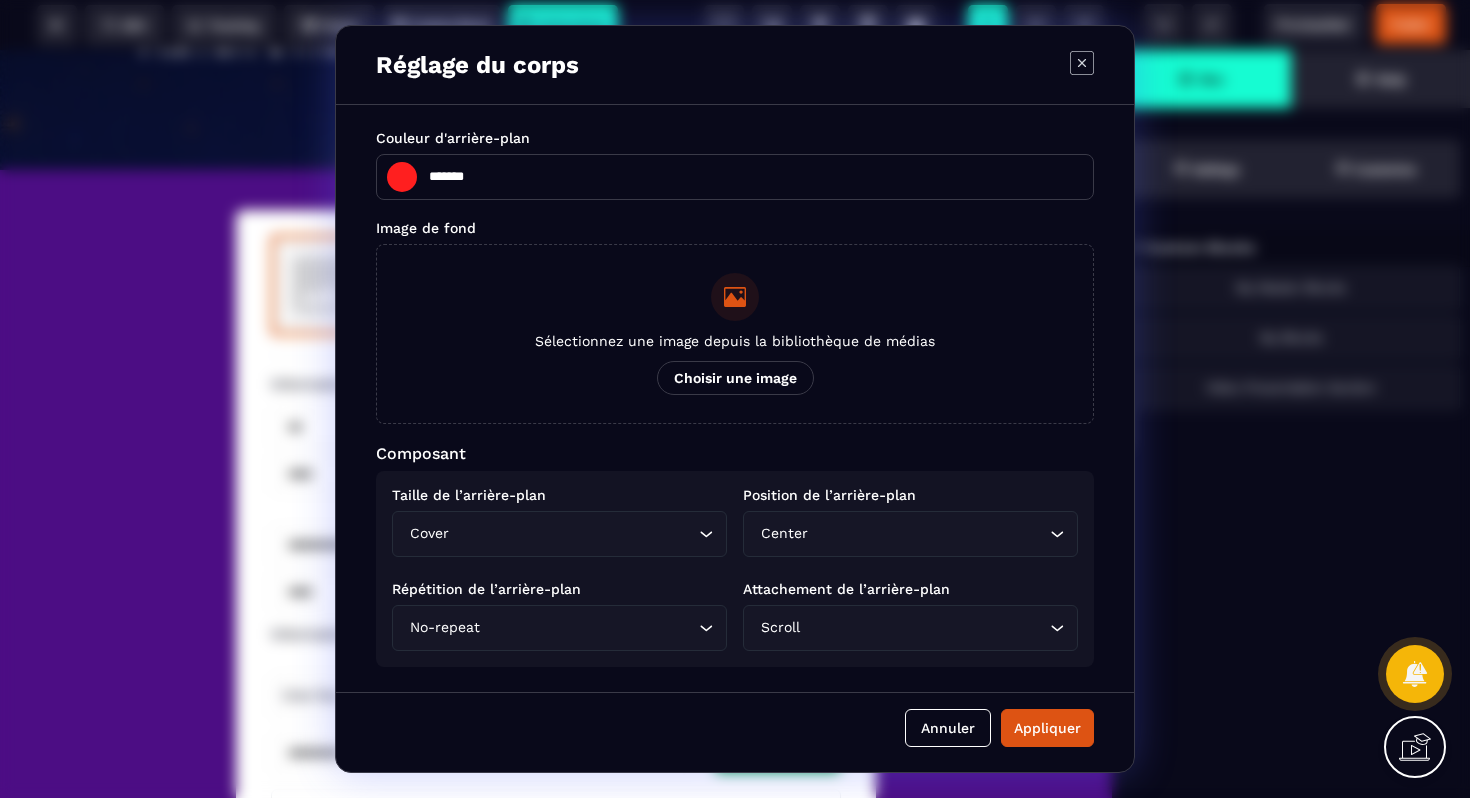 click on "*******" at bounding box center [412, 177] 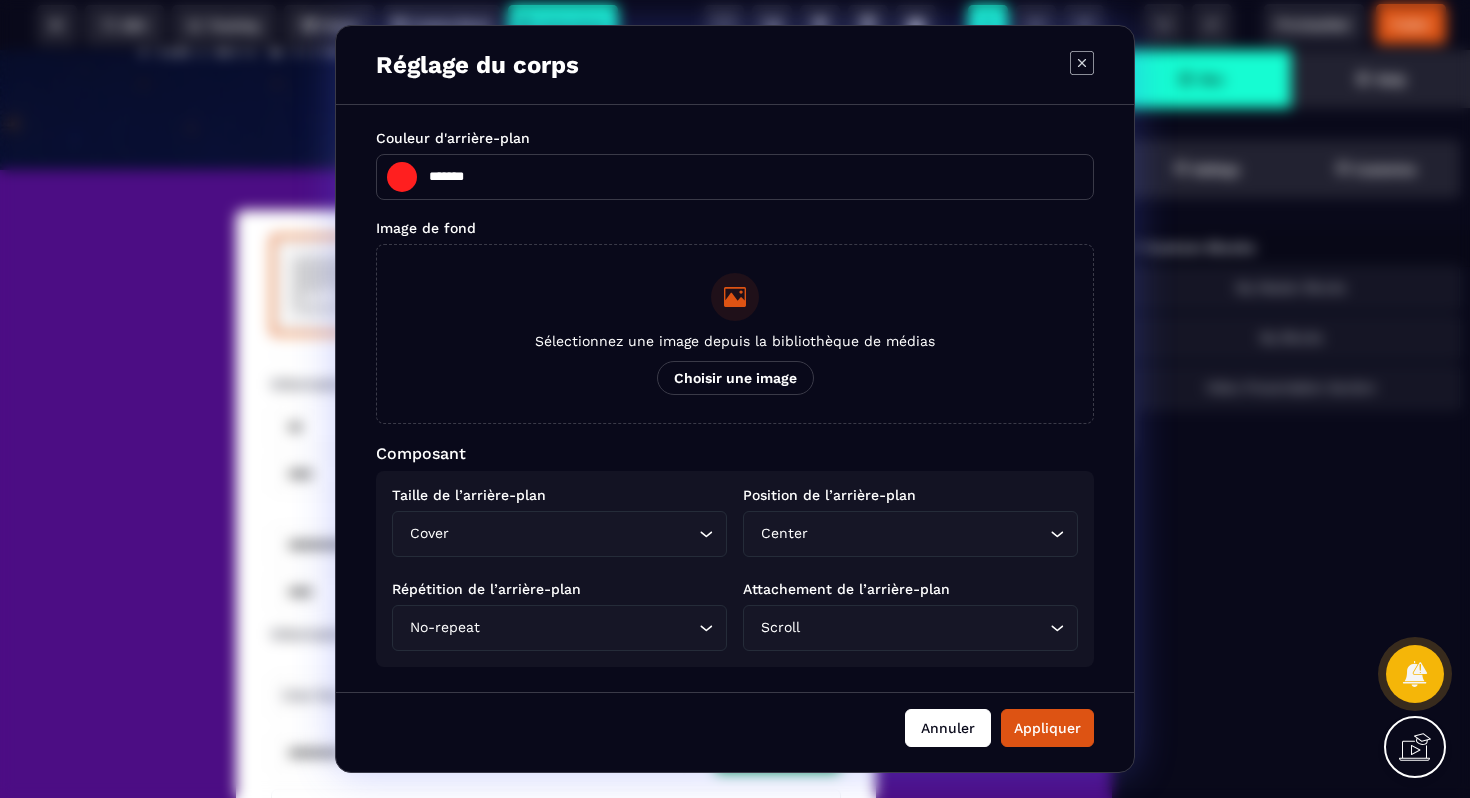 click on "Annuler" at bounding box center [948, 728] 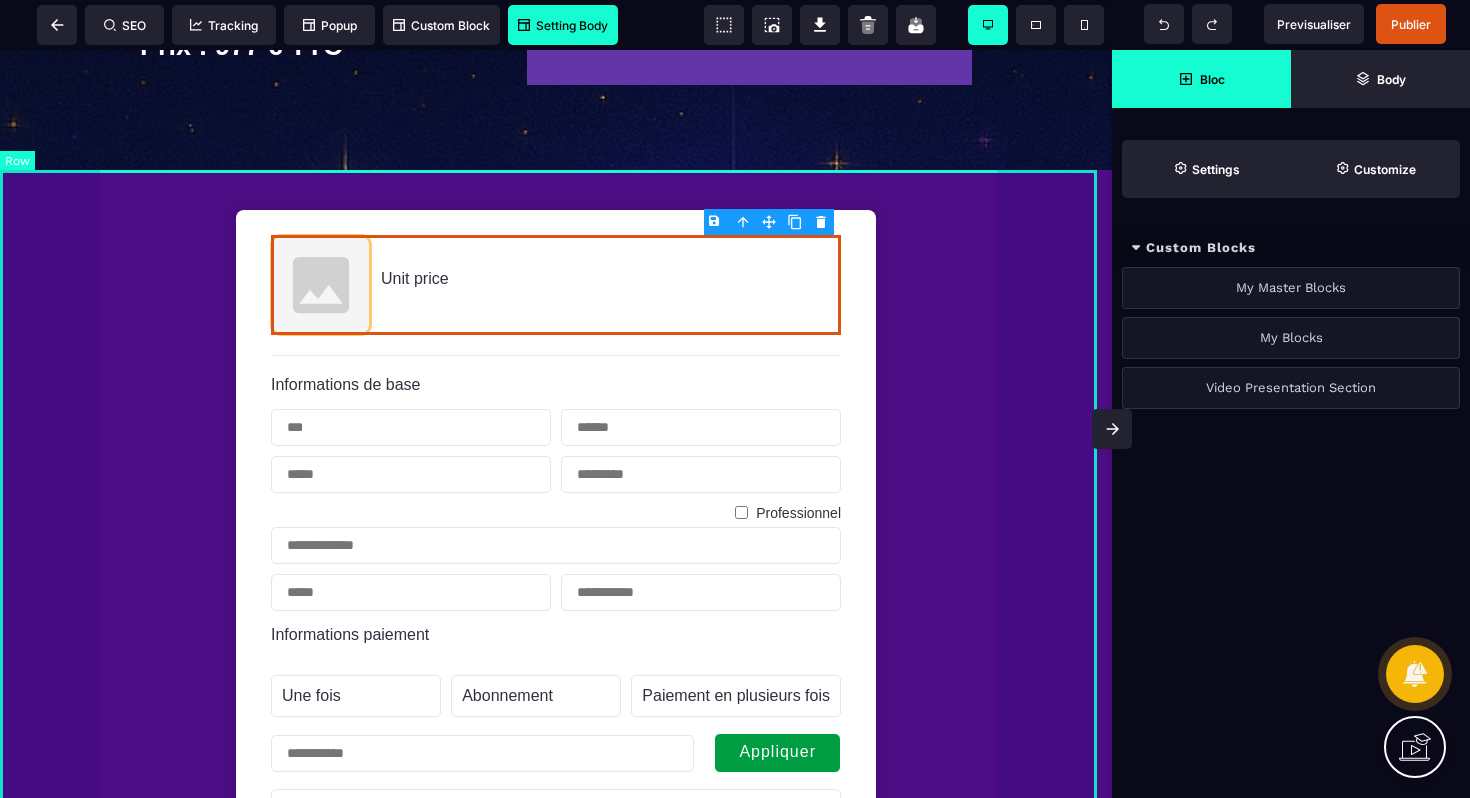 click on "Unit price Informations de base Professionnel Informations paiement Une fois Abonnement Paiement en plusieurs fois Abonnement Paiement en plusieurs fois Appliquer Promotion 0 Sous-total 0 Taxe 0 Montant total dû 0 0 Acheter maintenant En confirmant votre abonnement, vous autorisez NAME_ORG à vous facturer pour des paiements futurs conformément à leurs conditions. Vous pouvez annuler votre abonnement à tout moment. Propulsé par
Stripe
Conditions générales Confidentialité" at bounding box center [556, 810] 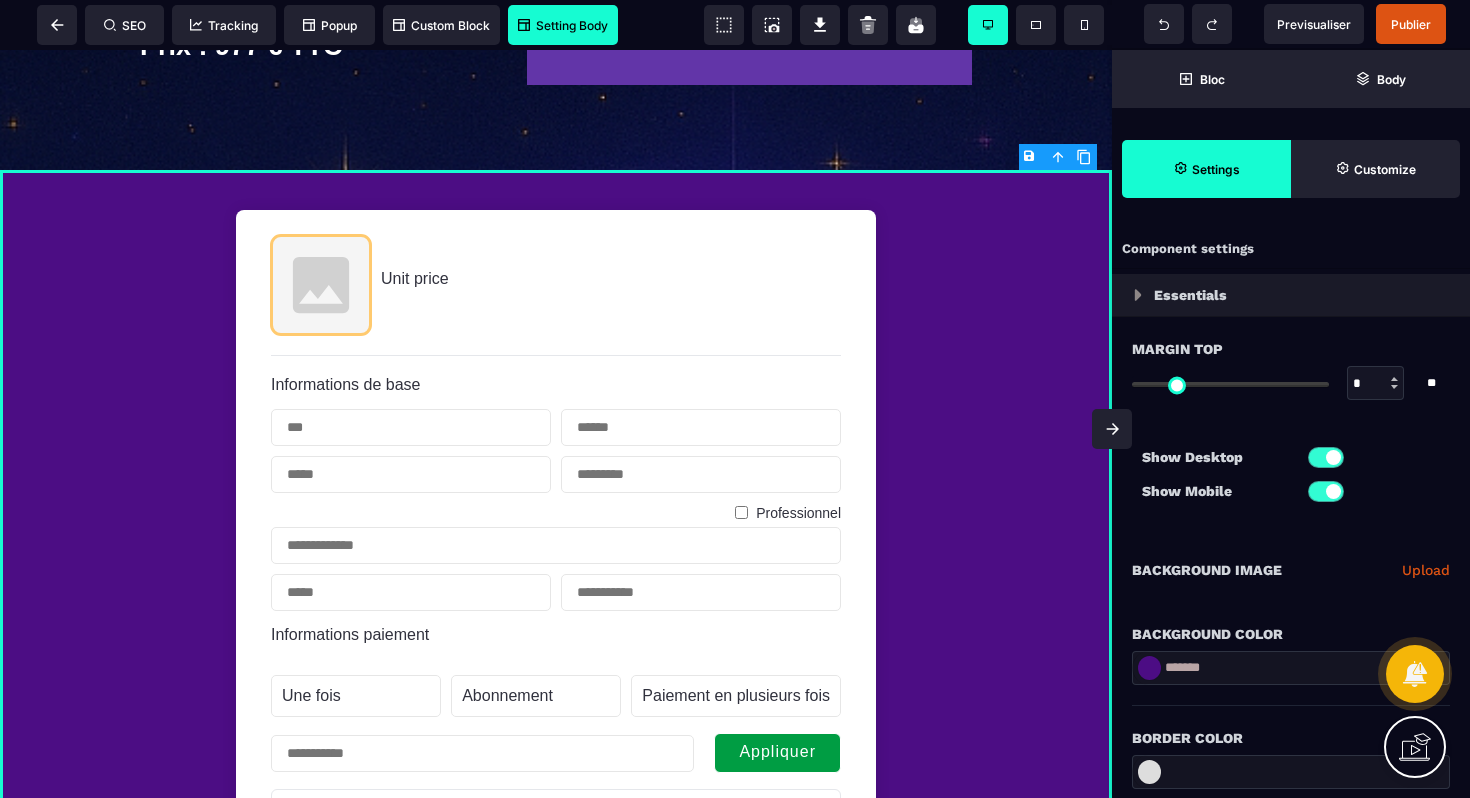 drag, startPoint x: 1233, startPoint y: 667, endPoint x: 1155, endPoint y: 672, distance: 78.160095 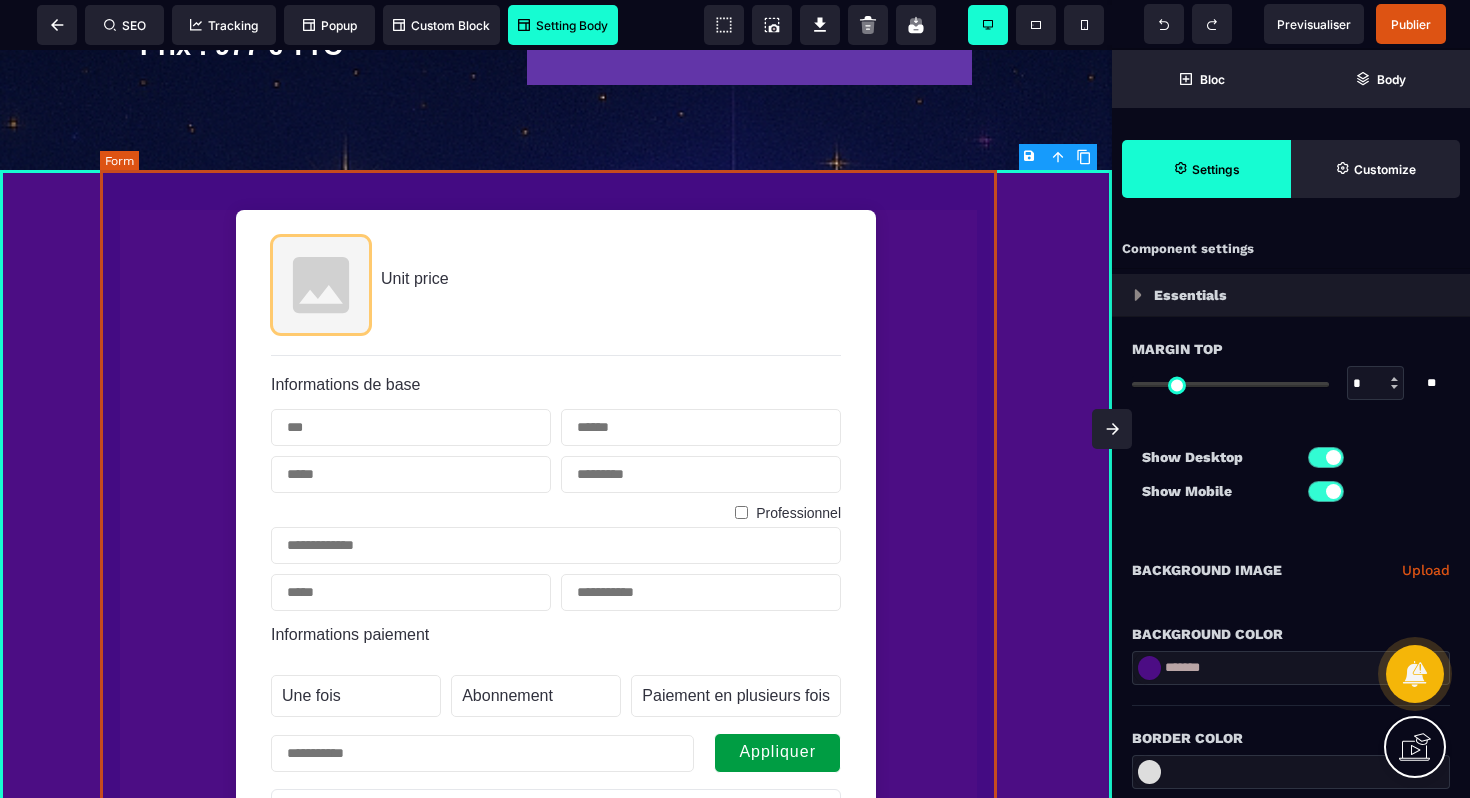 click on "Unit price Informations de base Professionnel Informations paiement Une fois Abonnement Paiement en plusieurs fois Abonnement Paiement en plusieurs fois Appliquer Promotion 0 Sous-total 0 Taxe 0 Montant total dû 0 0 Acheter maintenant En confirmant votre abonnement, vous autorisez NAME_ORG à vous facturer pour des paiements futurs conformément à leurs conditions. Vous pouvez annuler votre abonnement à tout moment. Propulsé par
Stripe
Conditions générales Confidentialité" at bounding box center [556, 719] 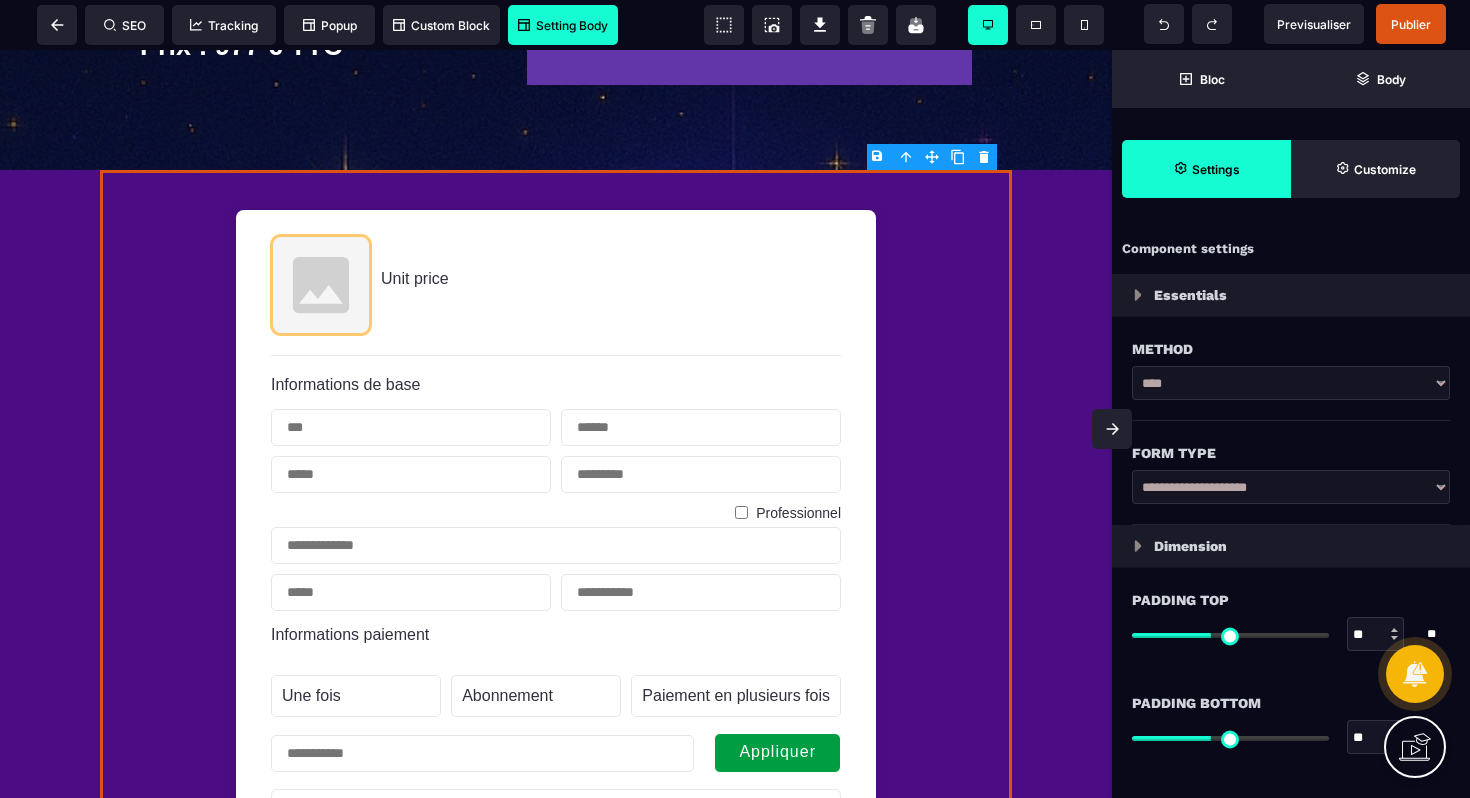 click on "Setting Body" at bounding box center (563, 25) 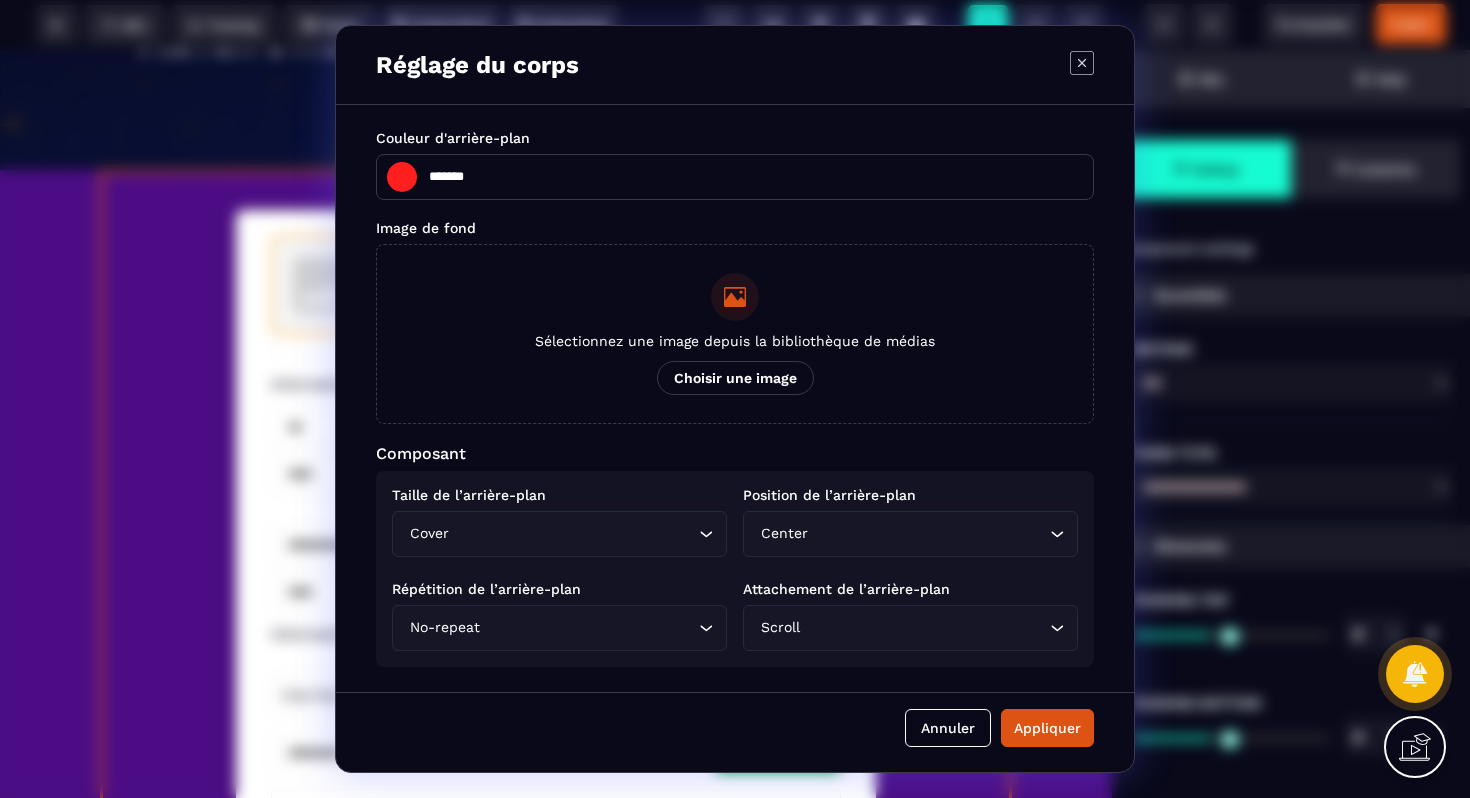 click on "*******" at bounding box center [412, 177] 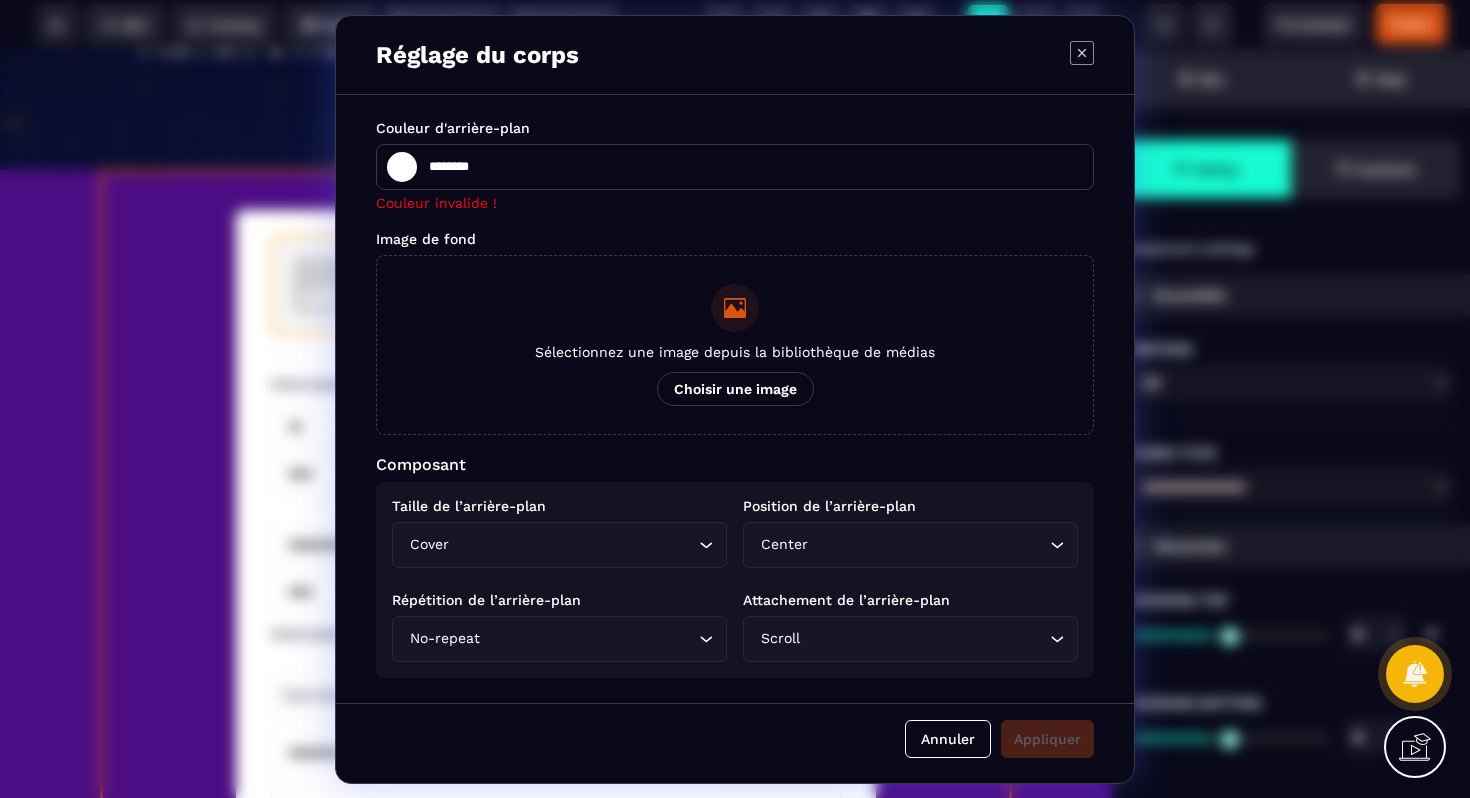 click on "********" at bounding box center [755, 167] 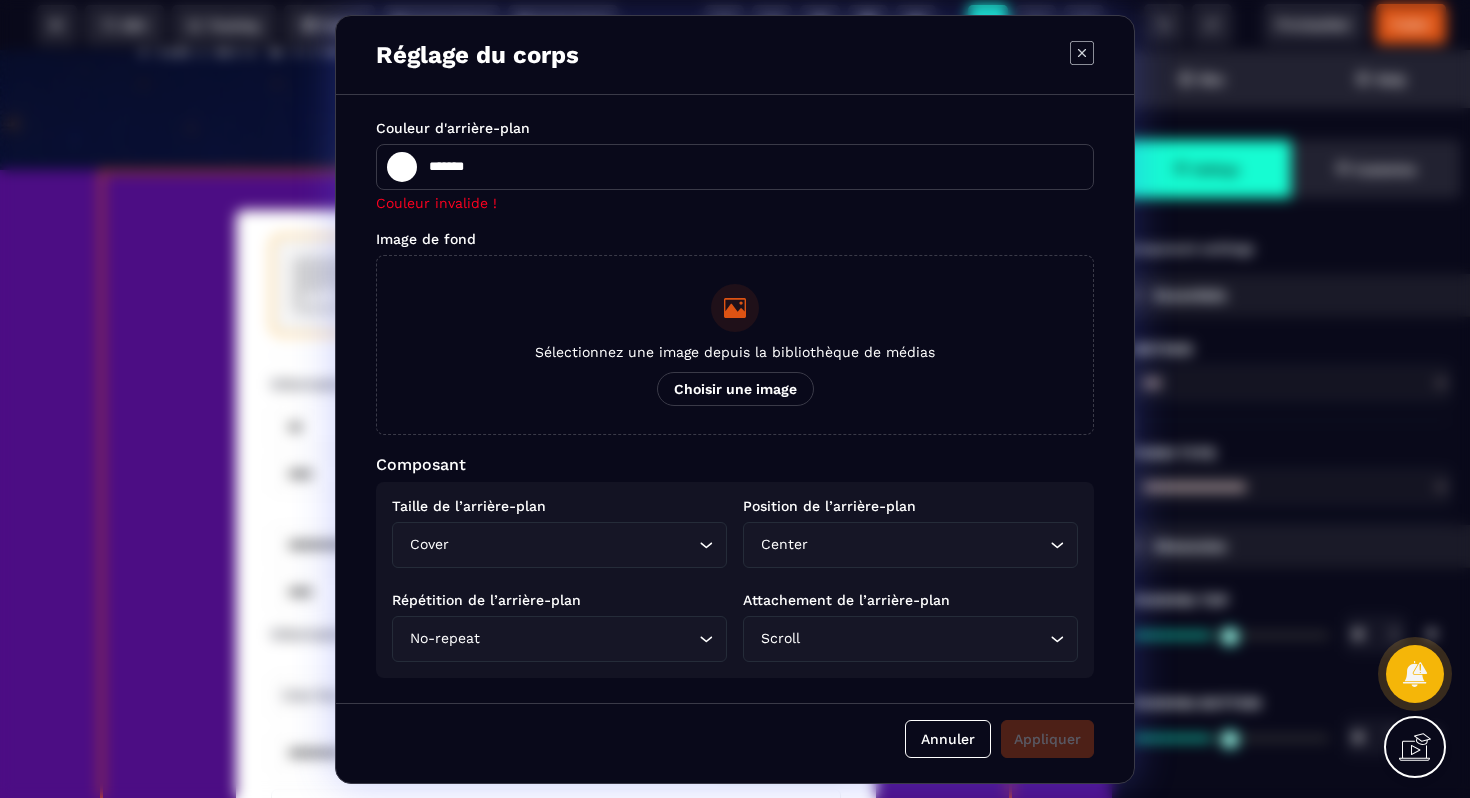 type on "*******" 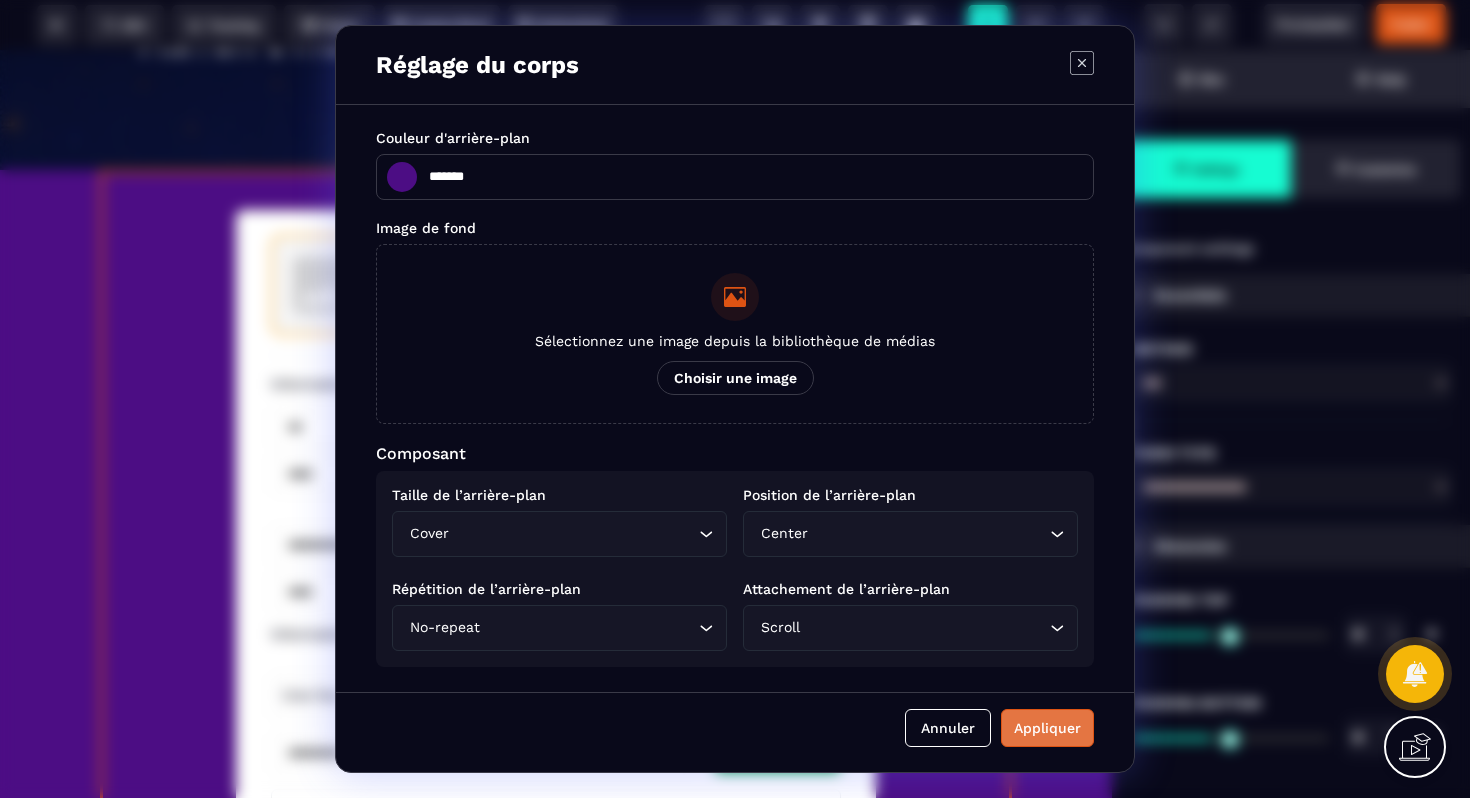 type on "*******" 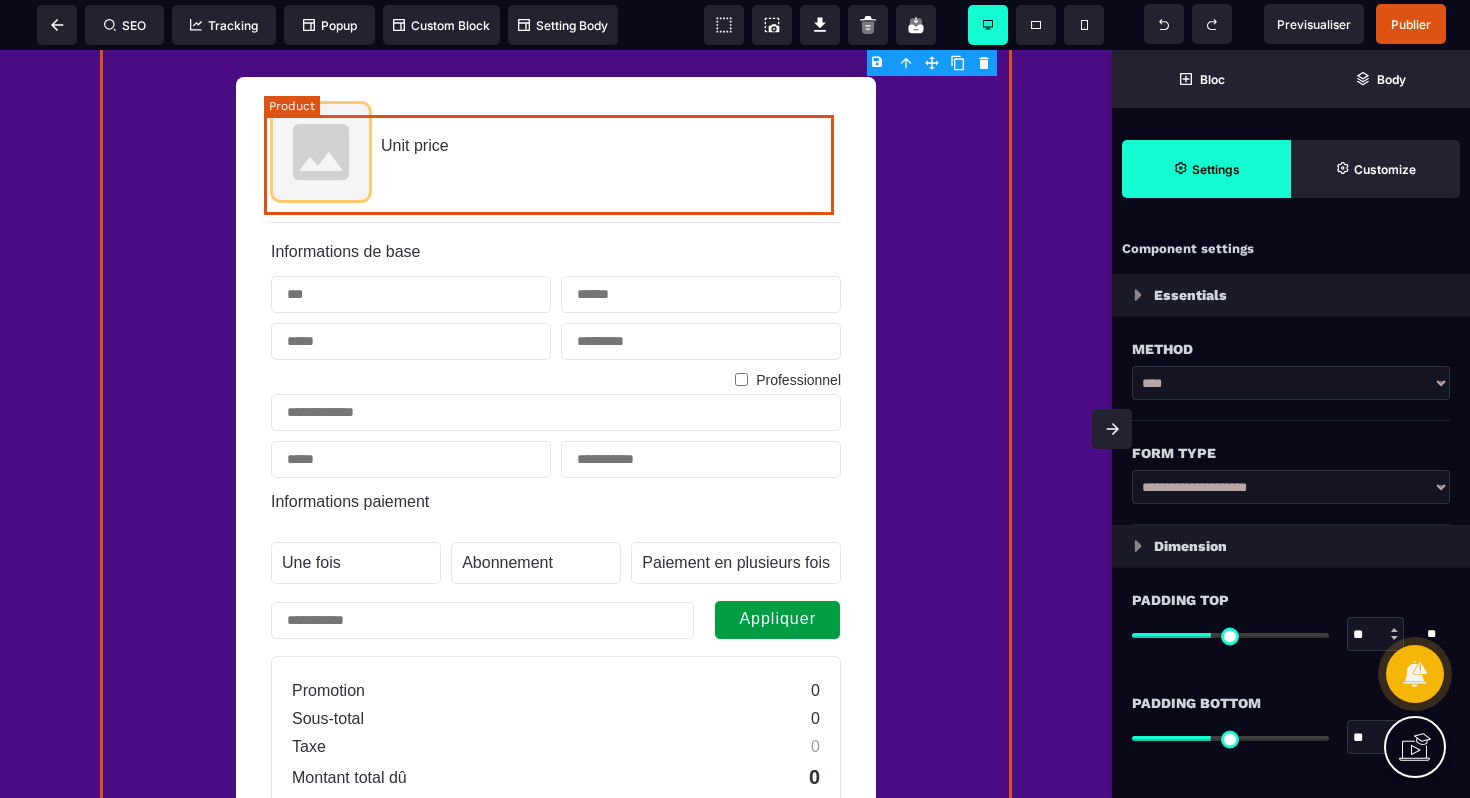 scroll, scrollTop: 1082, scrollLeft: 0, axis: vertical 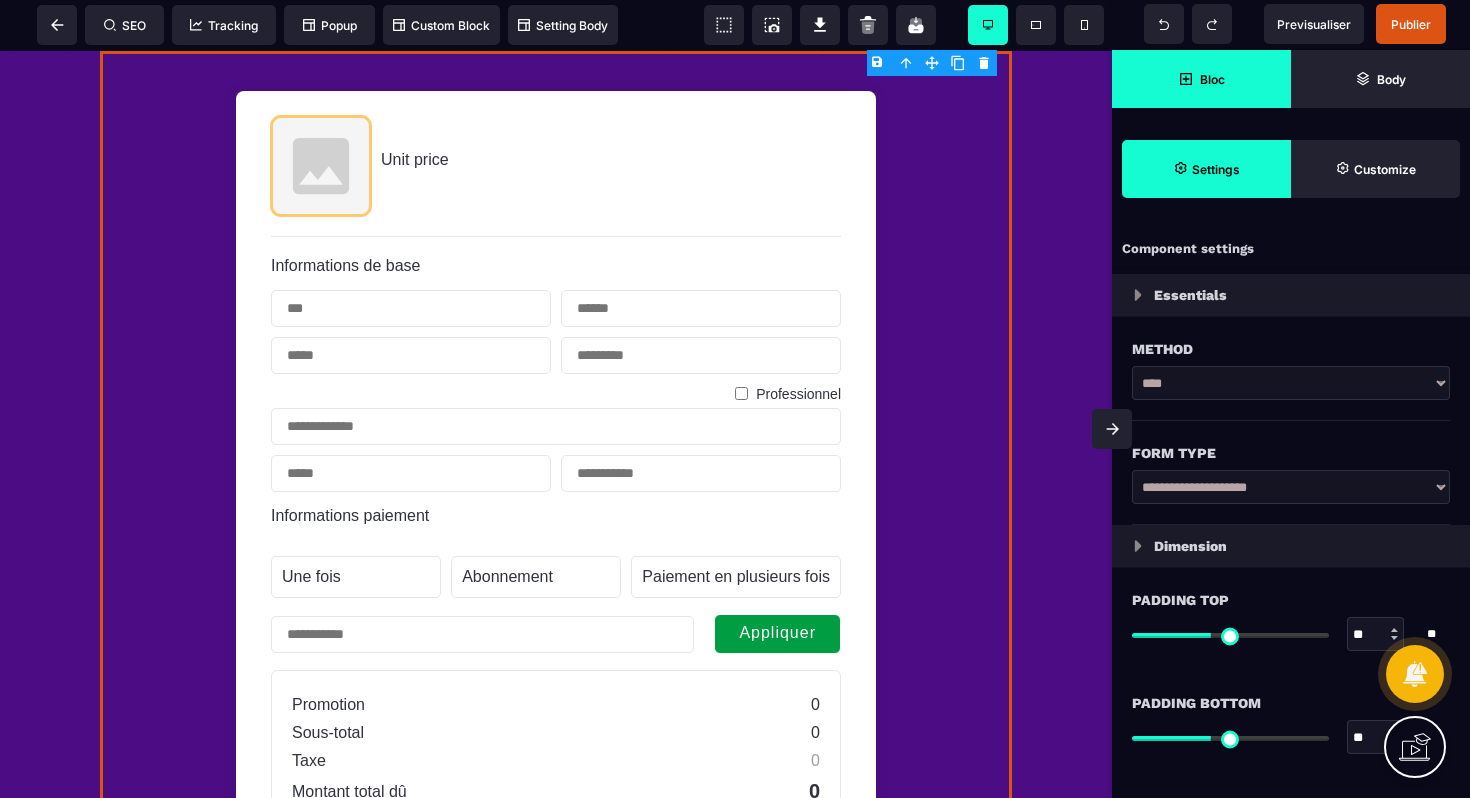 click on "Bloc" at bounding box center [1201, 79] 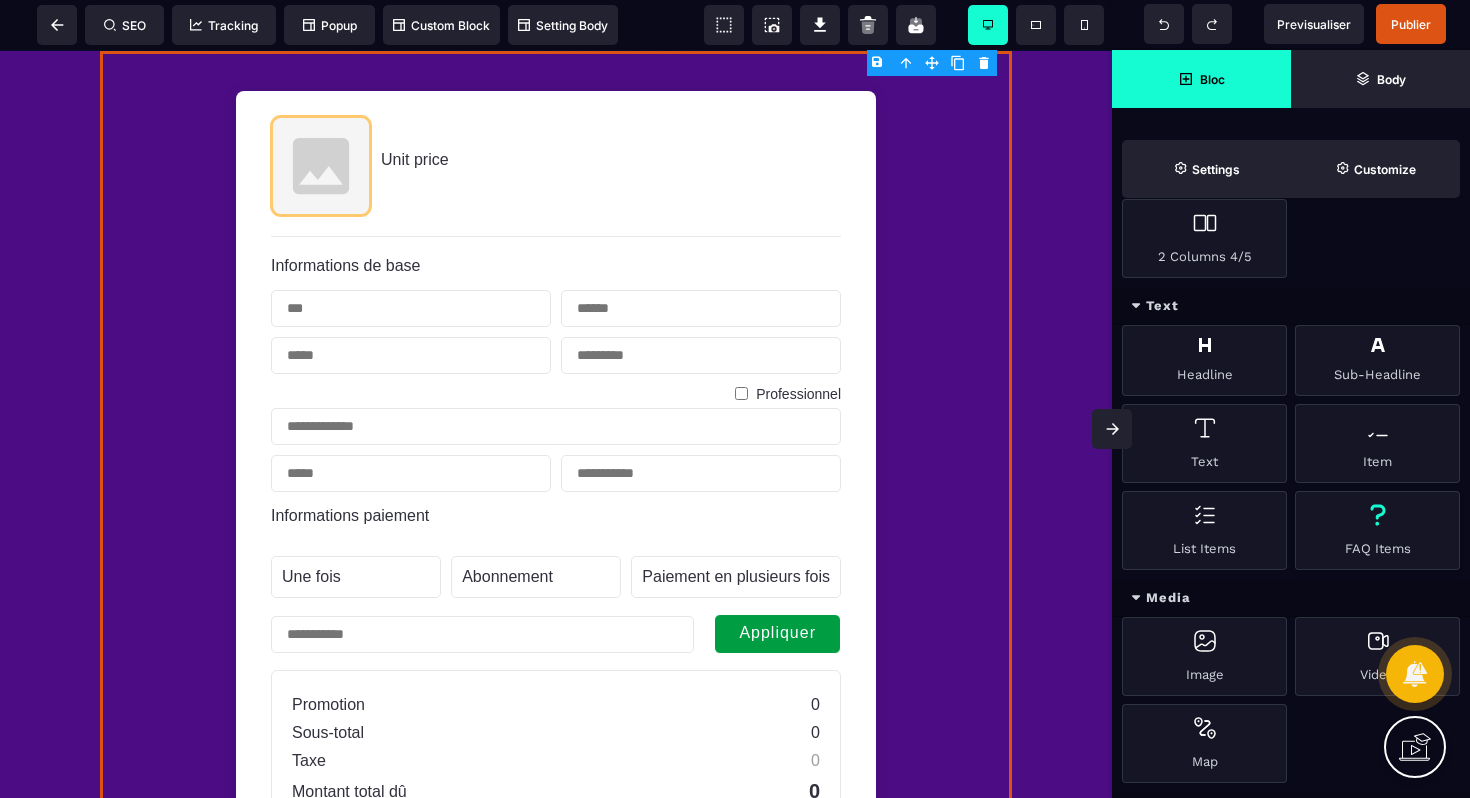 scroll, scrollTop: 771, scrollLeft: 0, axis: vertical 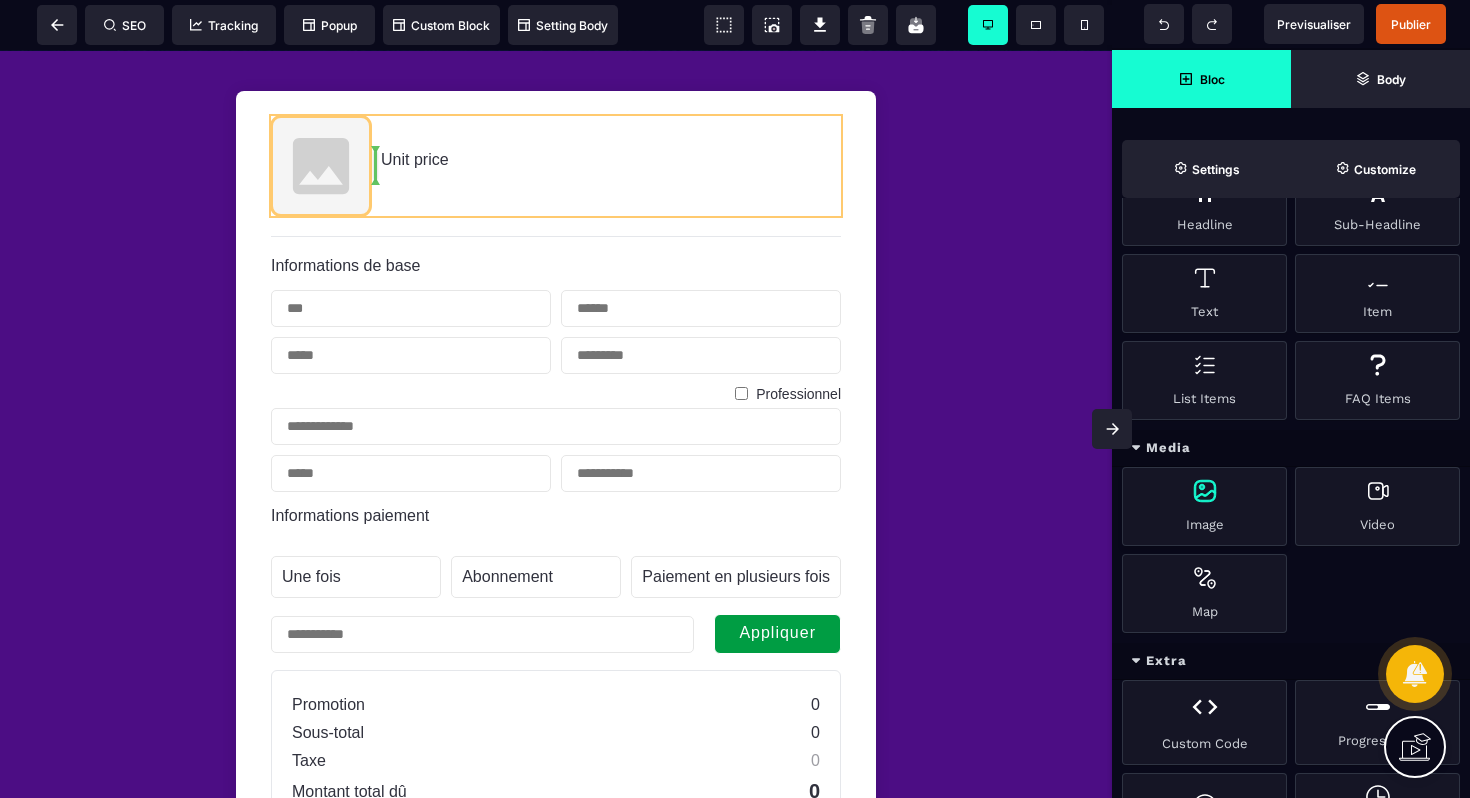 select 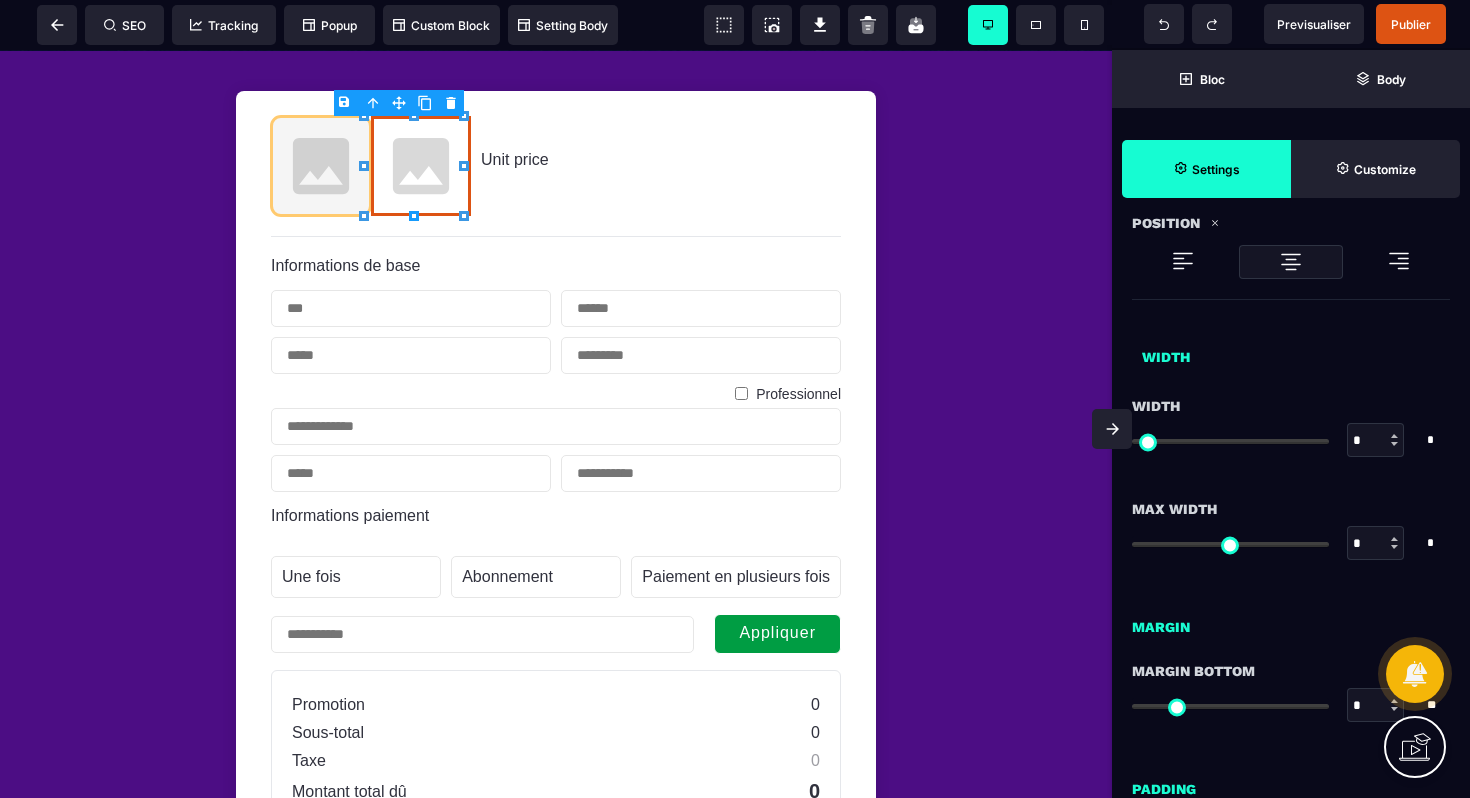 type on "*" 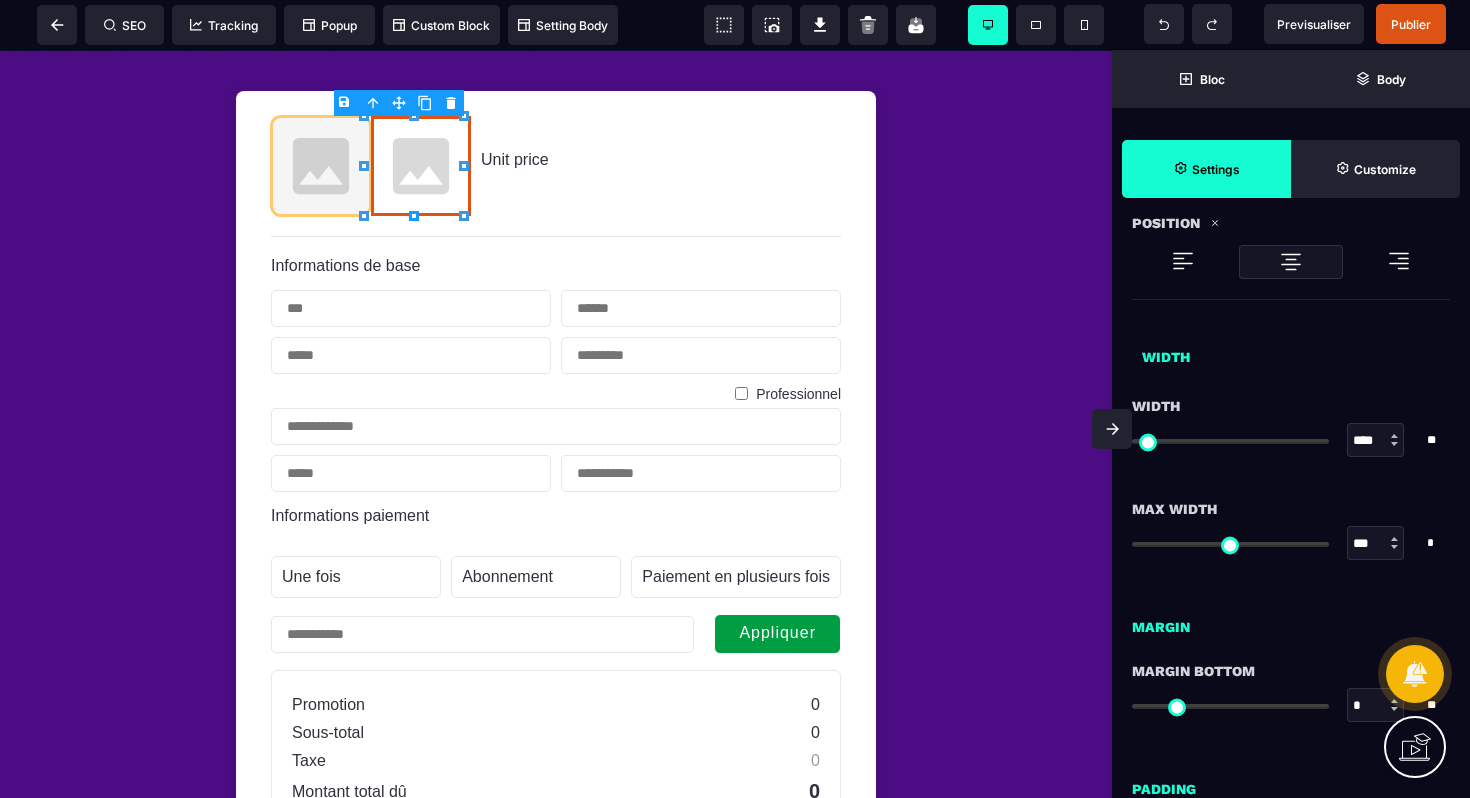 type on "*" 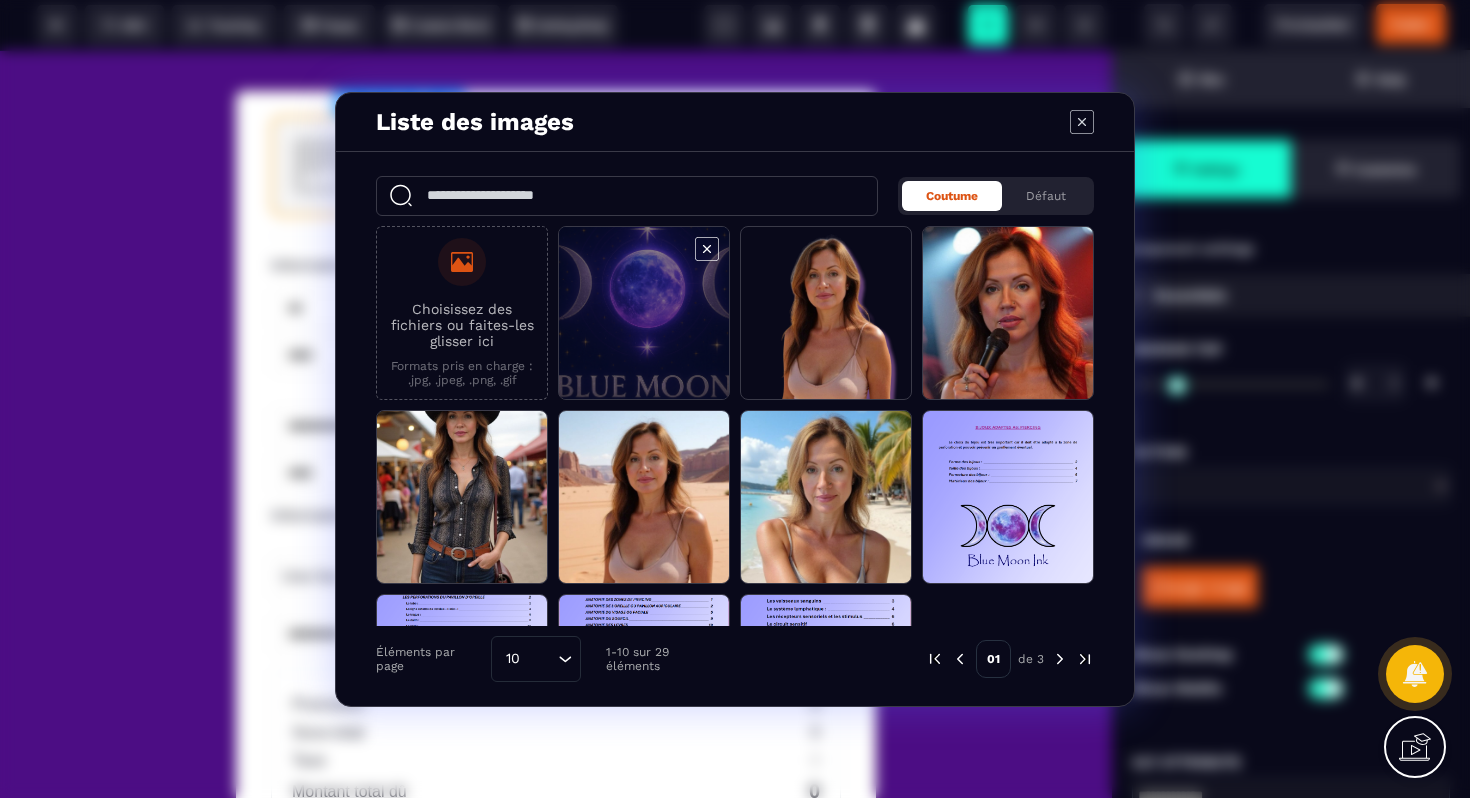 click at bounding box center (644, 314) 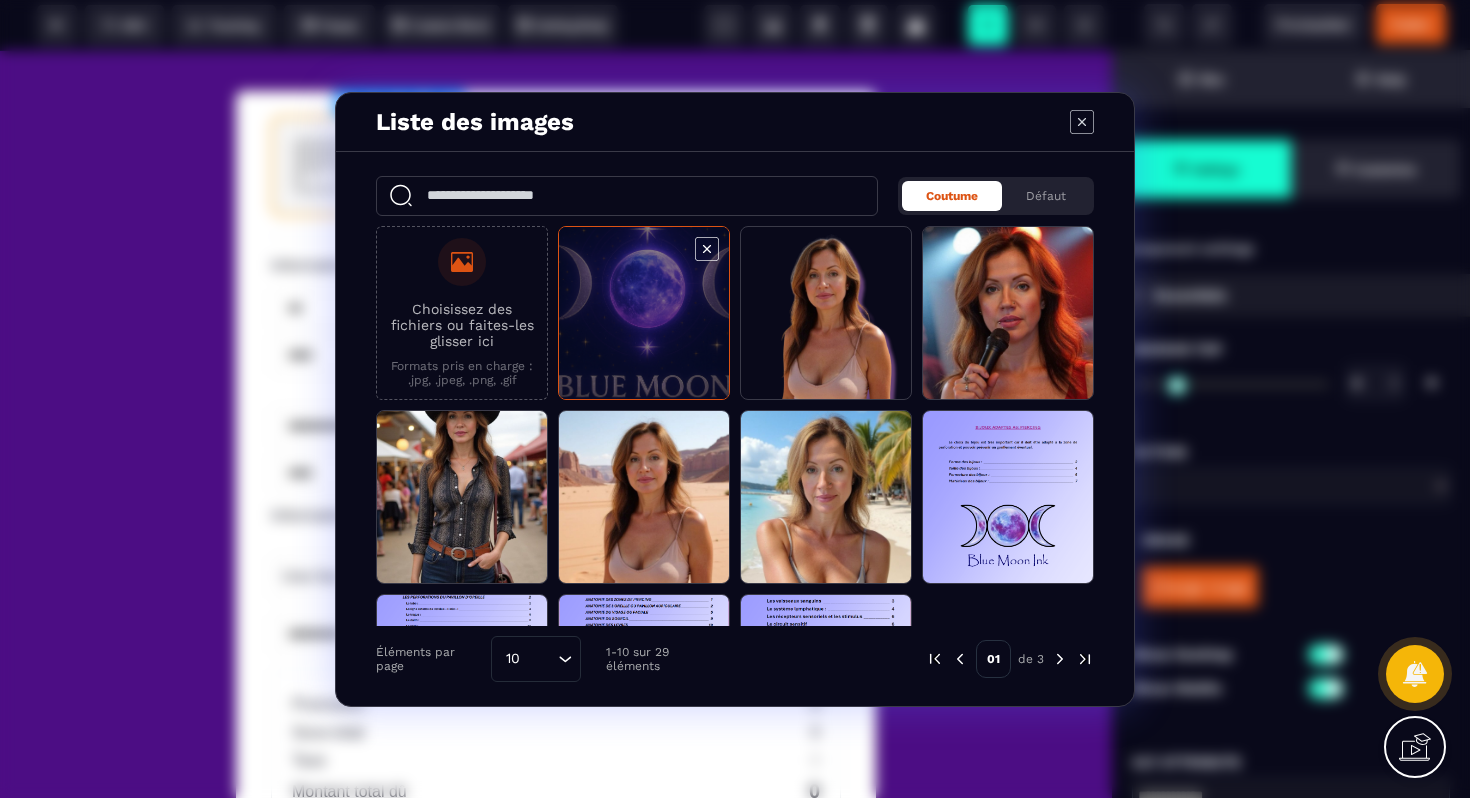 click at bounding box center [644, 314] 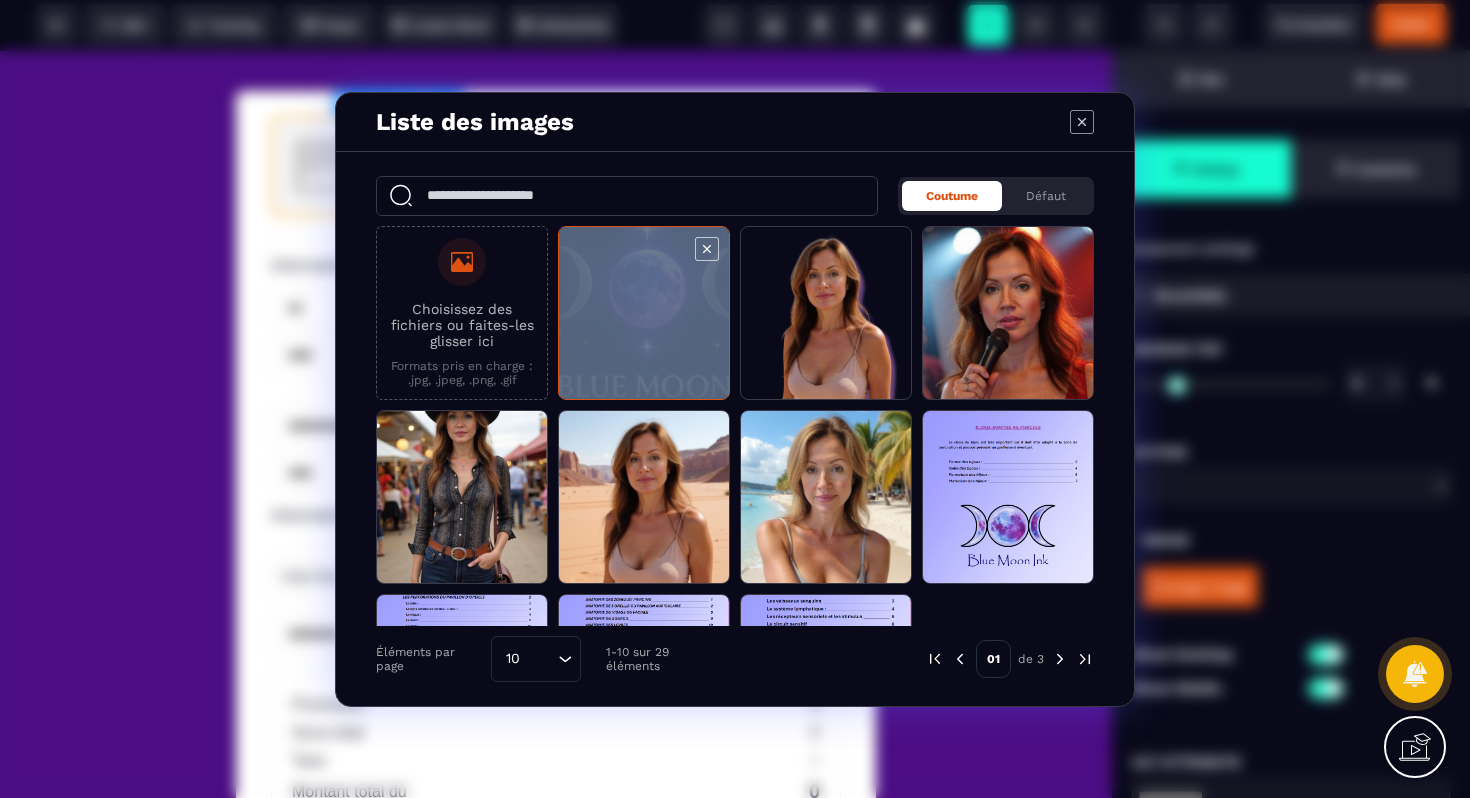 click at bounding box center (644, 314) 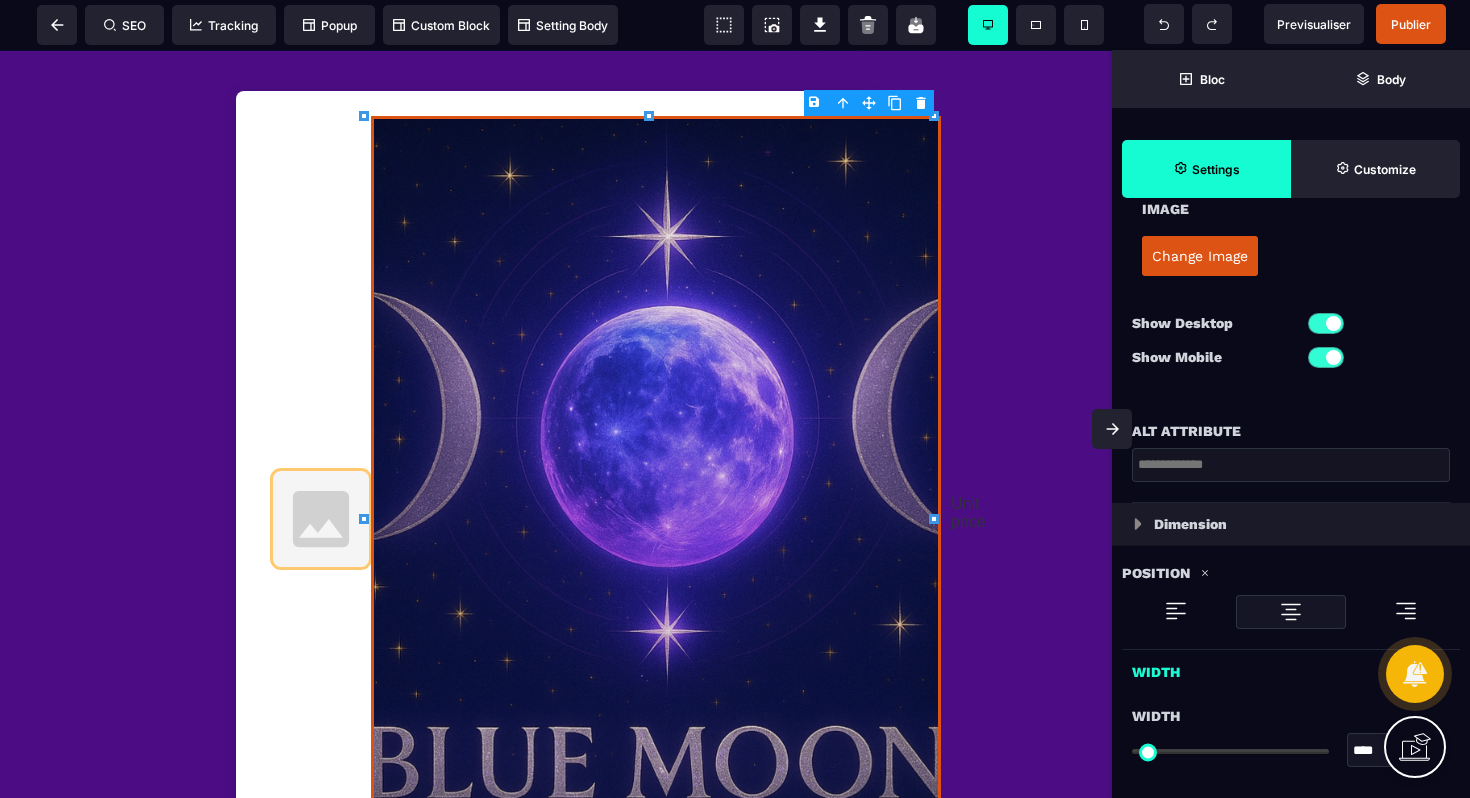 scroll, scrollTop: 527, scrollLeft: 0, axis: vertical 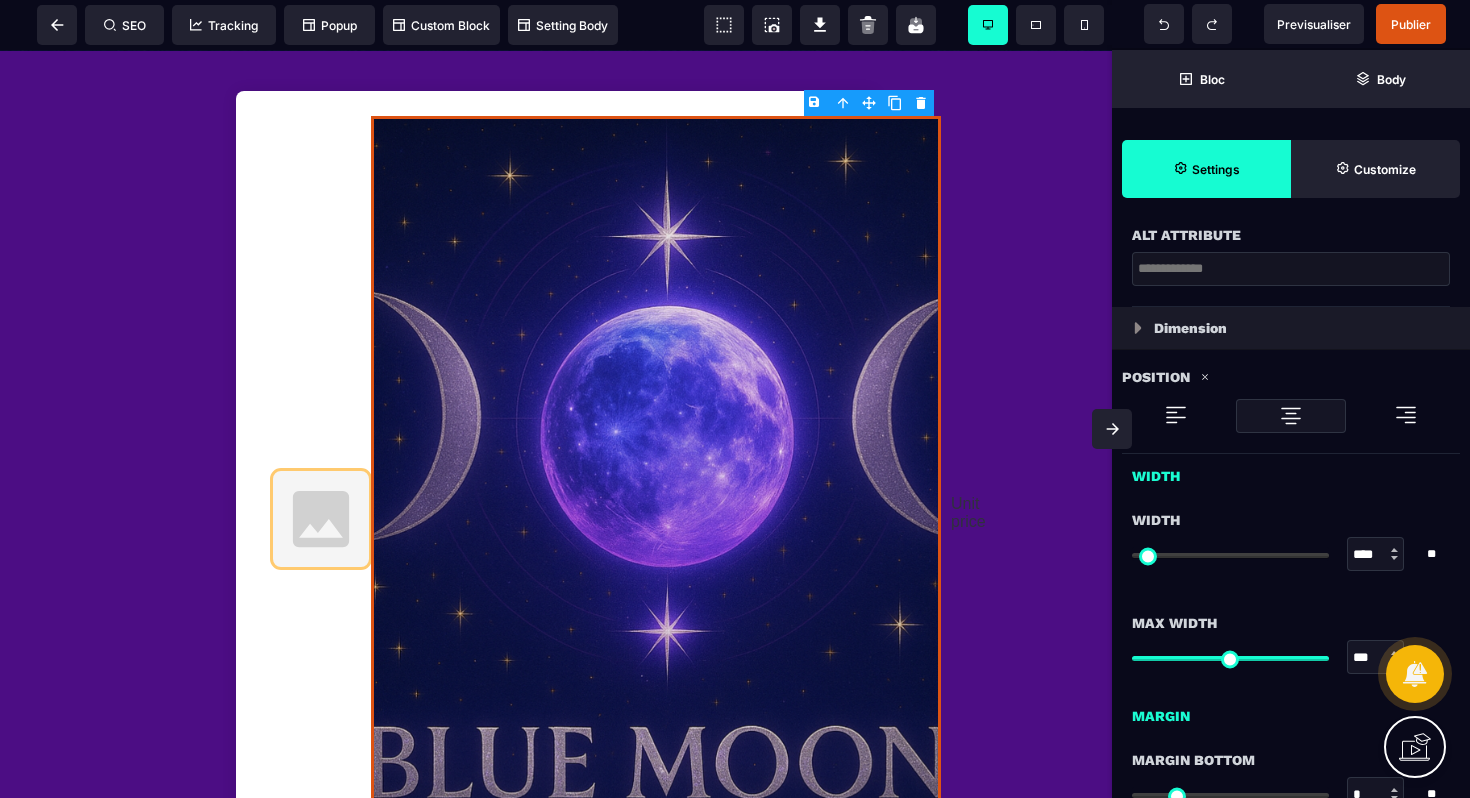 click at bounding box center [1138, 328] 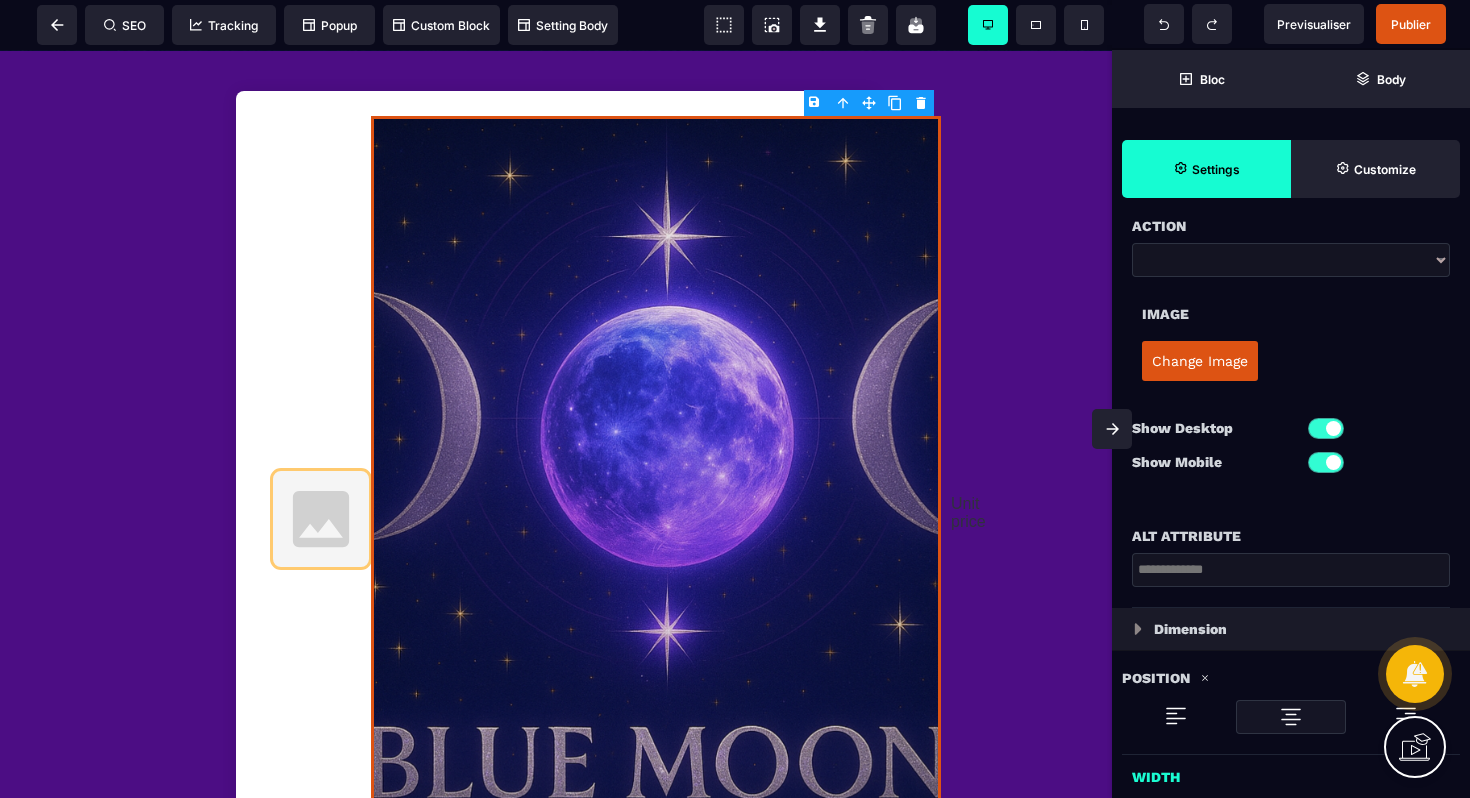 select 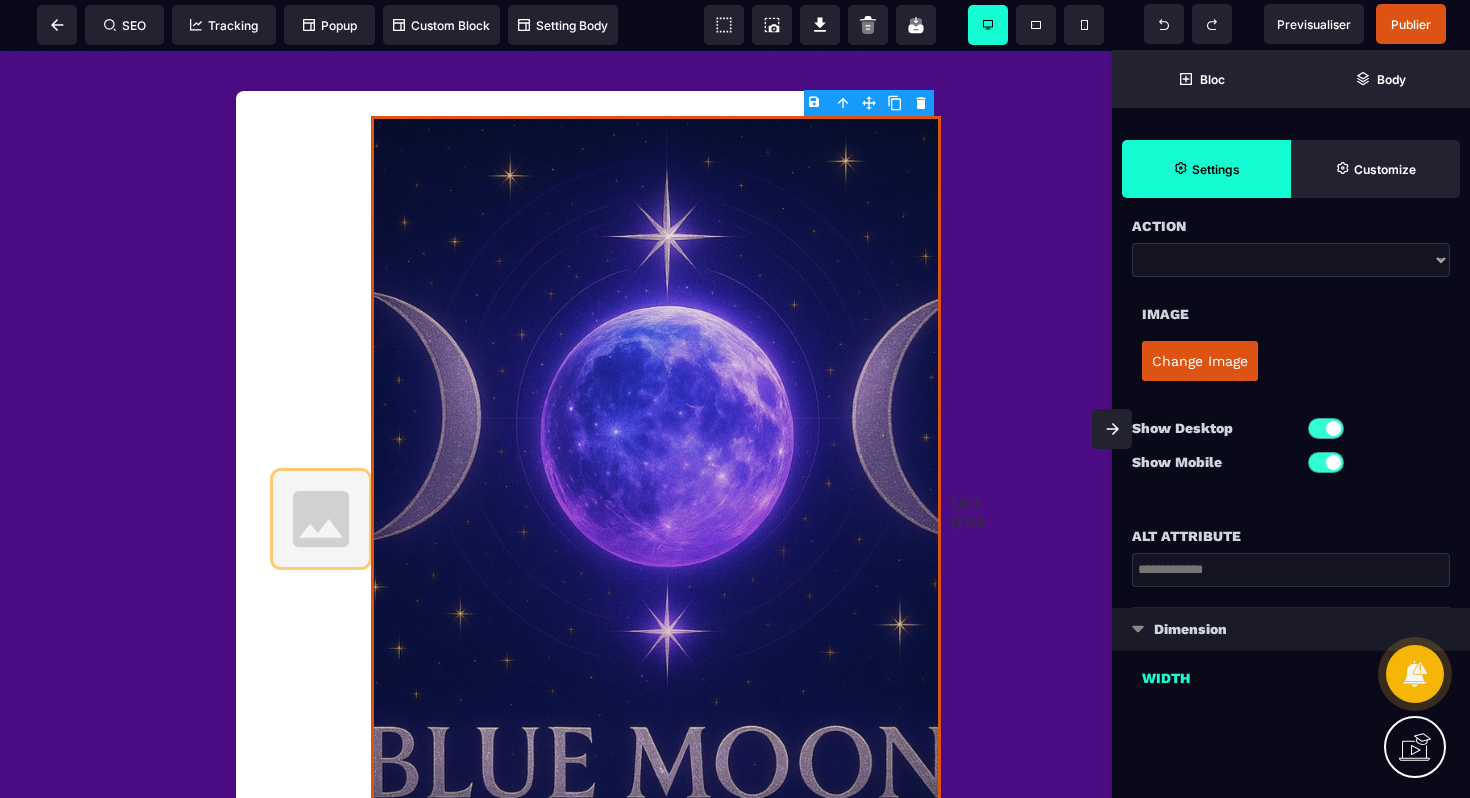 click on "Dimension" at bounding box center [1291, 629] 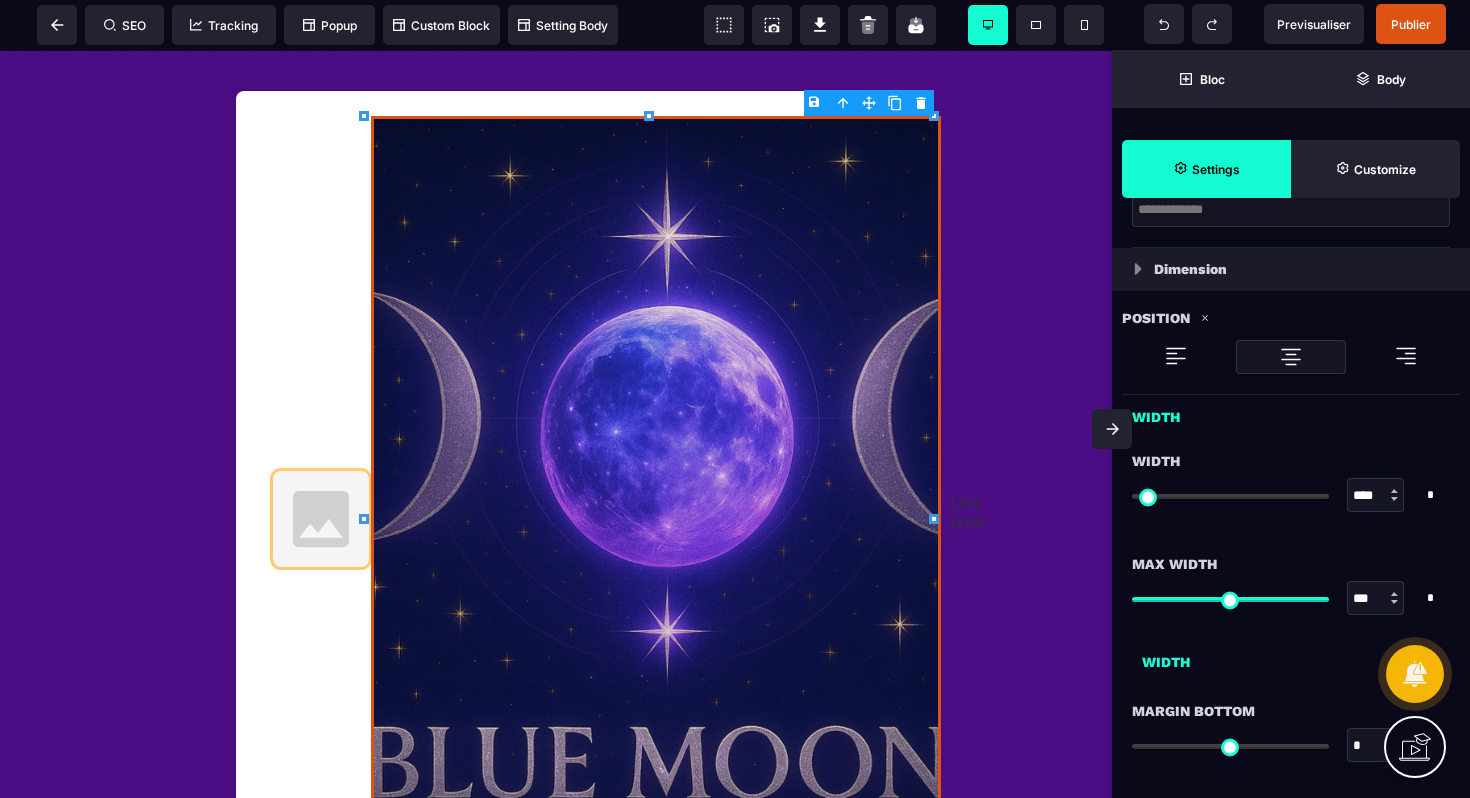scroll, scrollTop: 878, scrollLeft: 0, axis: vertical 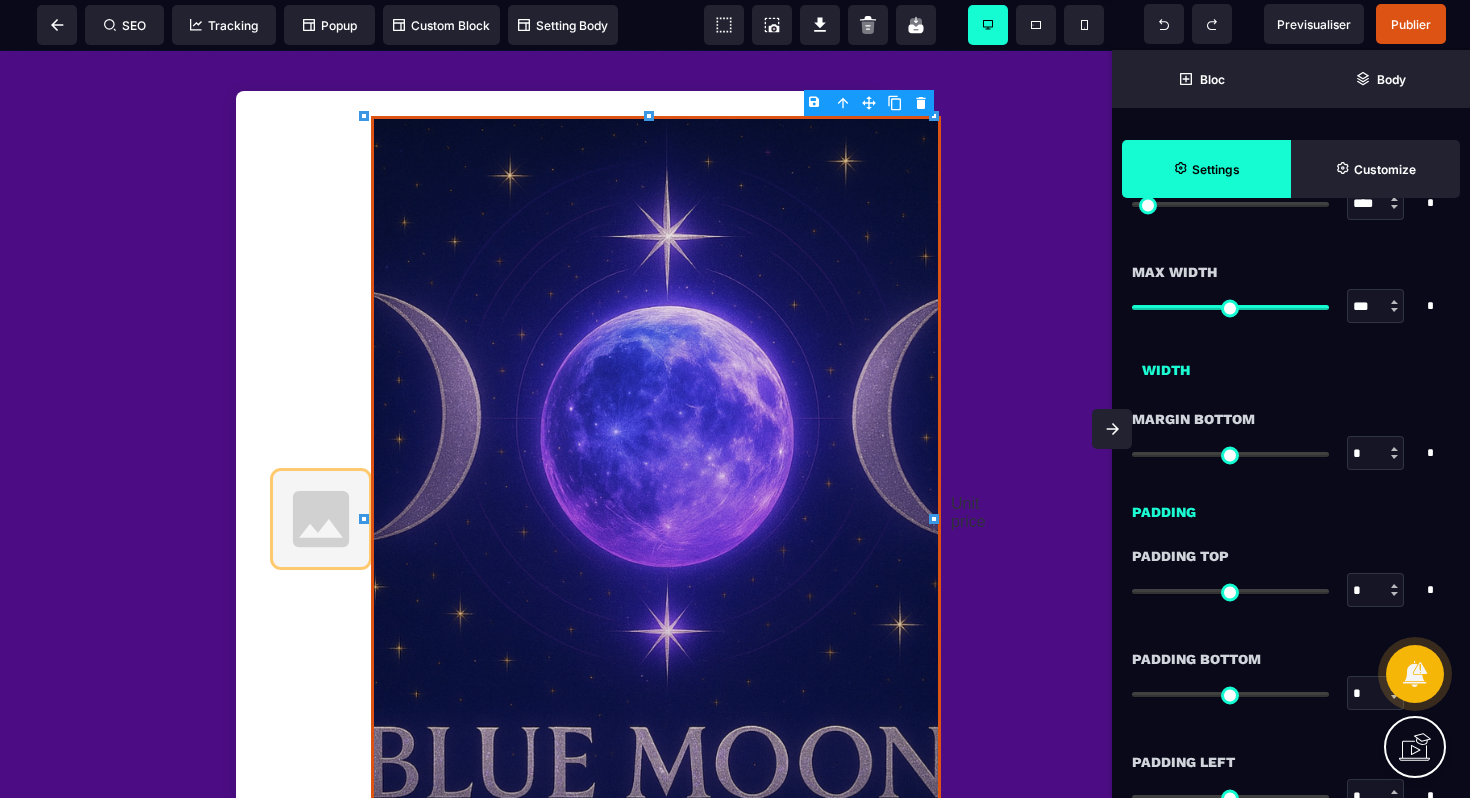 type on "**" 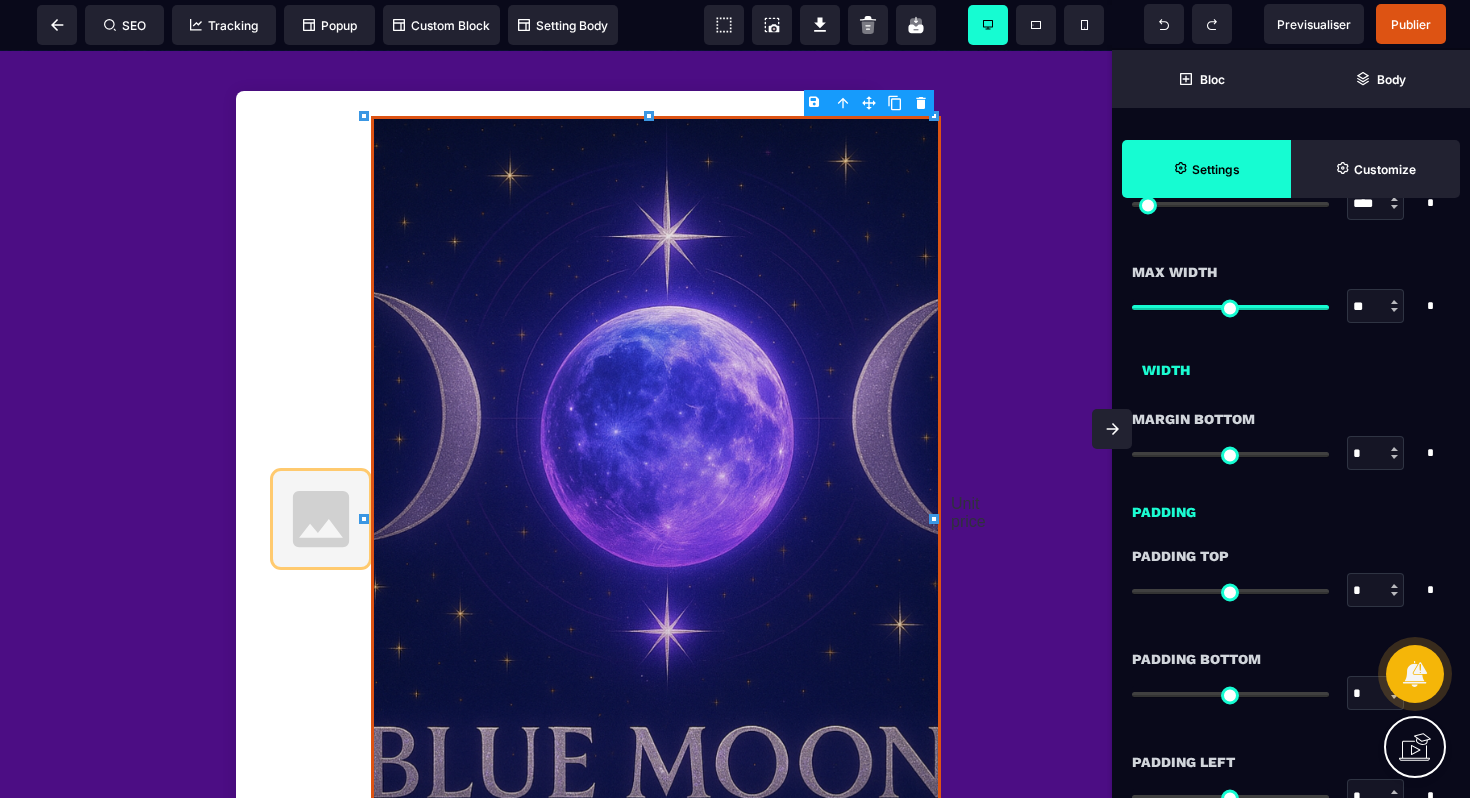 type on "**" 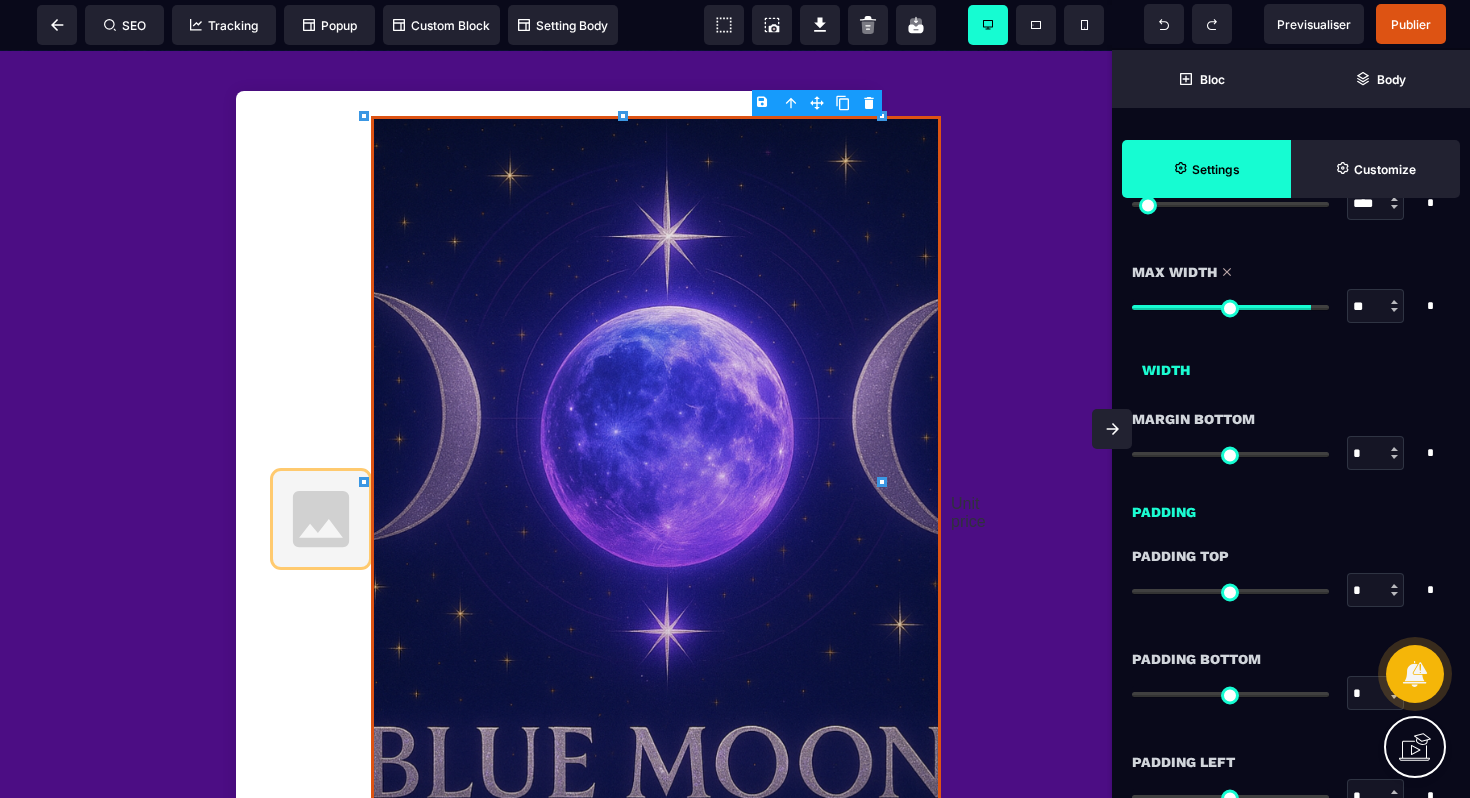 type on "**" 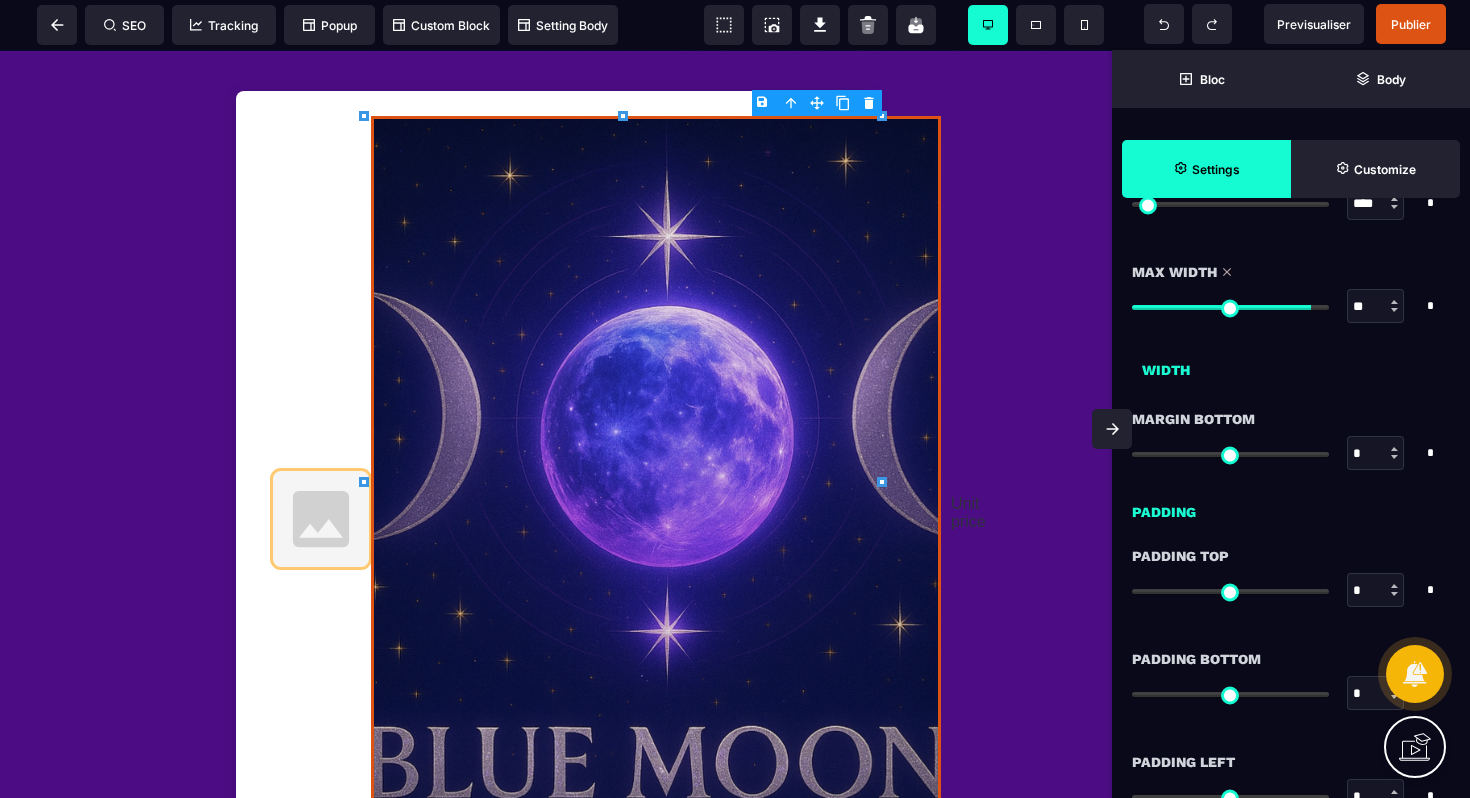 type on "**" 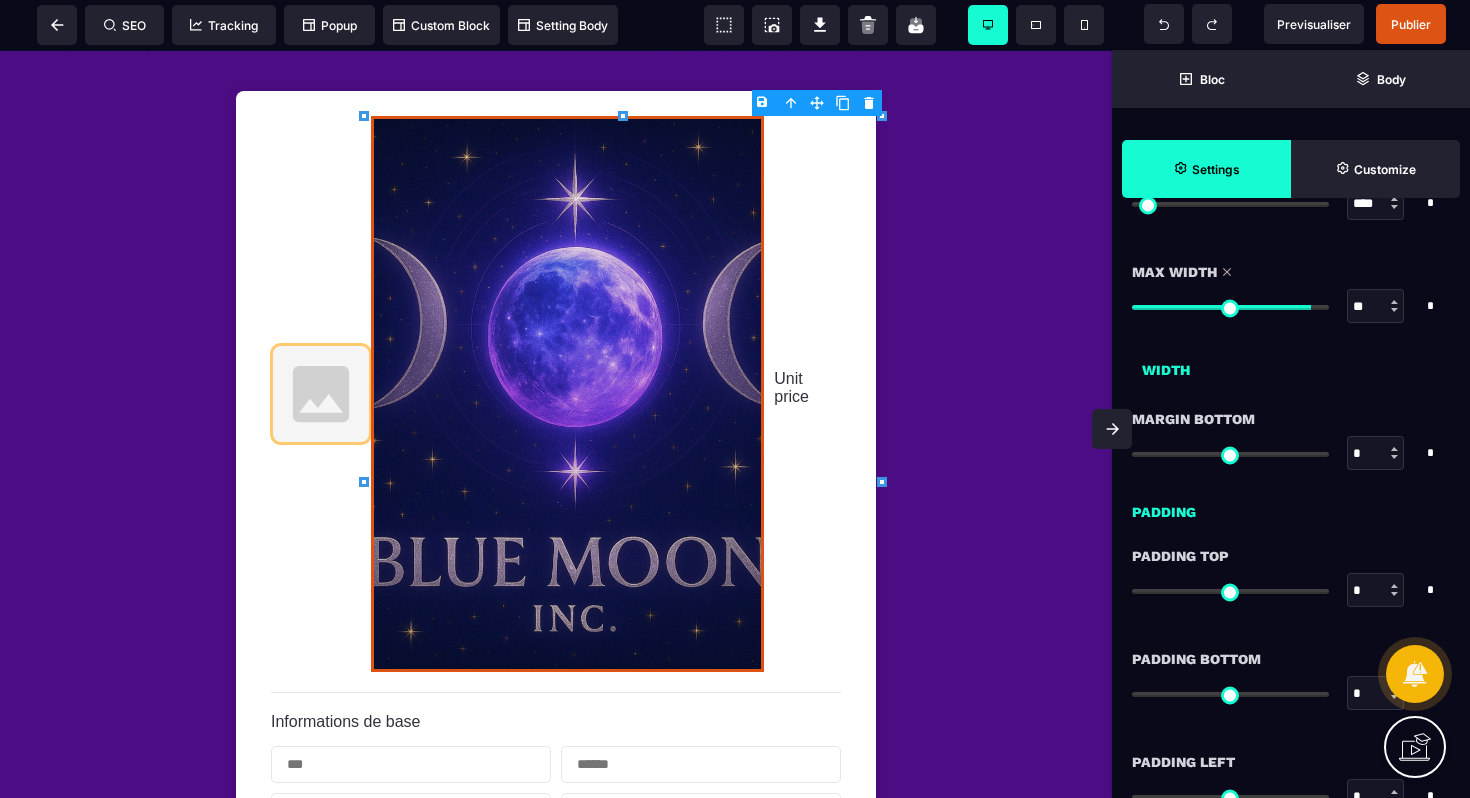 type on "**" 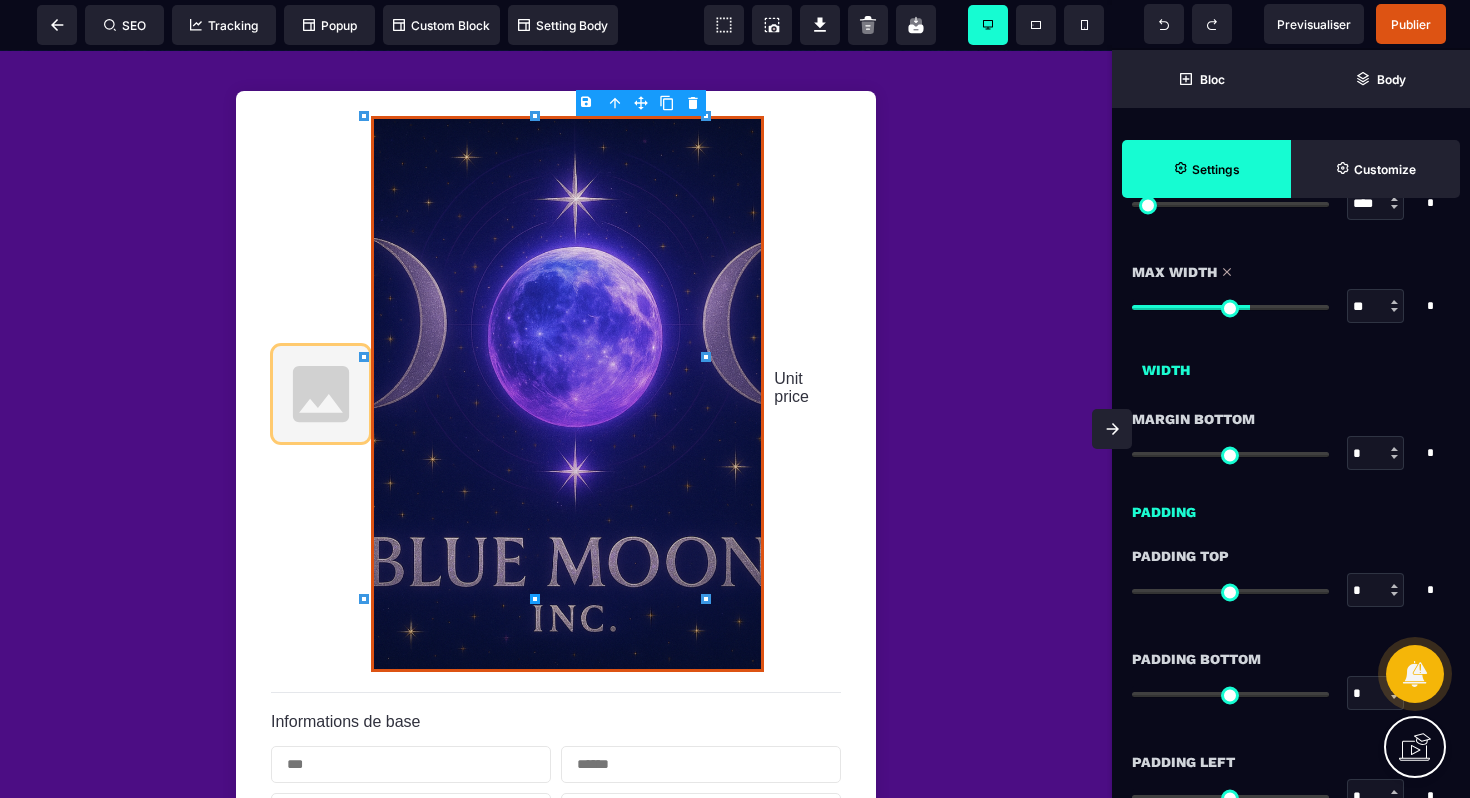 type on "**" 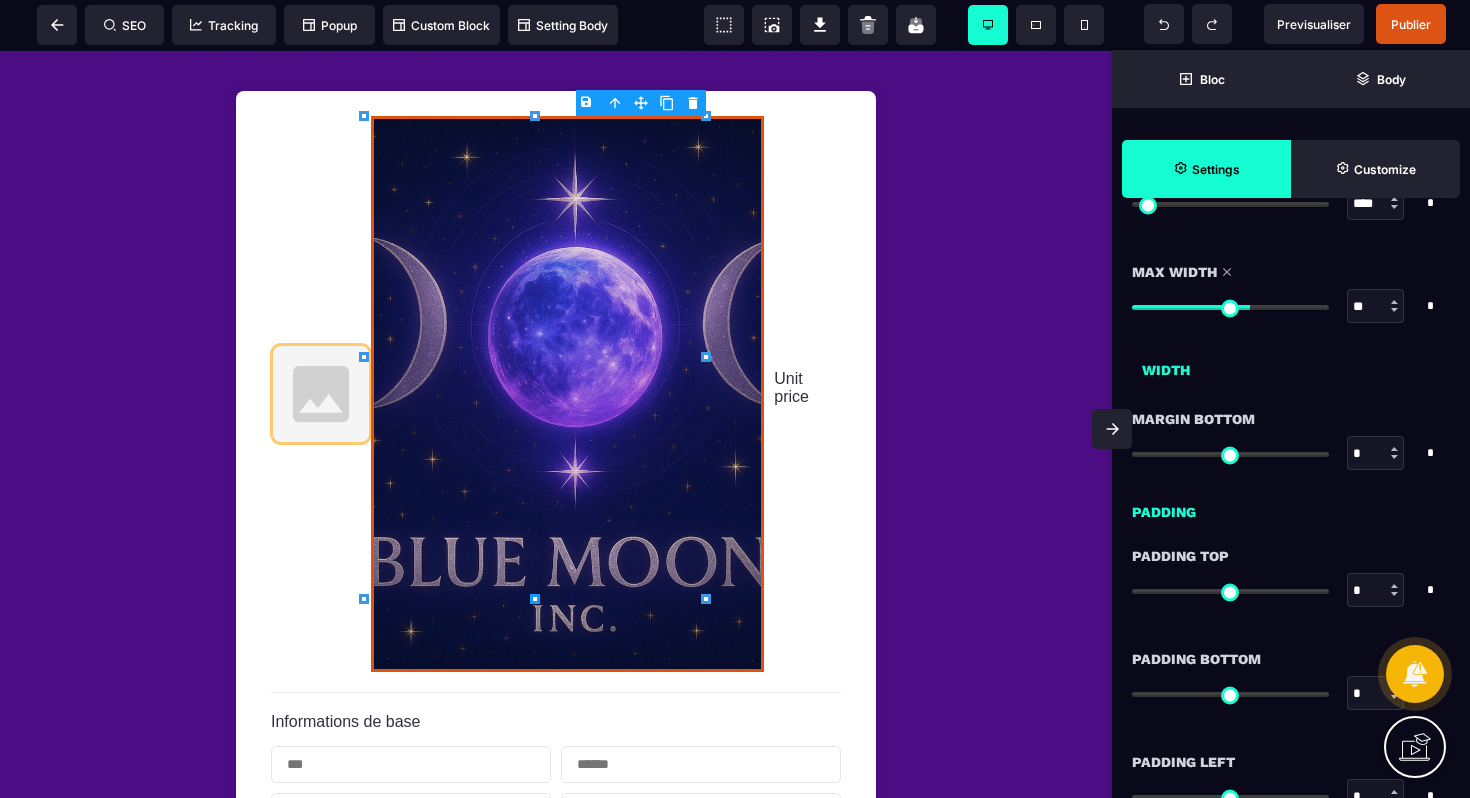 type on "**" 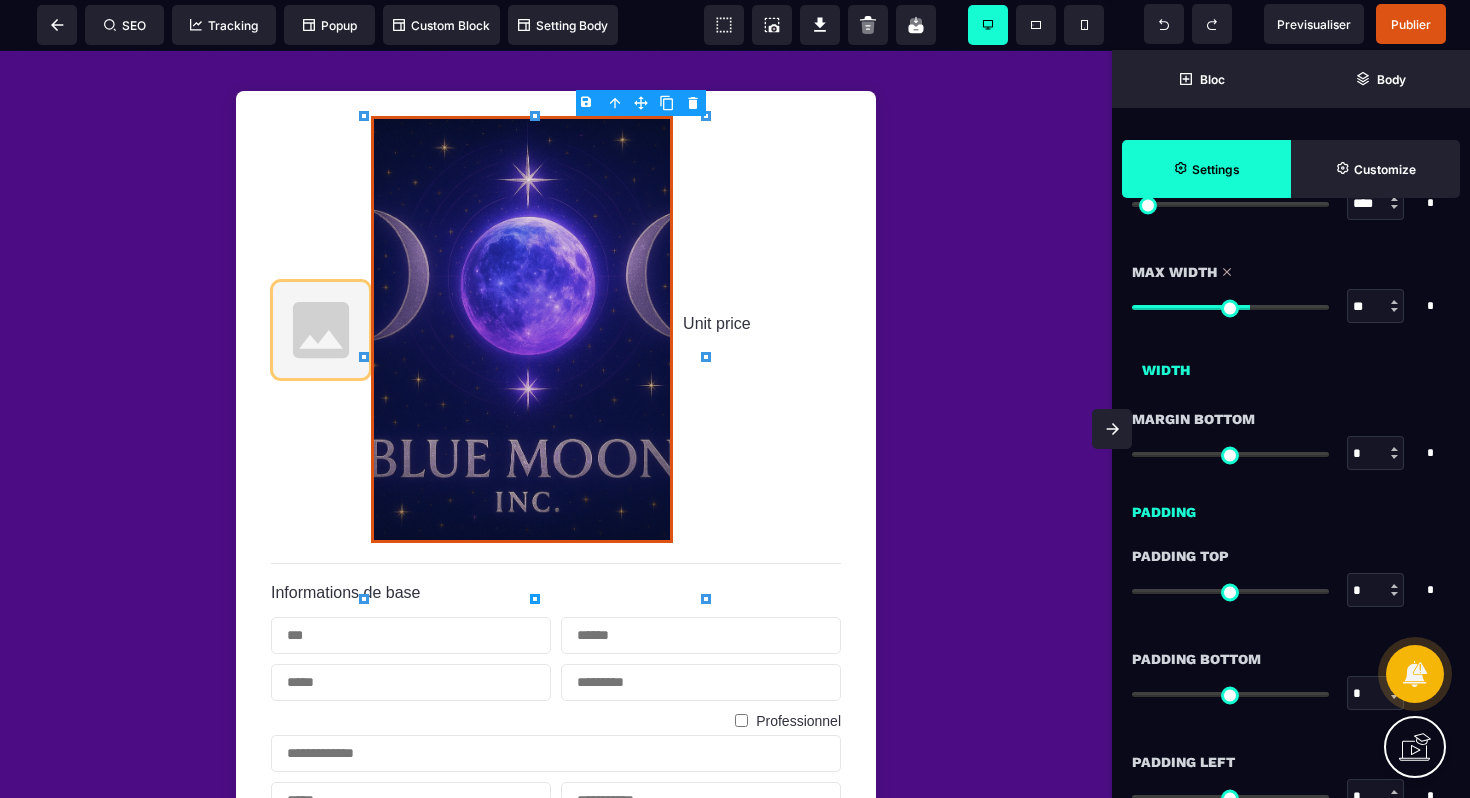 type on "**" 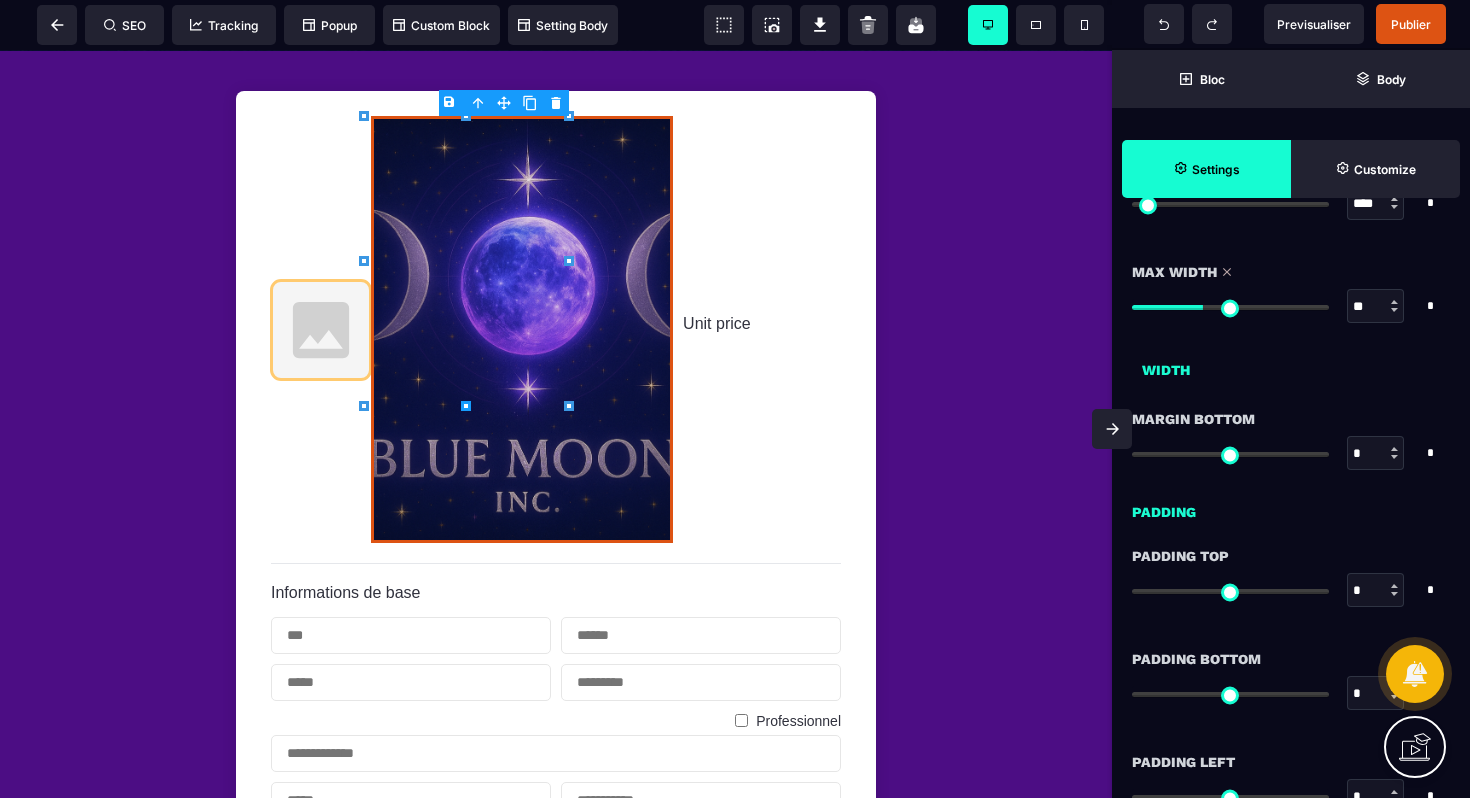 type on "**" 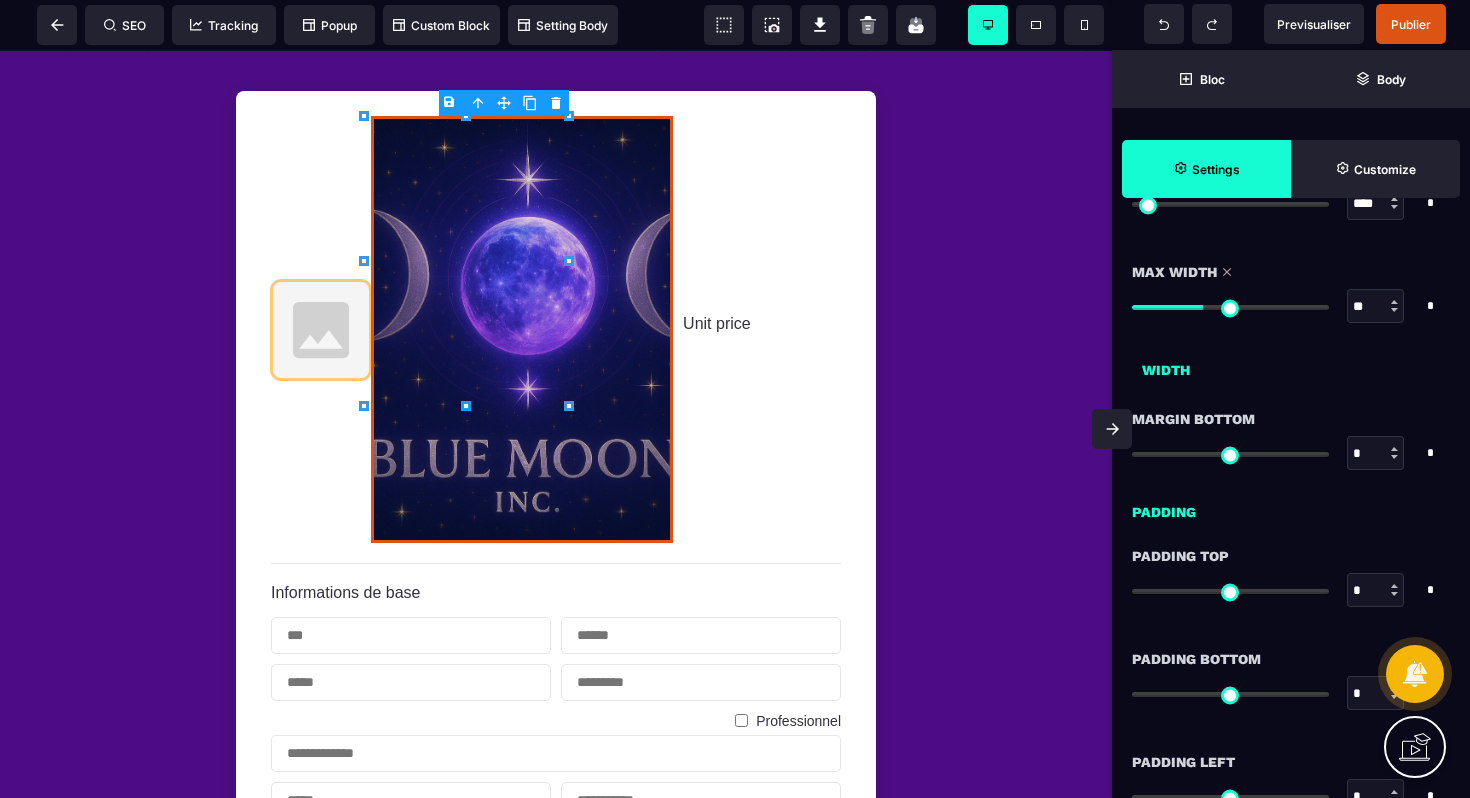 type on "**" 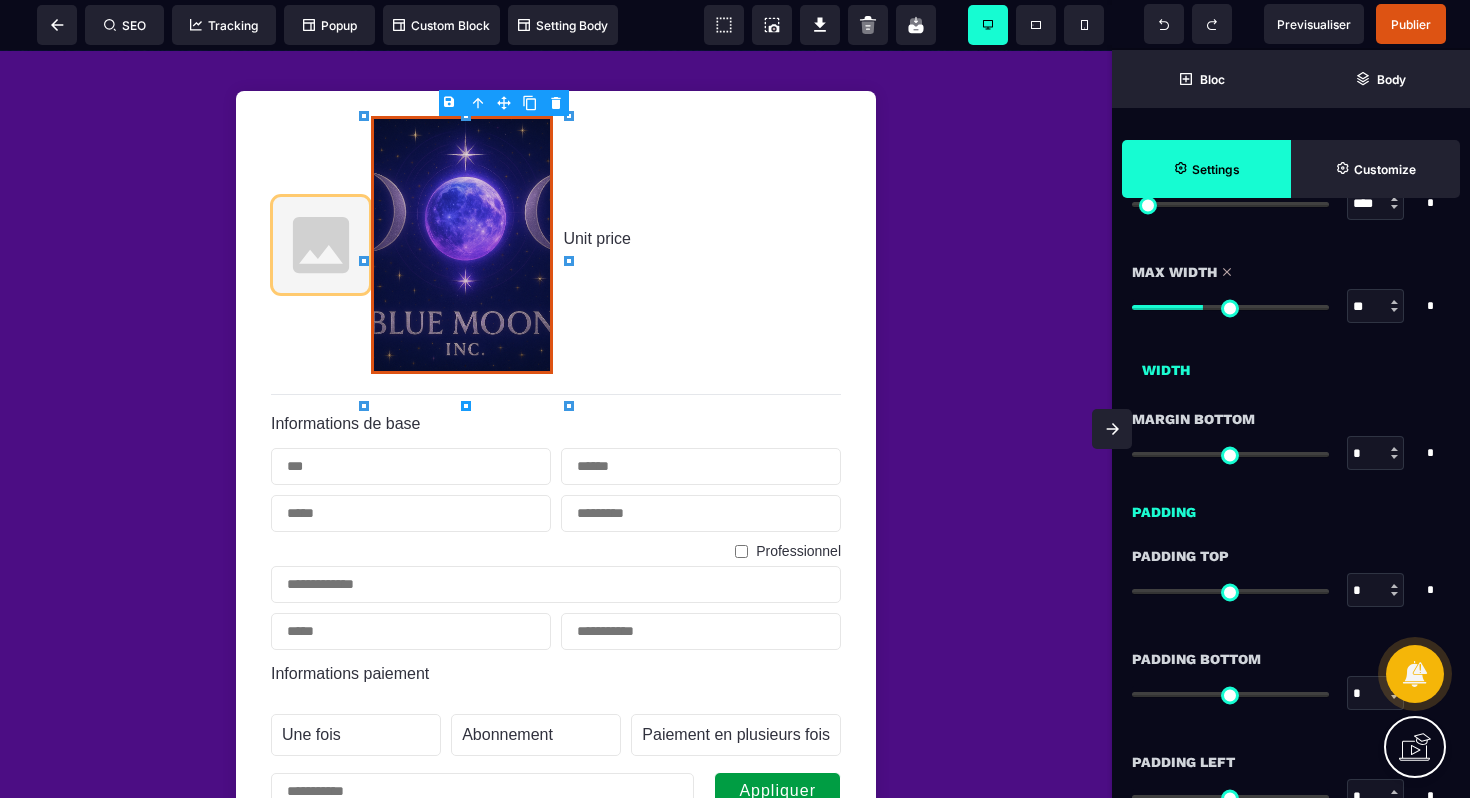 type on "**" 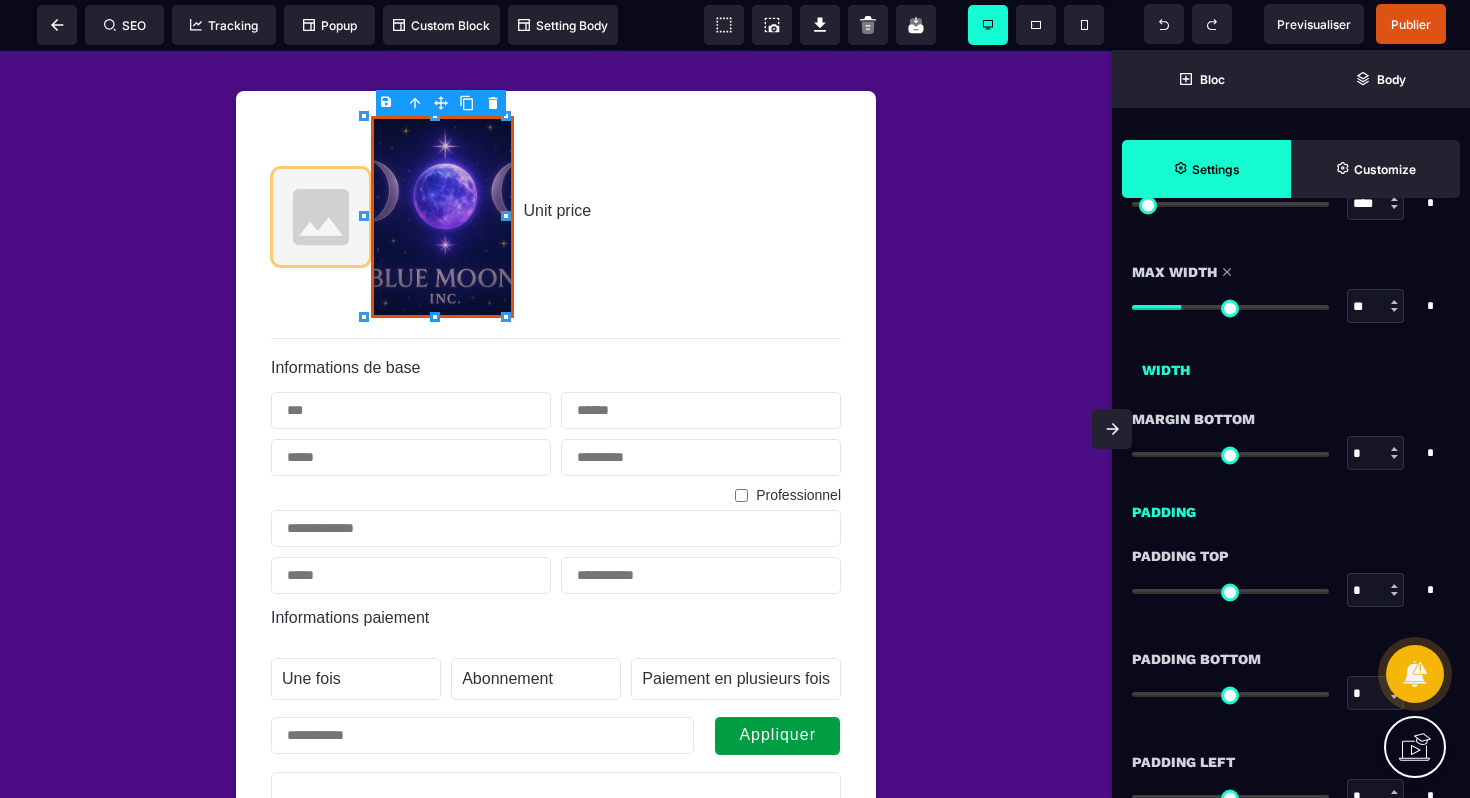 type on "**" 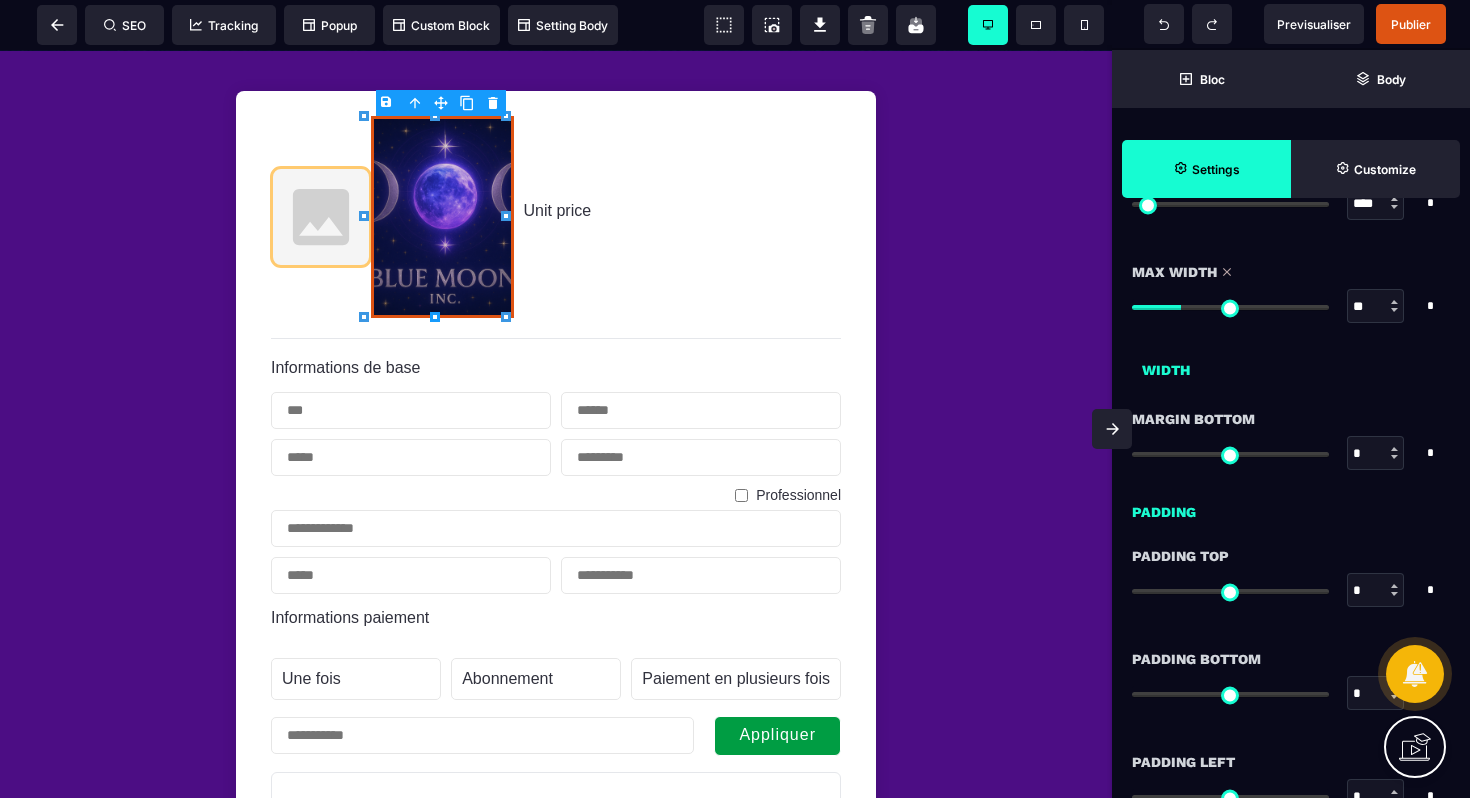 type on "**" 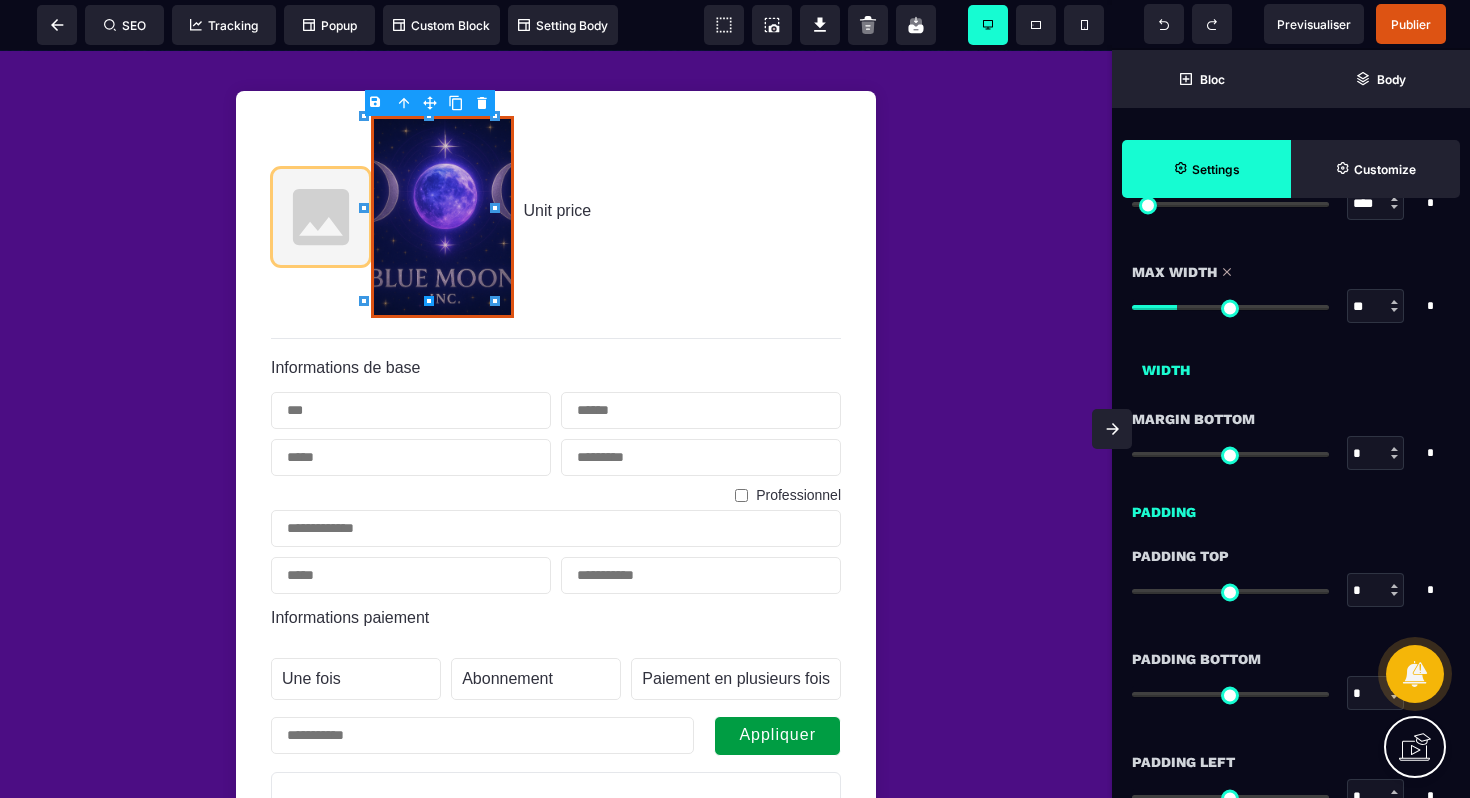 type on "**" 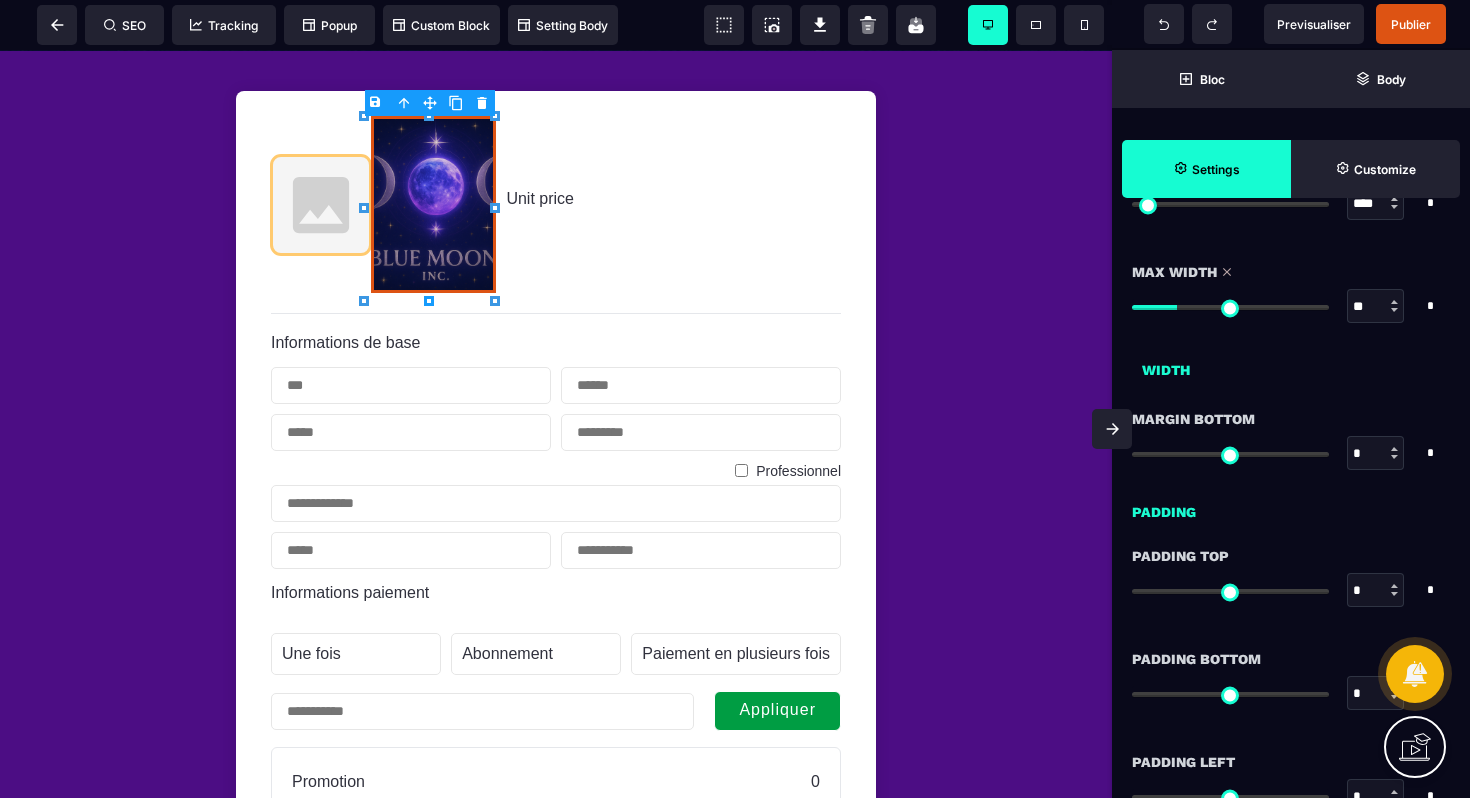 type on "**" 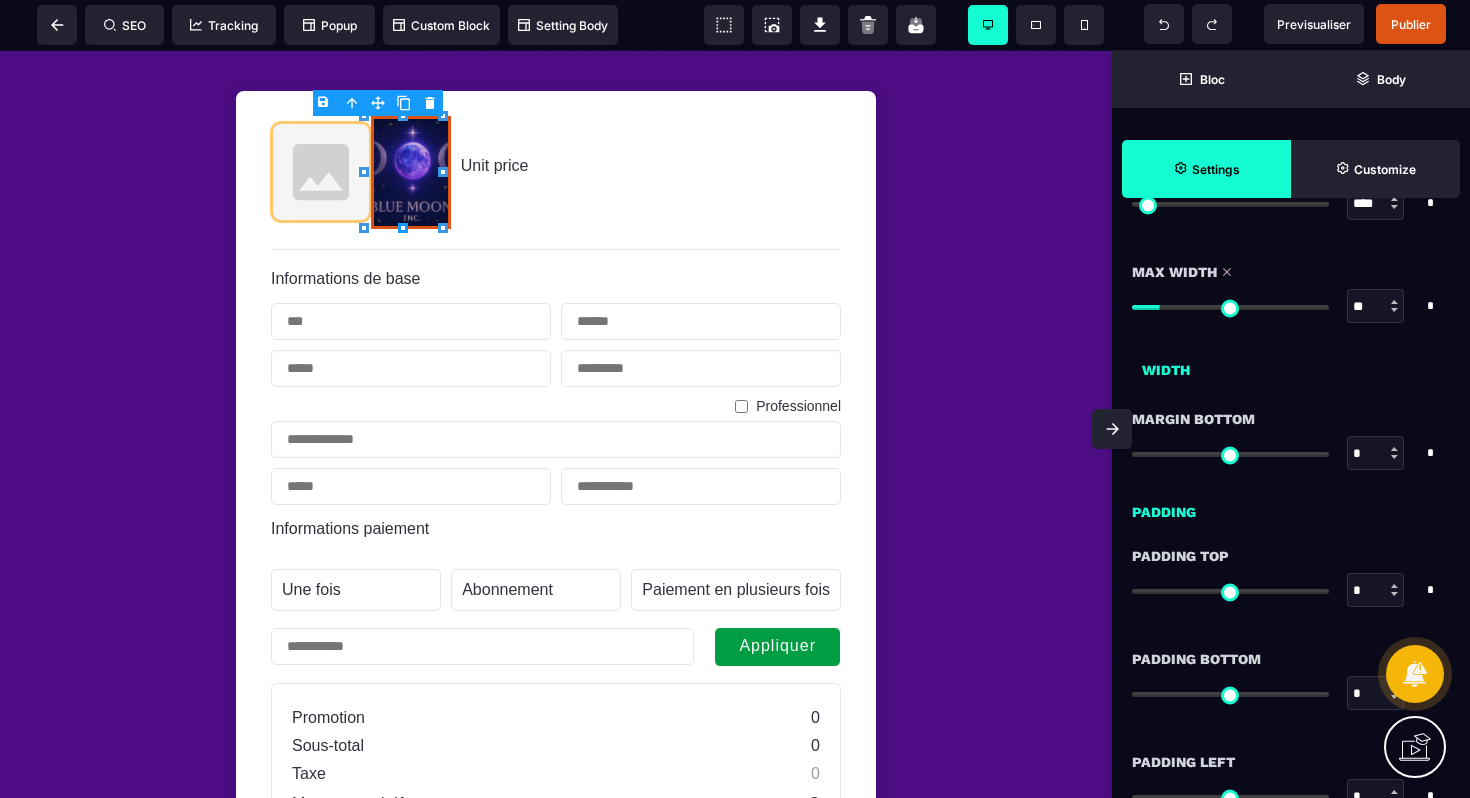 type on "**" 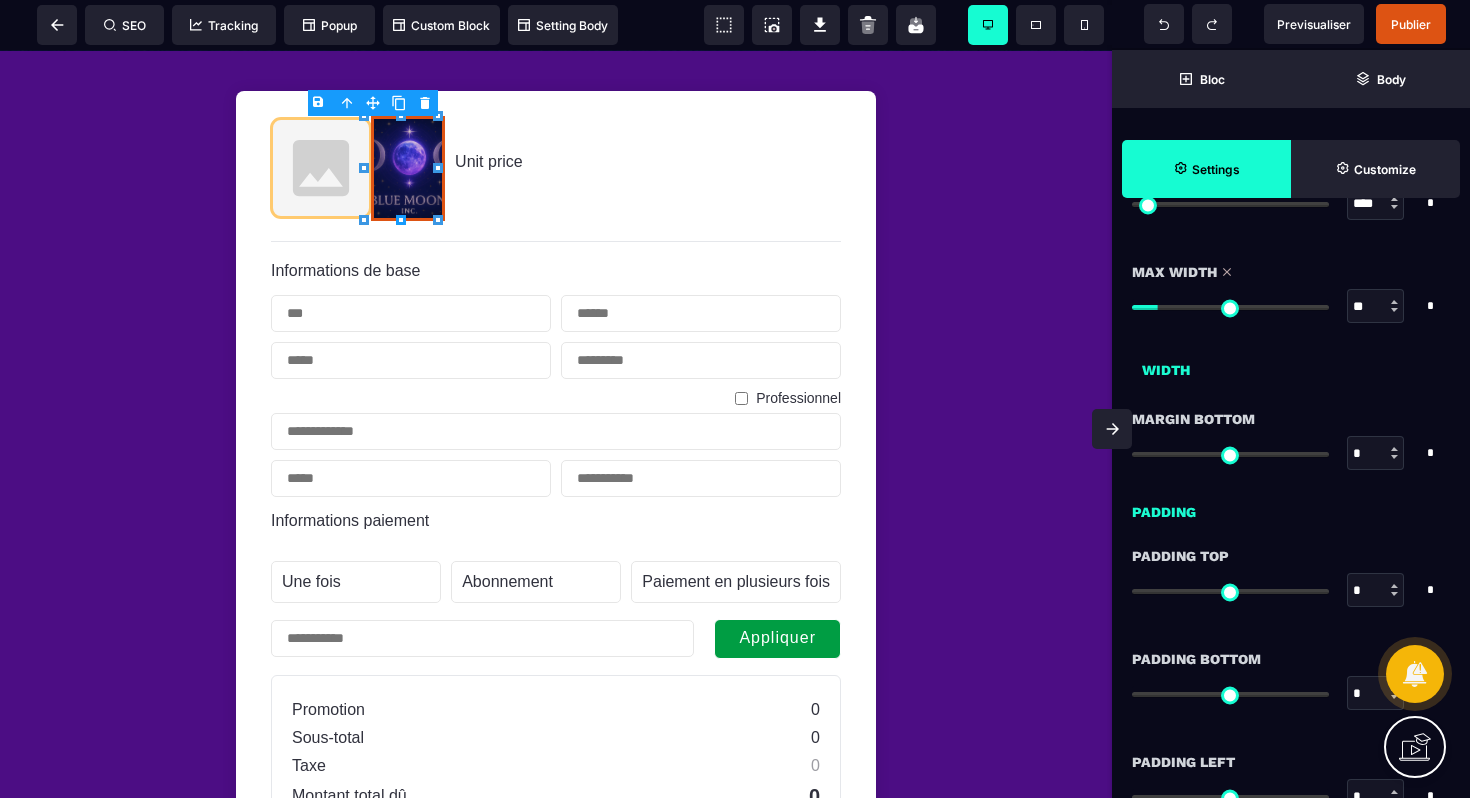 type on "**" 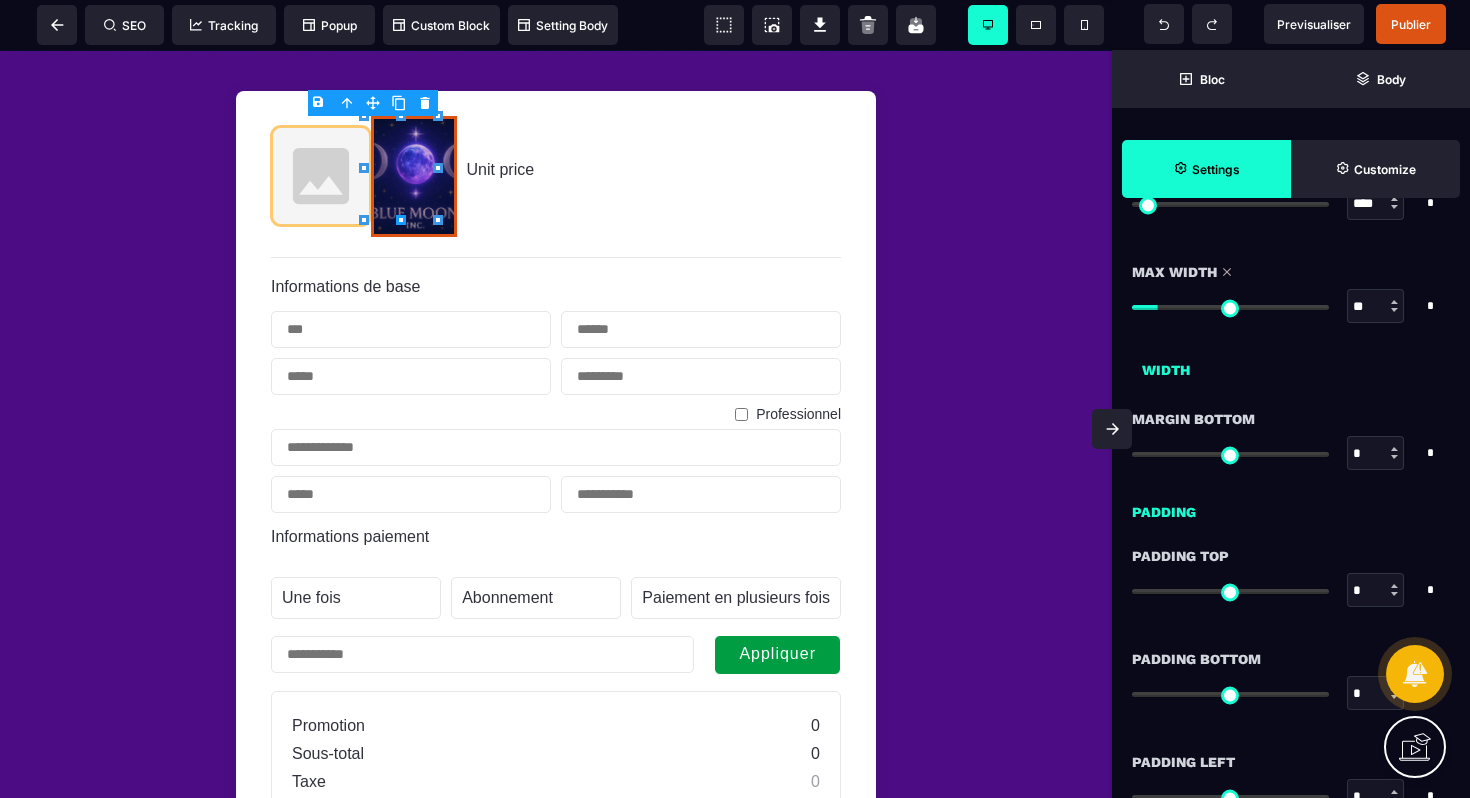 type on "**" 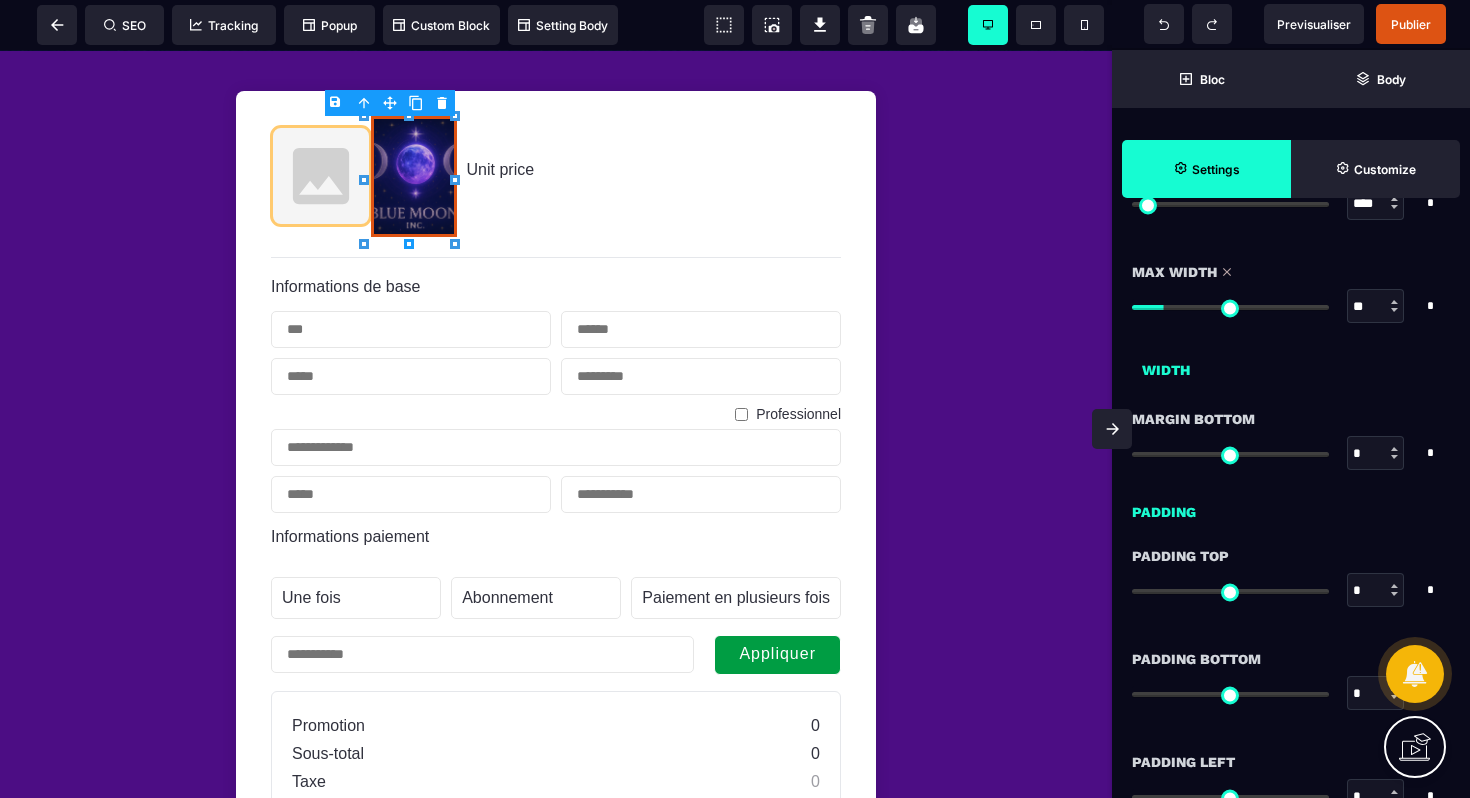 type on "**" 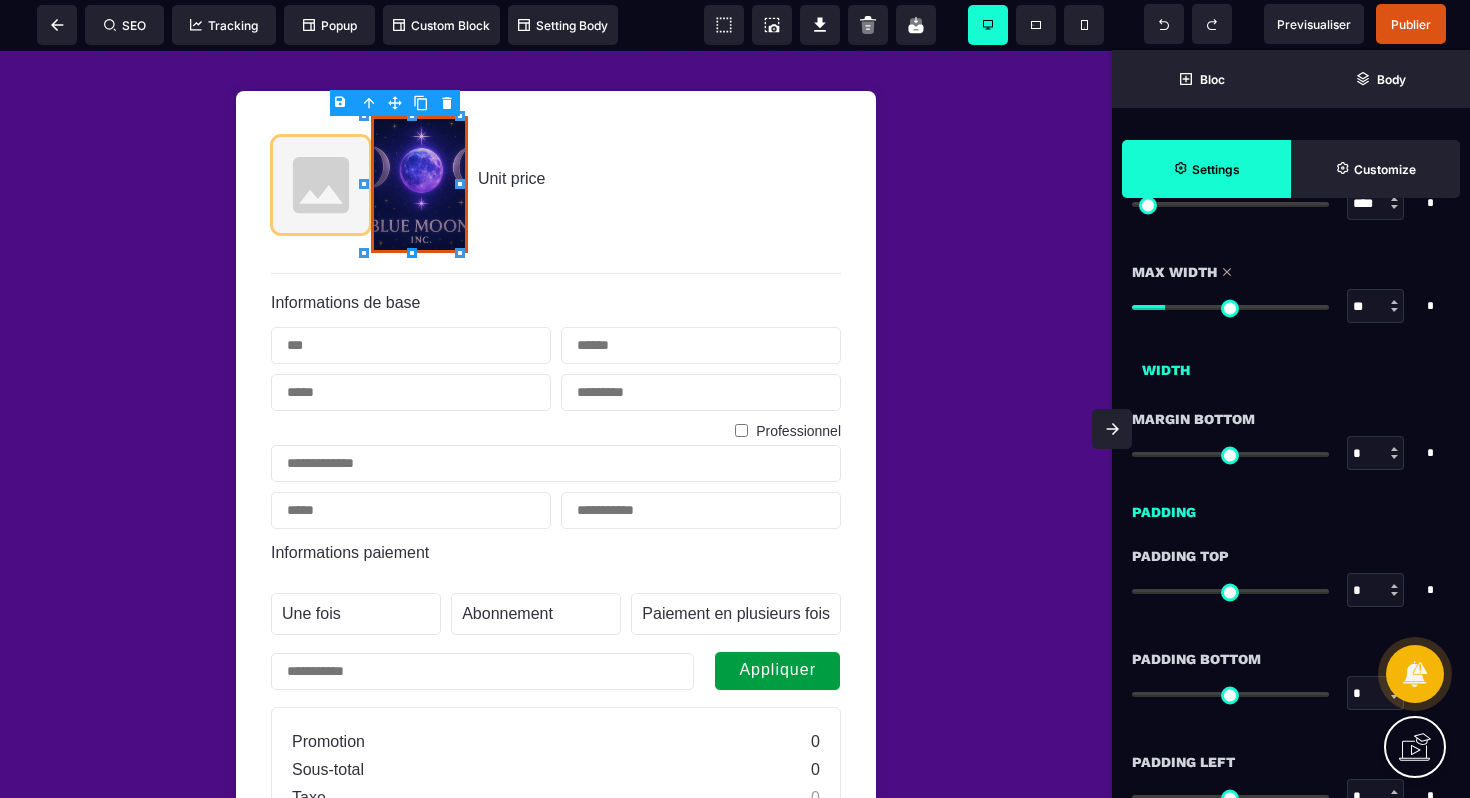 drag, startPoint x: 1322, startPoint y: 311, endPoint x: 1172, endPoint y: 315, distance: 150.05333 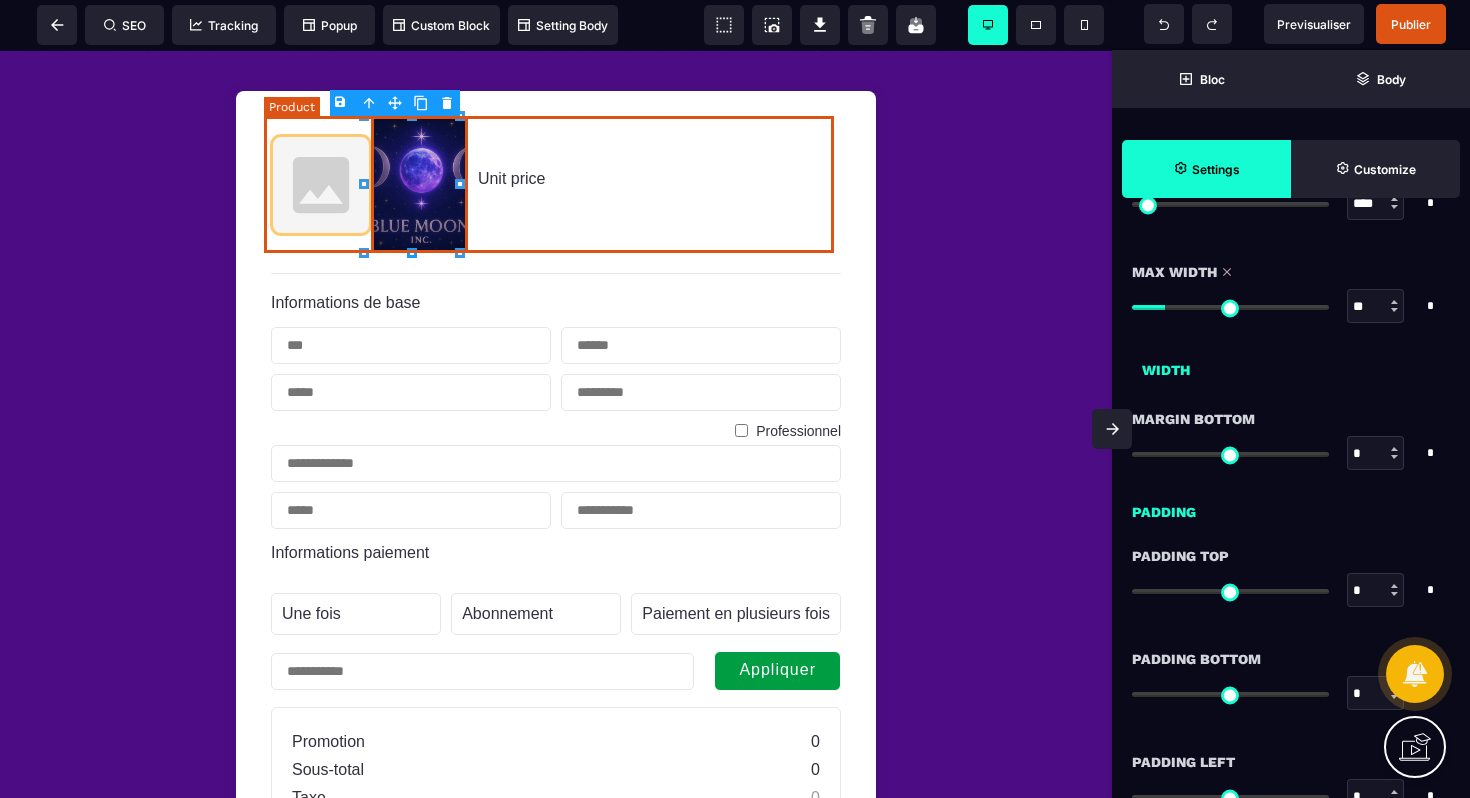 click at bounding box center (321, 185) 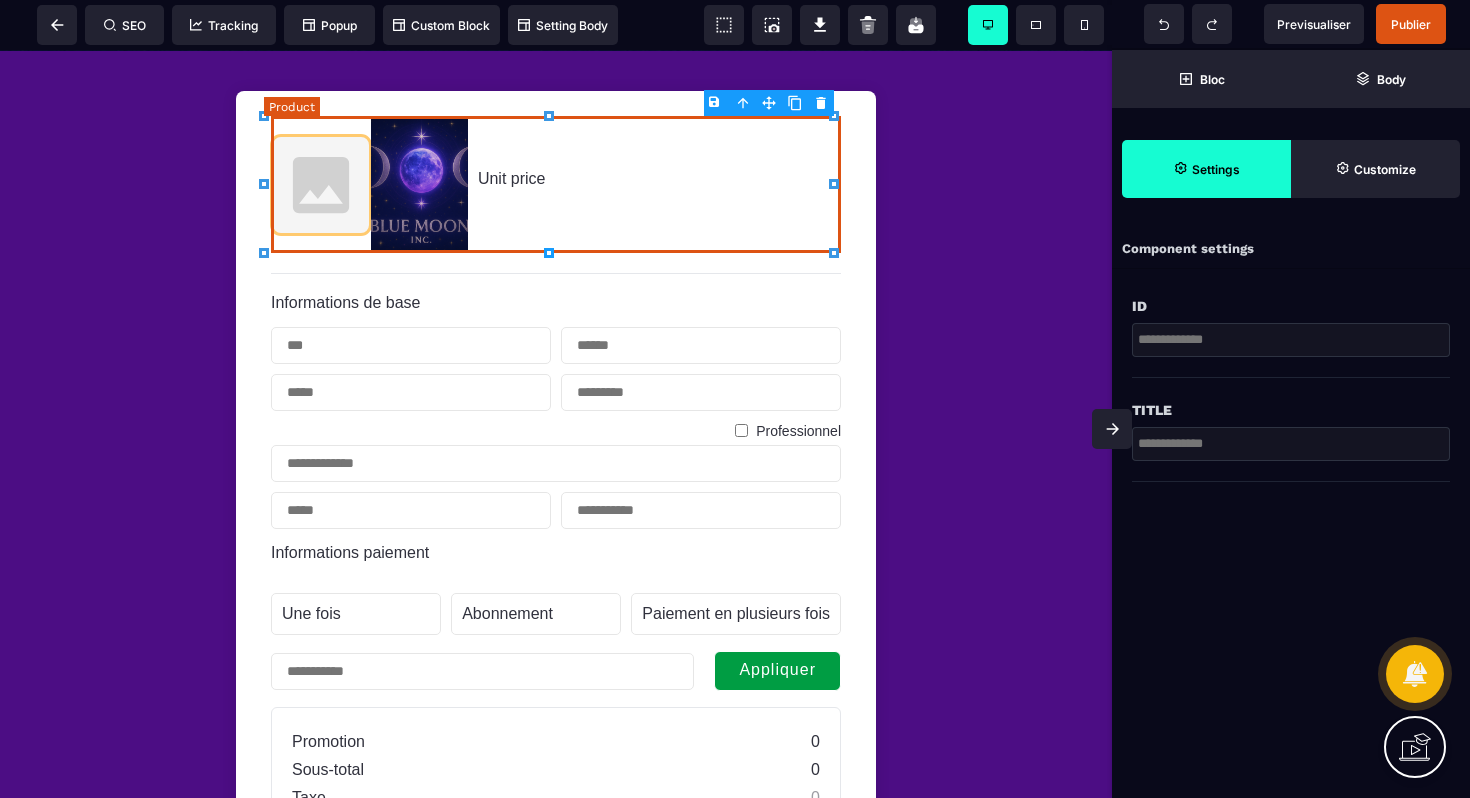 scroll, scrollTop: 0, scrollLeft: 0, axis: both 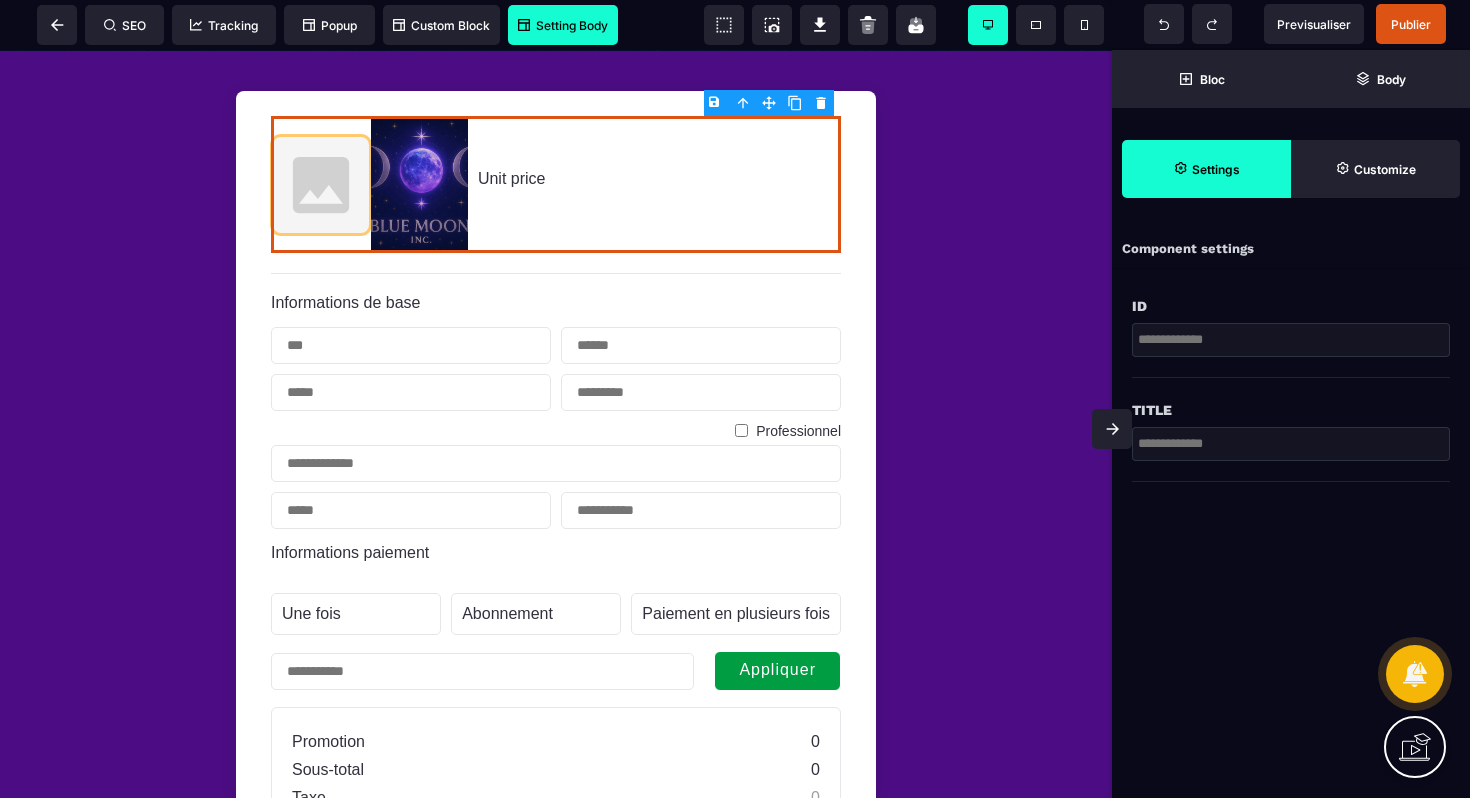 click on "Setting Body" at bounding box center [563, 25] 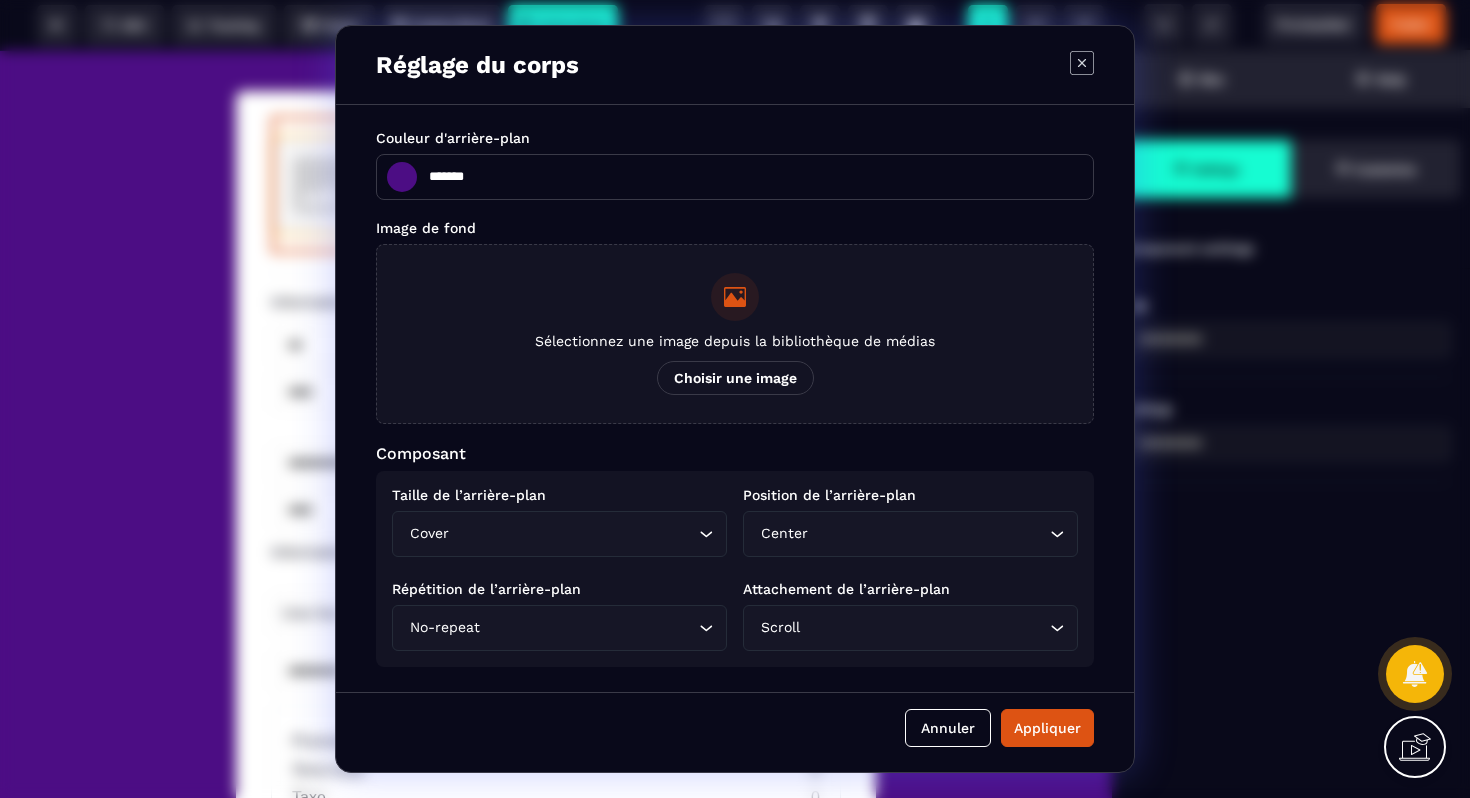 click on "Choisir une image" at bounding box center (735, 378) 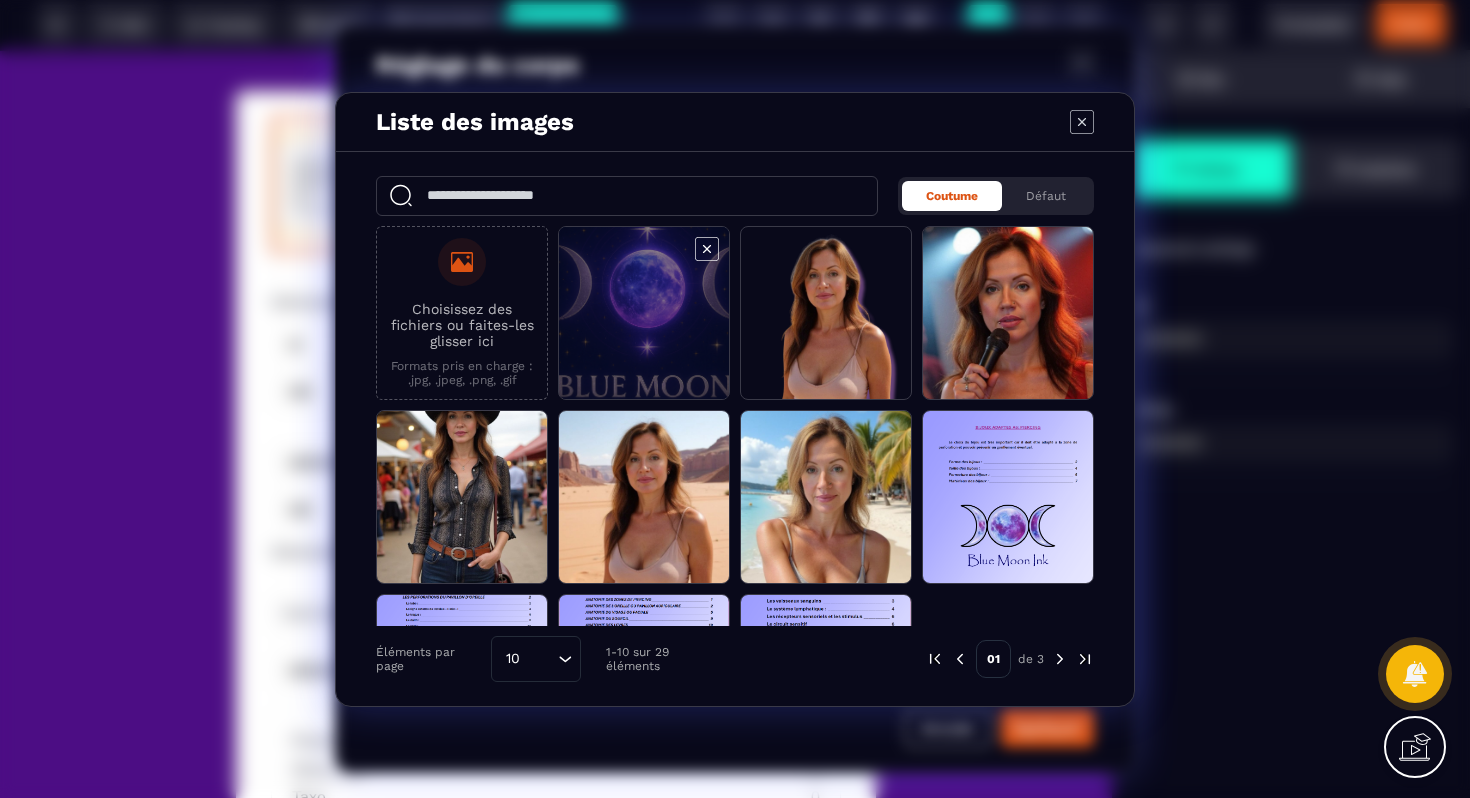 click at bounding box center (644, 314) 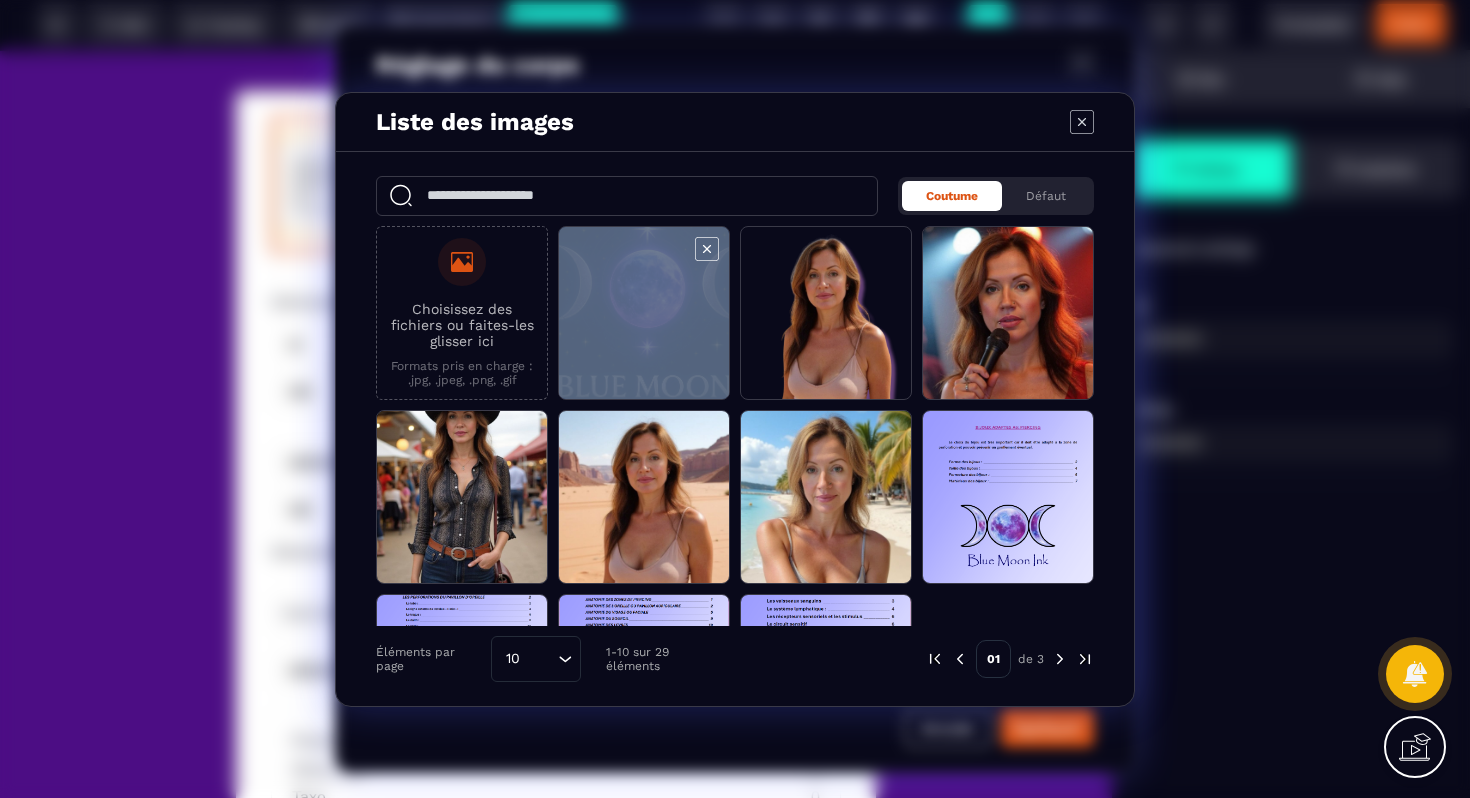 click at bounding box center (644, 314) 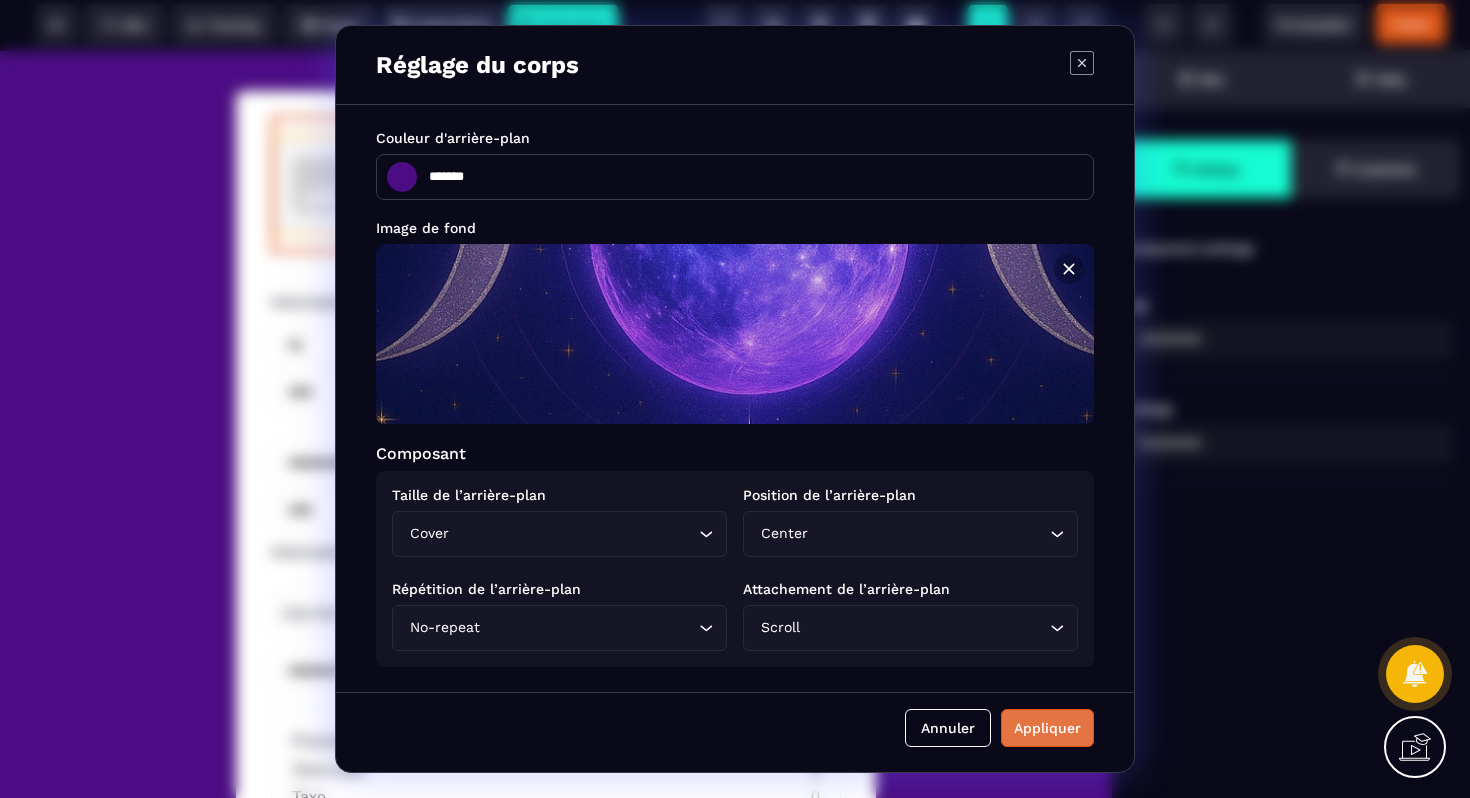 click on "Appliquer" at bounding box center [1047, 728] 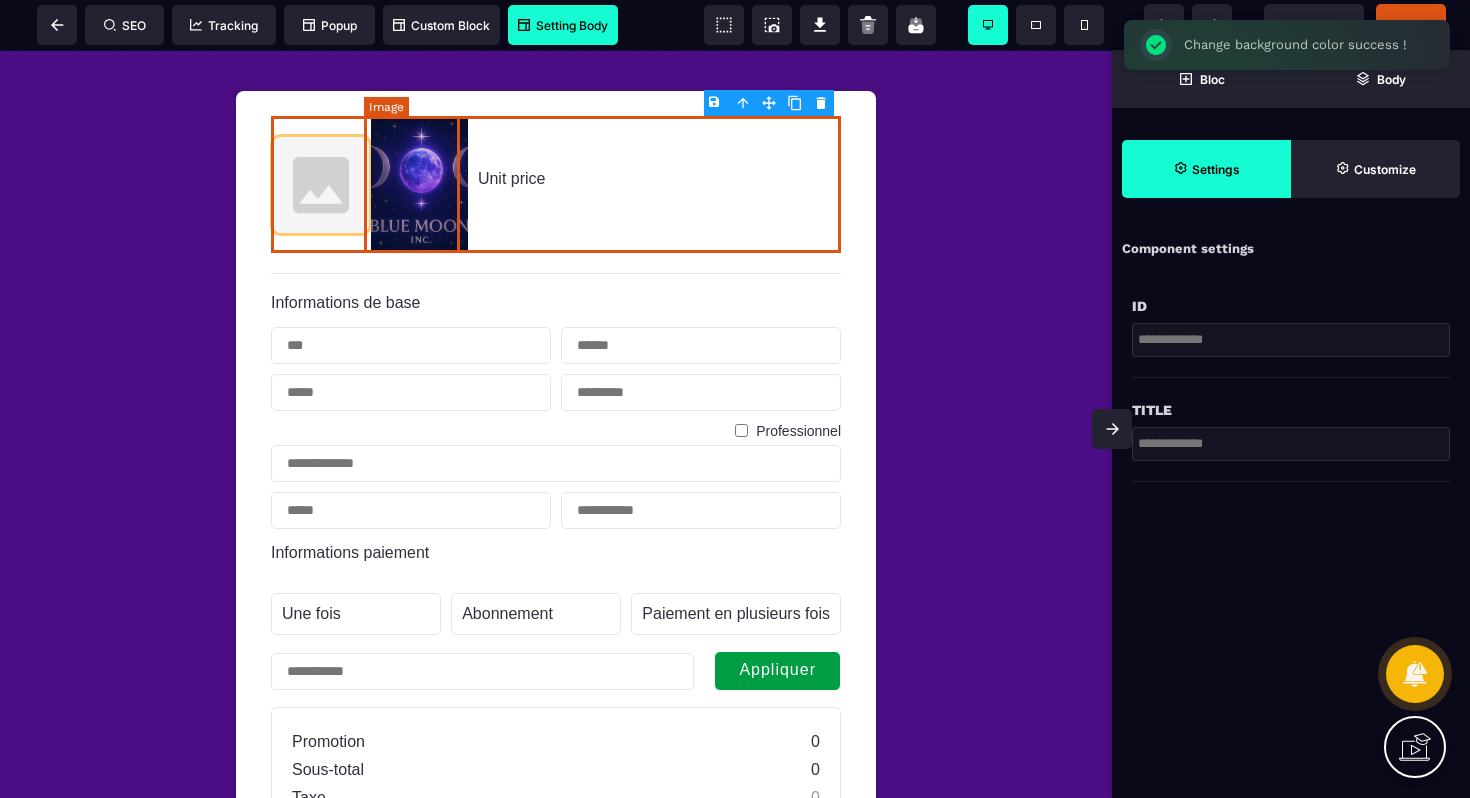 click at bounding box center [419, 184] 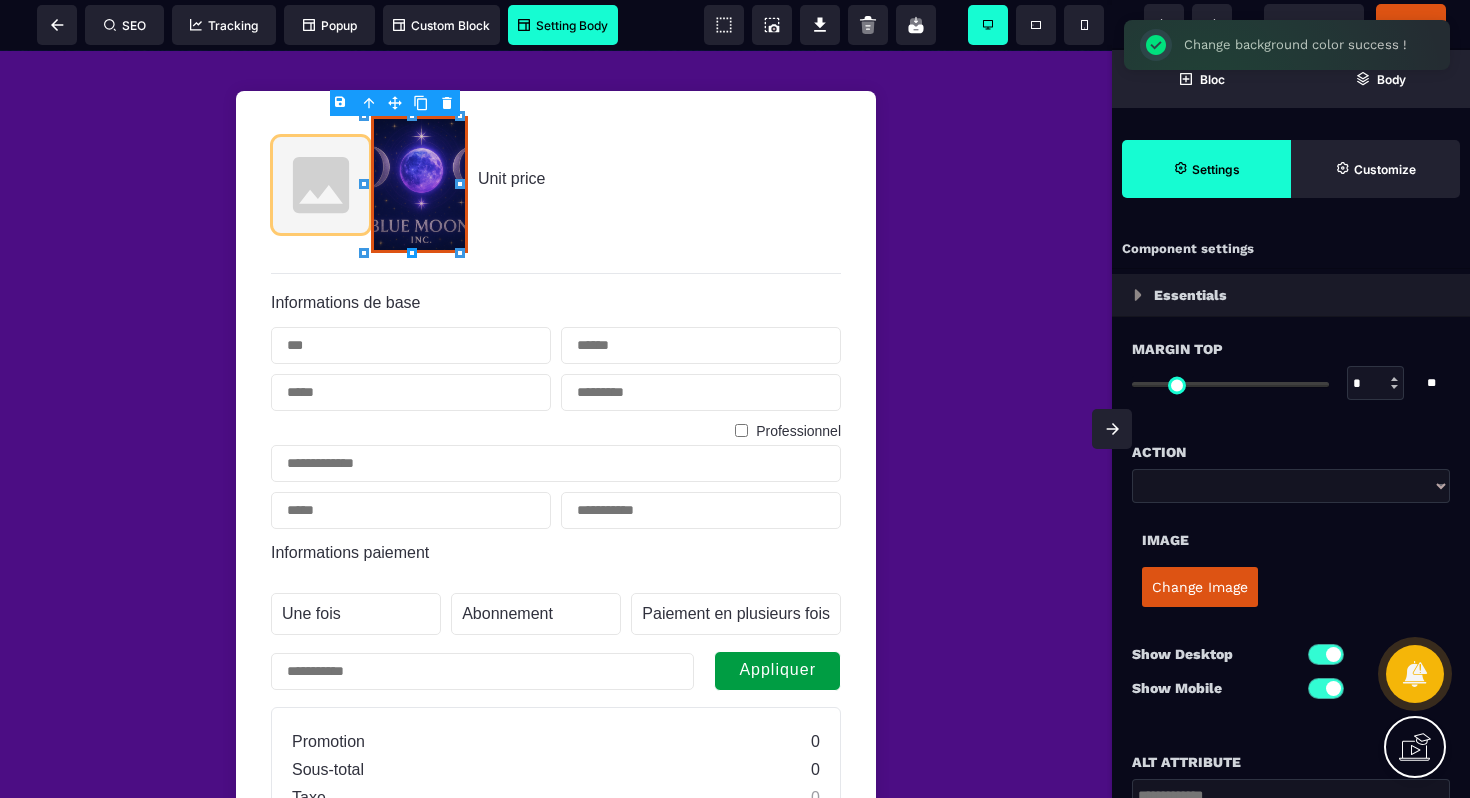 click on "B I U S
A *******
Image
SEO
Tracking
Popup" at bounding box center [735, 399] 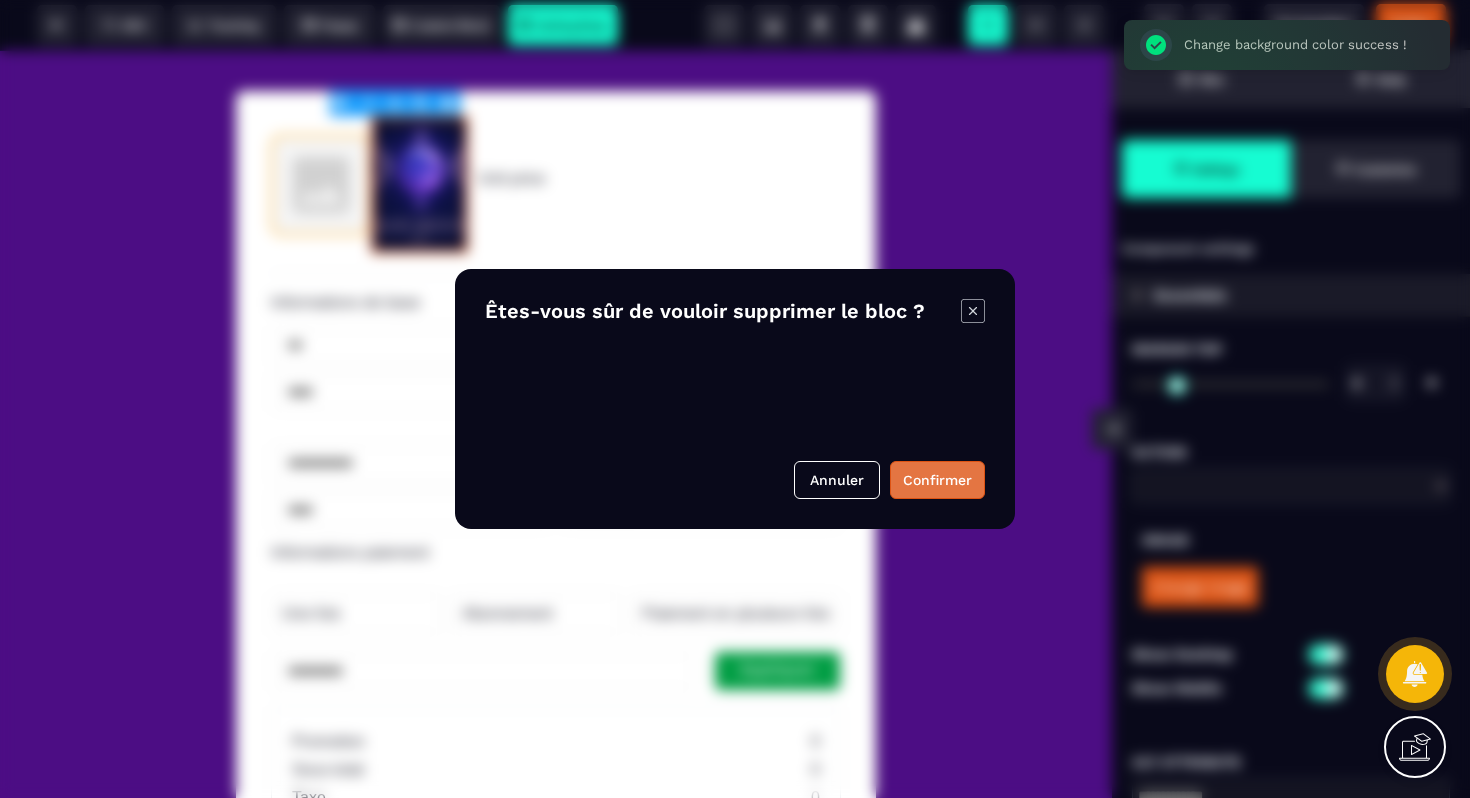 click on "Confirmer" at bounding box center (937, 480) 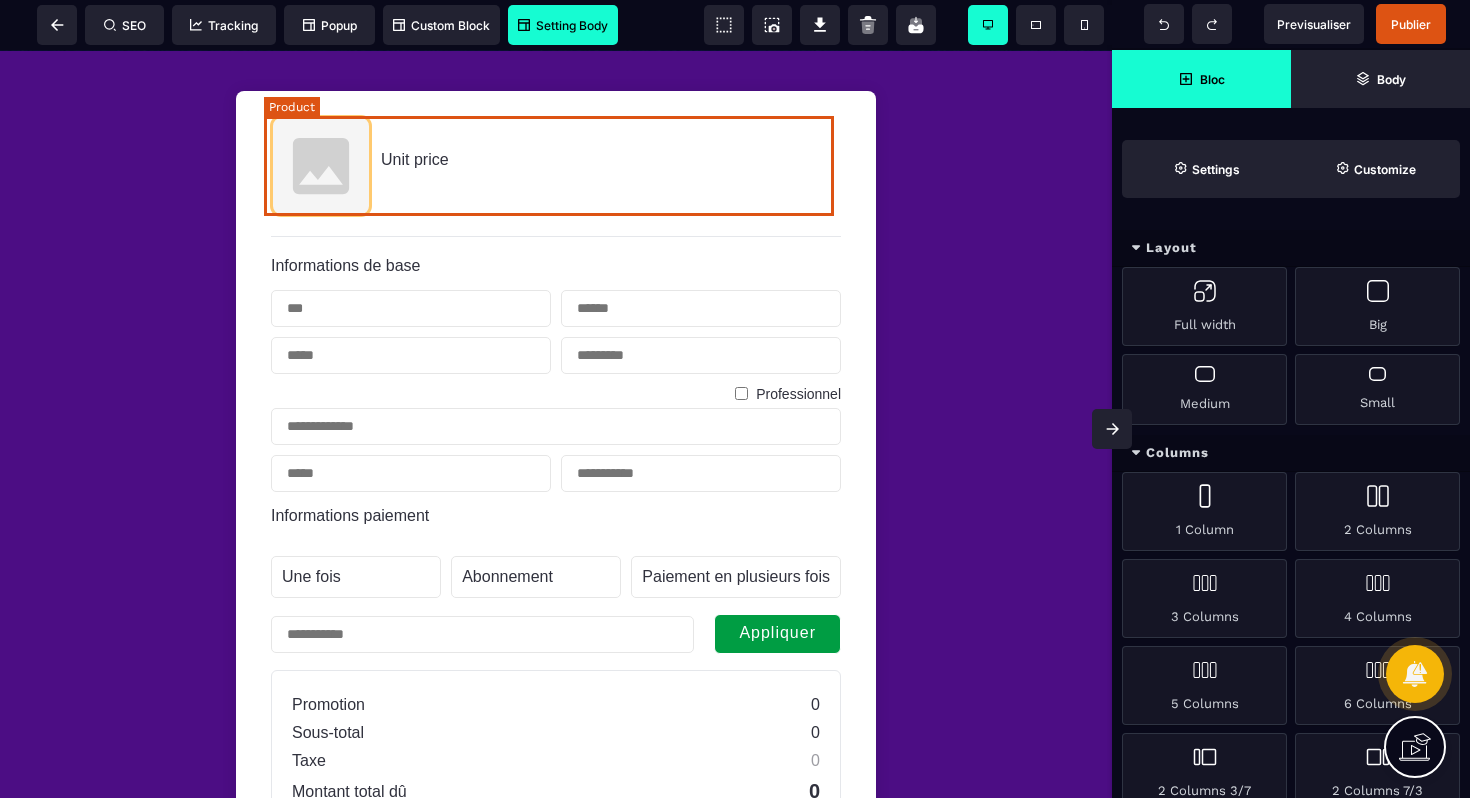 click at bounding box center [321, 166] 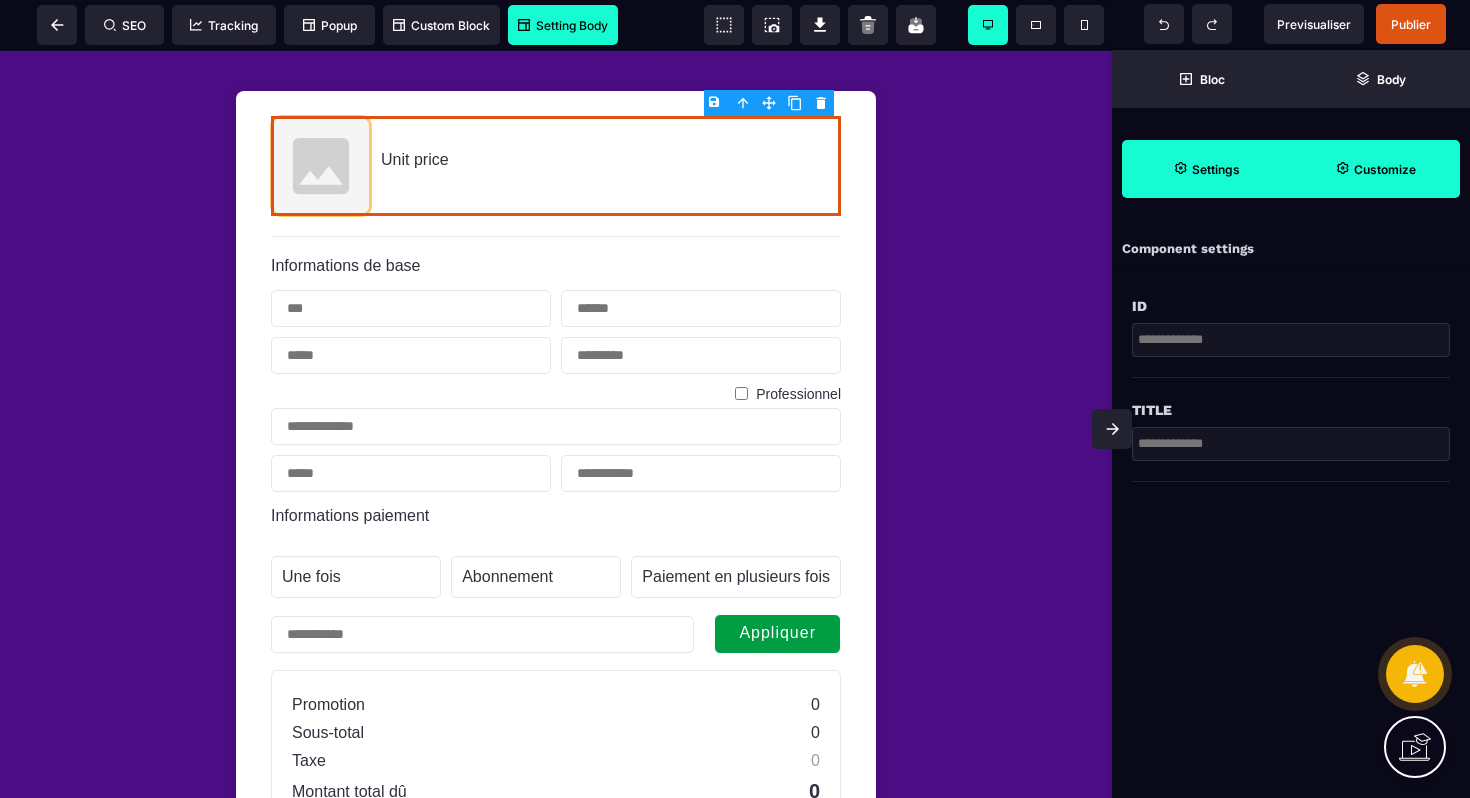 click on "Customize" at bounding box center (1375, 169) 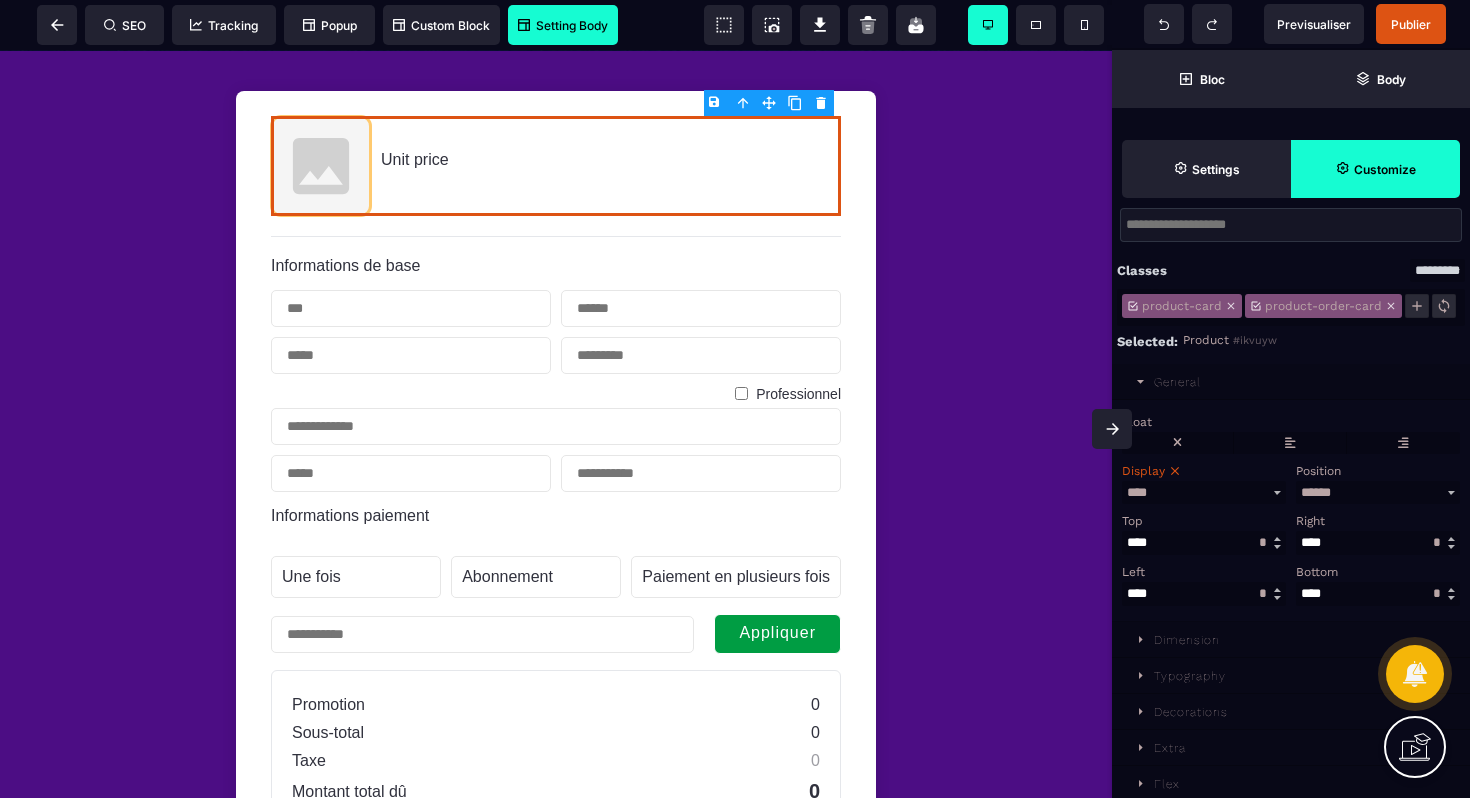 scroll, scrollTop: 61, scrollLeft: 0, axis: vertical 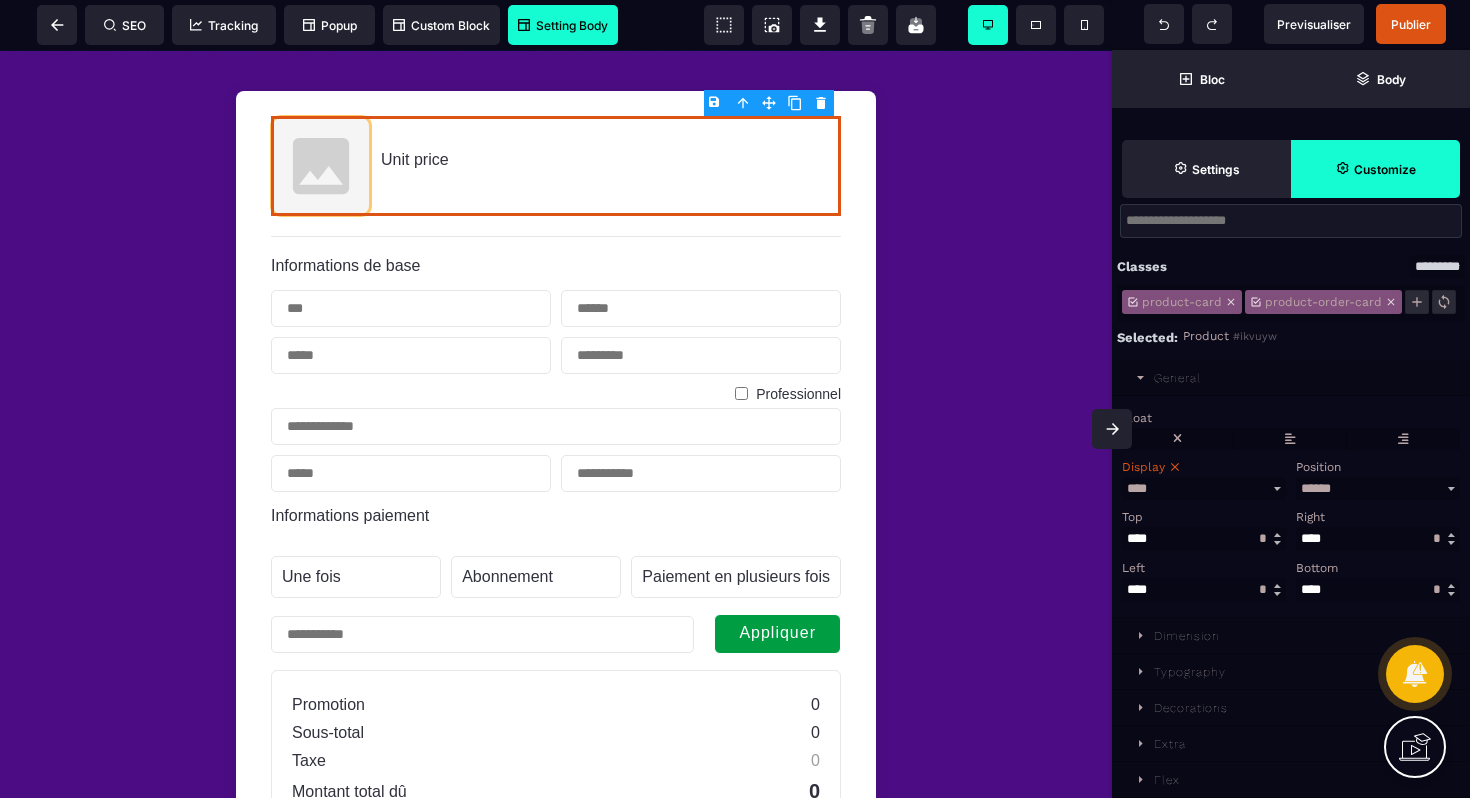 click 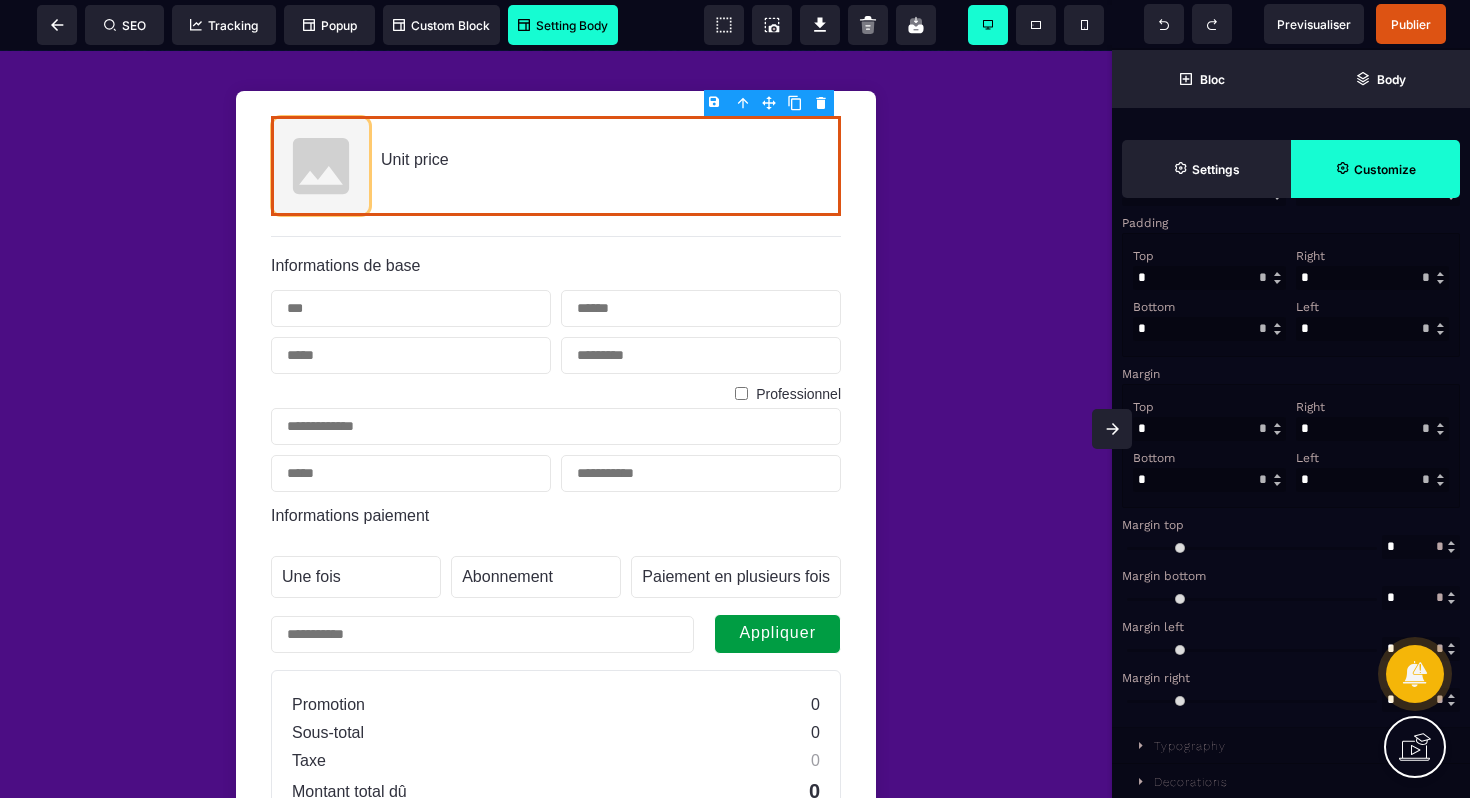 scroll, scrollTop: 705, scrollLeft: 0, axis: vertical 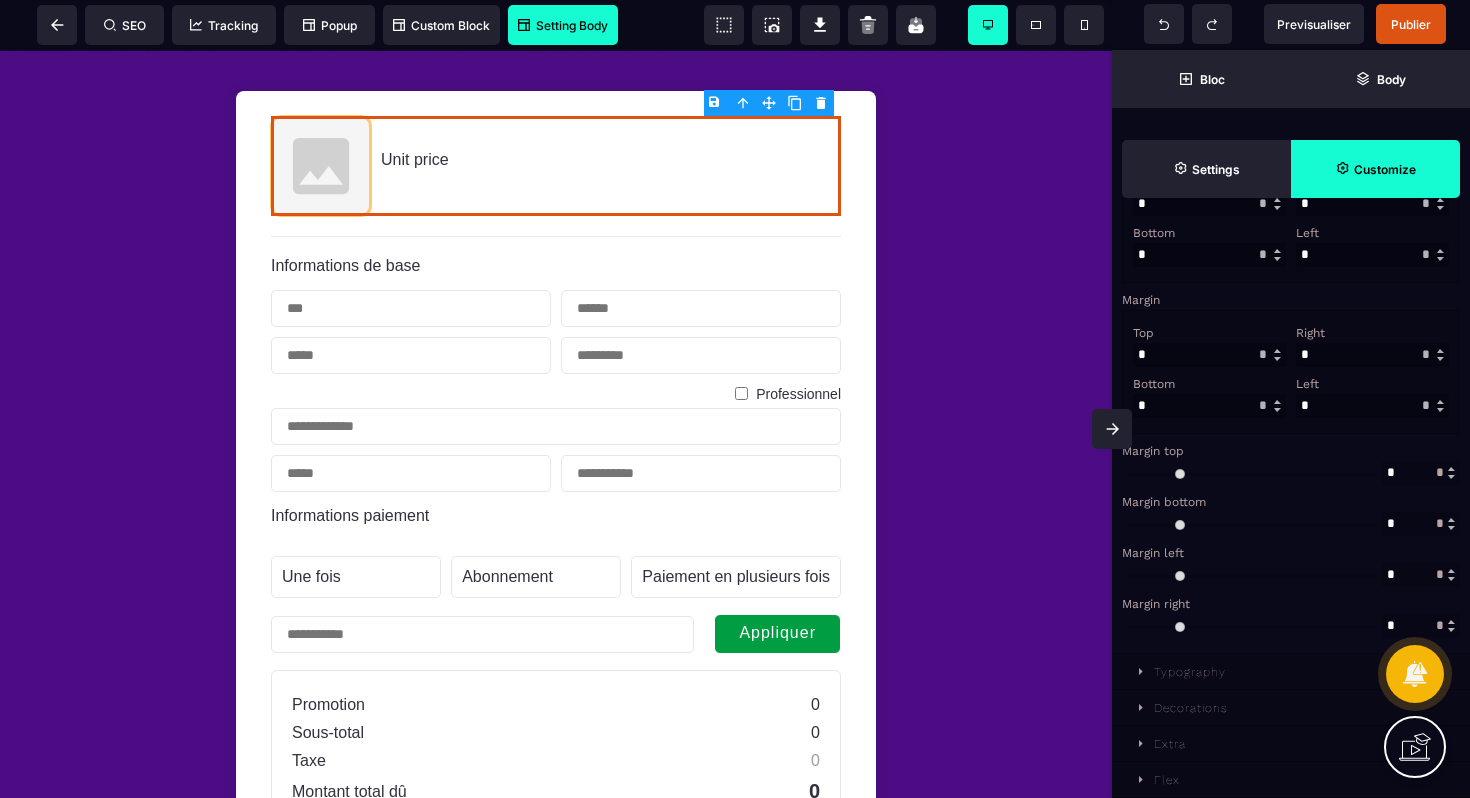 click 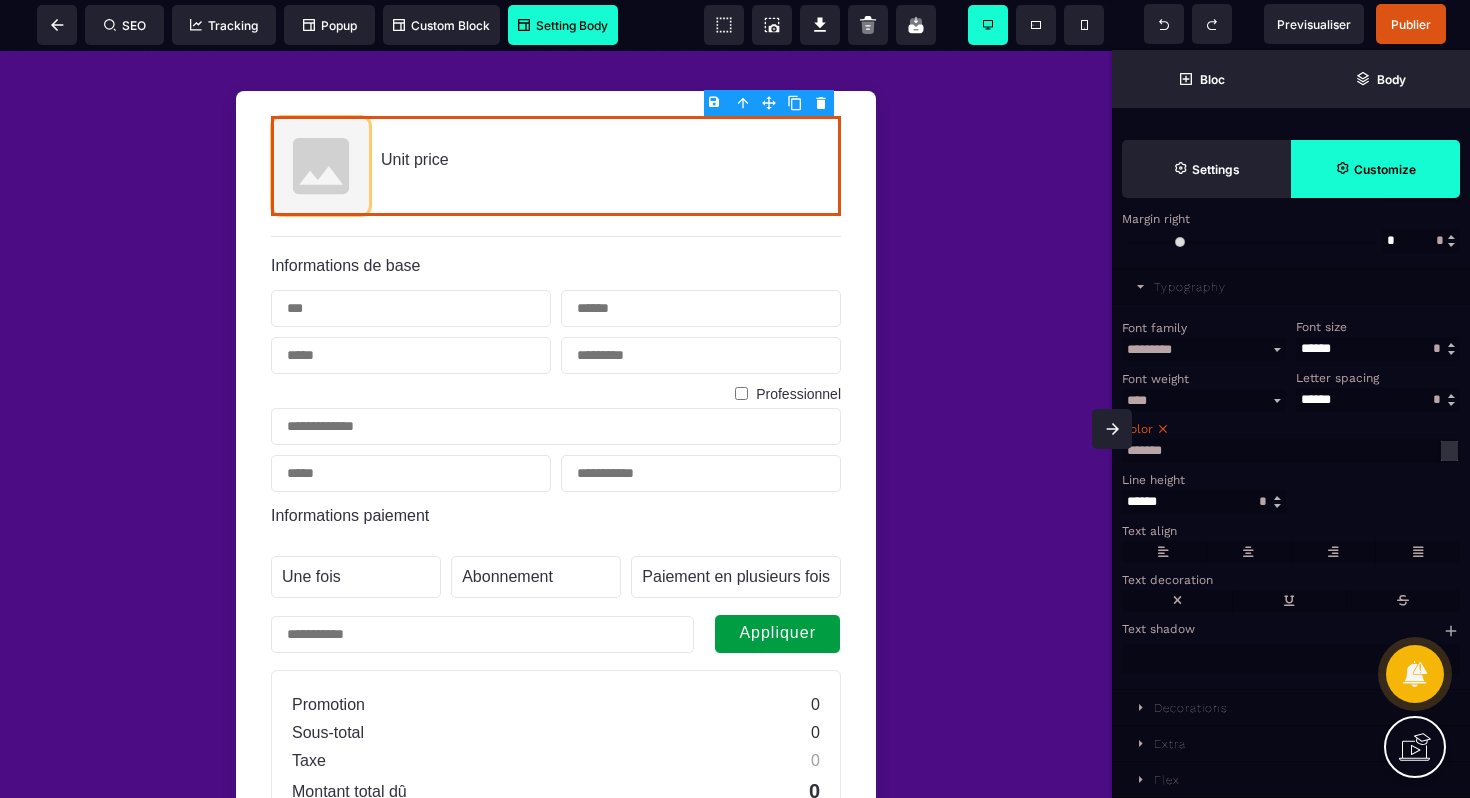 scroll, scrollTop: 1096, scrollLeft: 0, axis: vertical 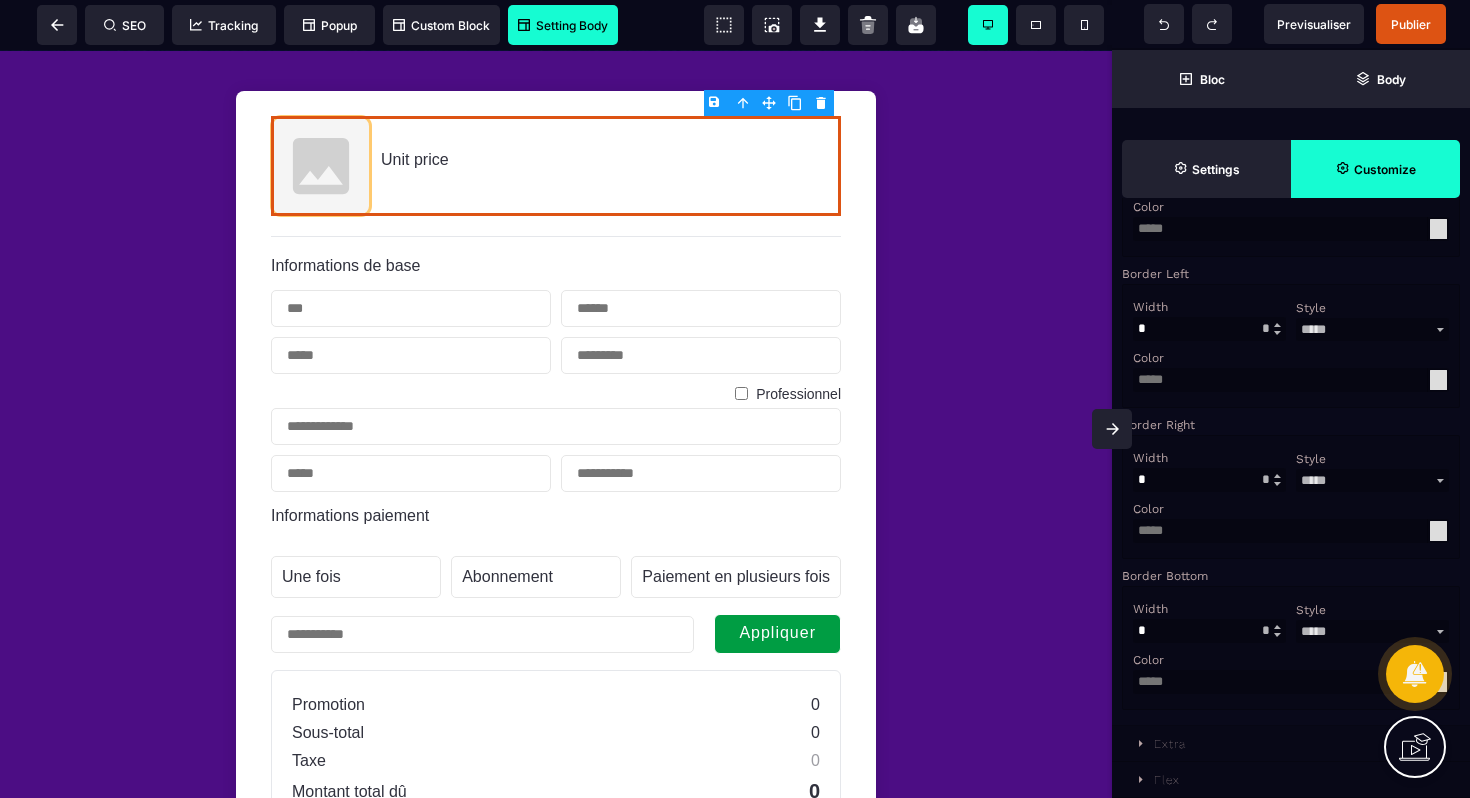 click 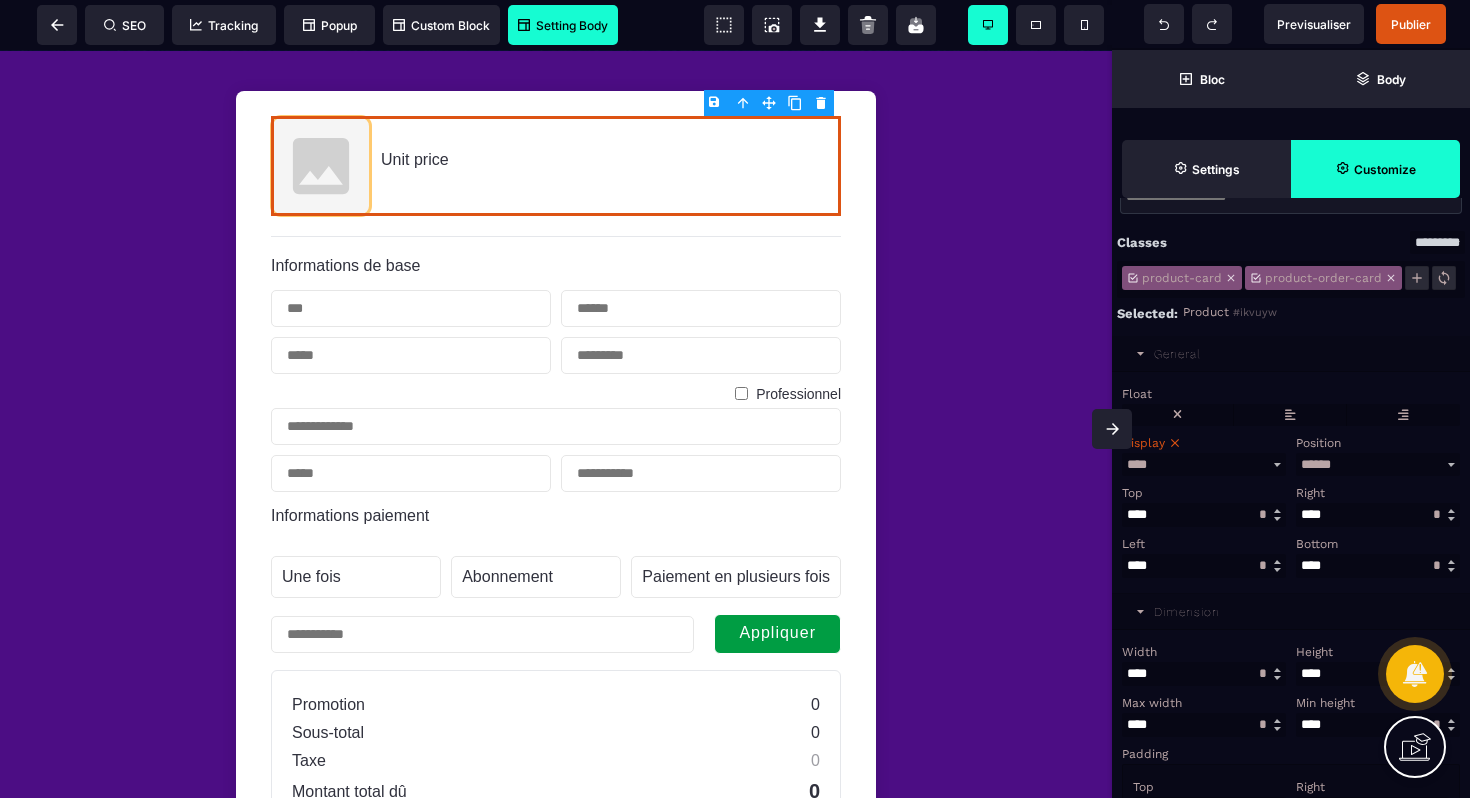 scroll, scrollTop: 77, scrollLeft: 0, axis: vertical 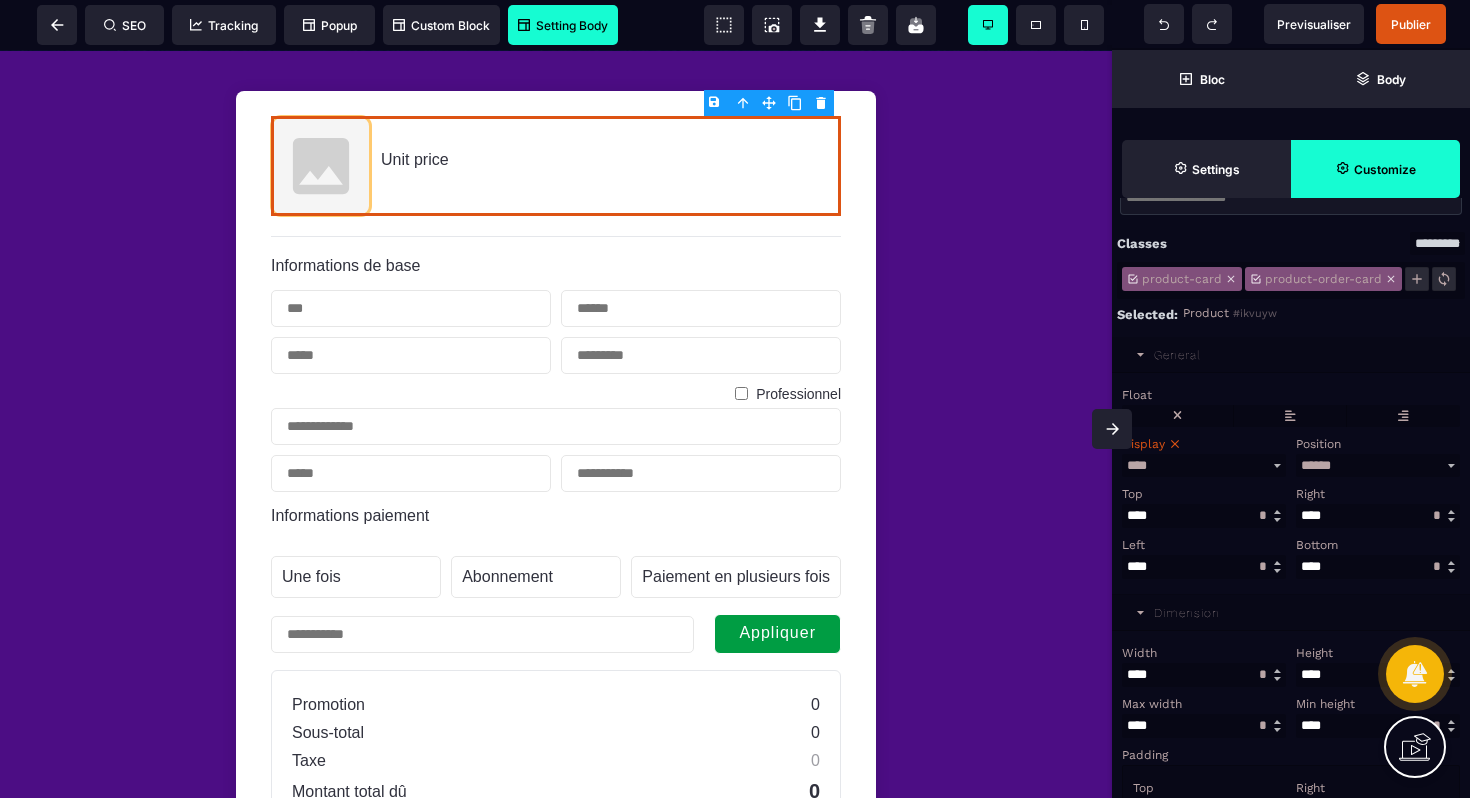 click 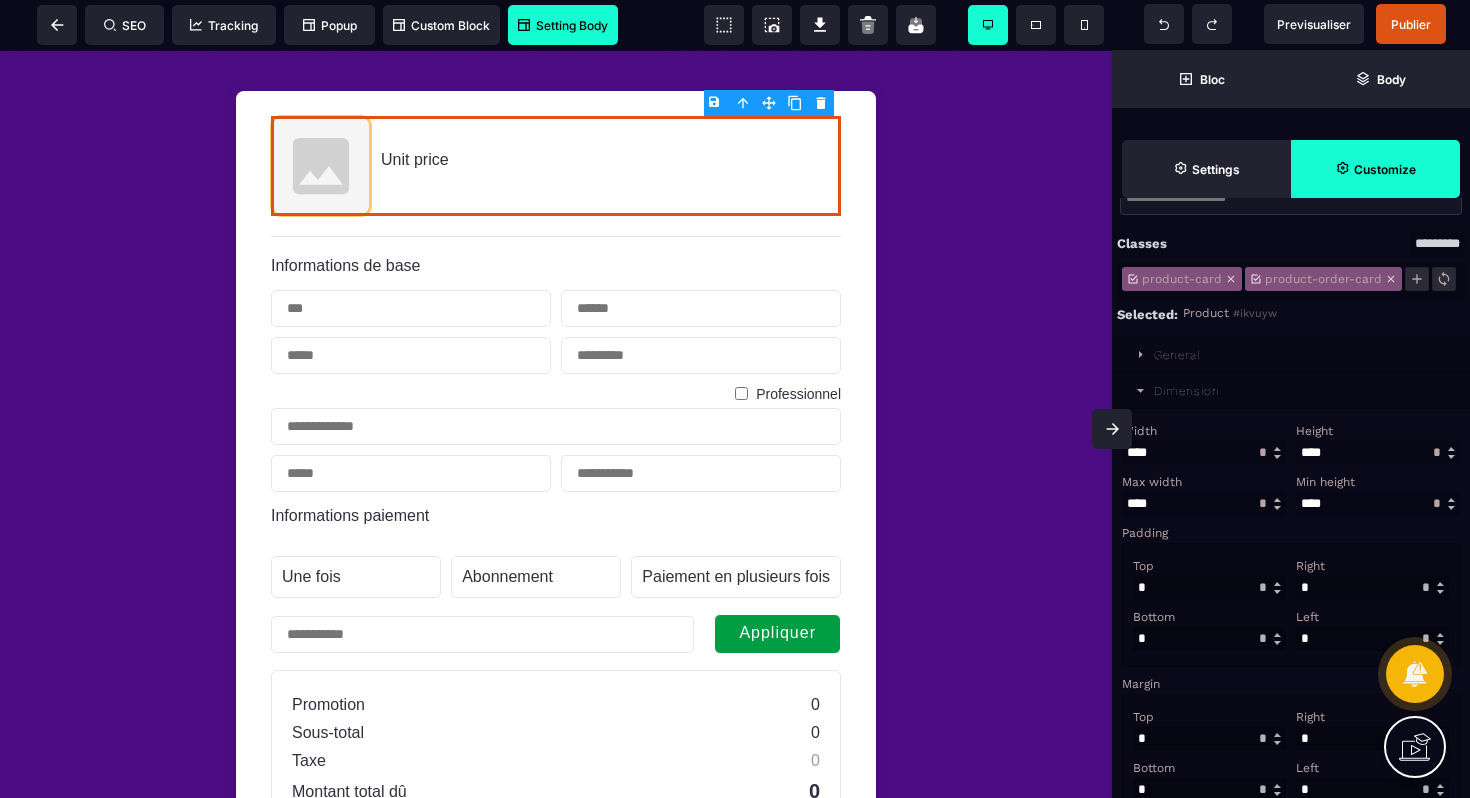 click 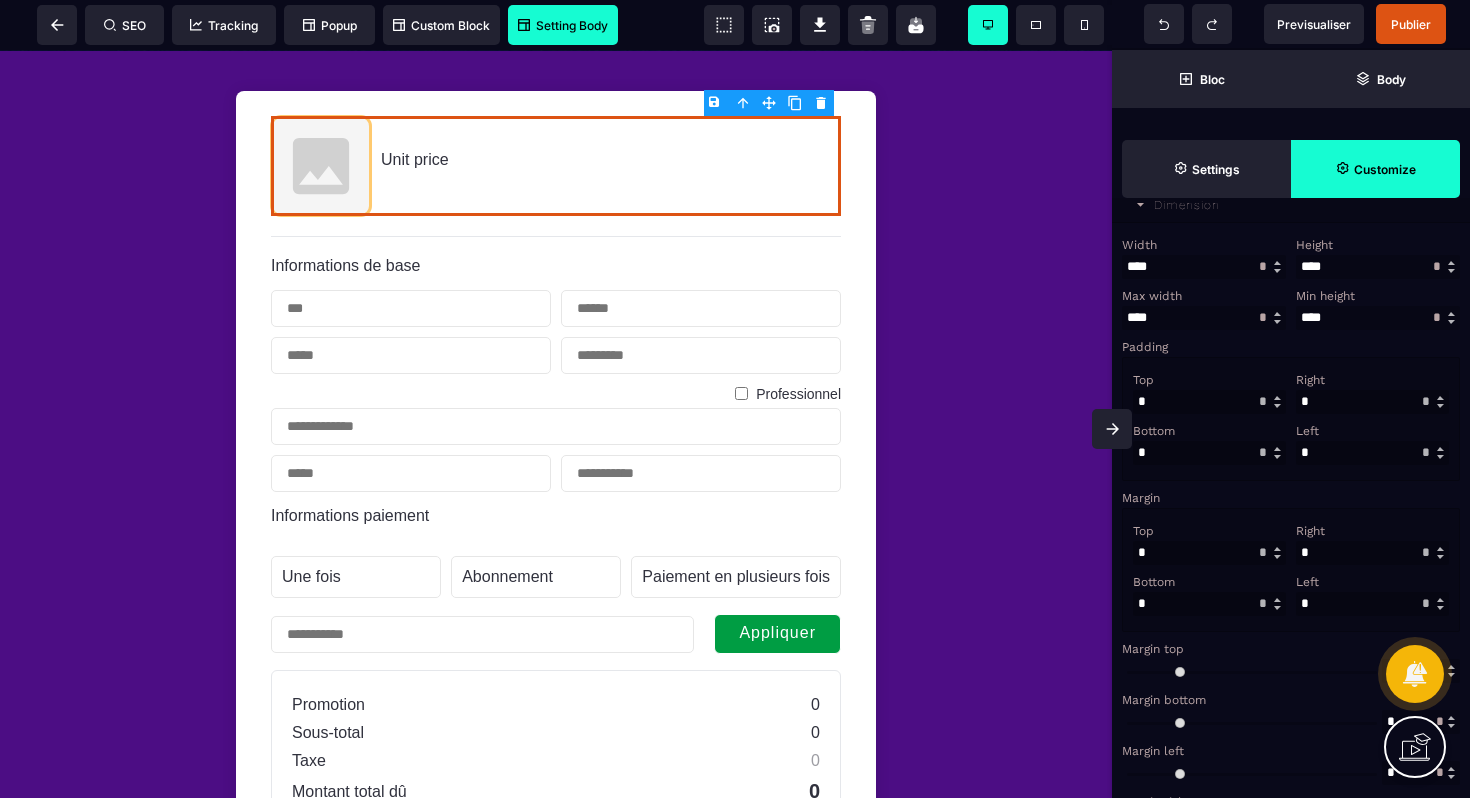 scroll, scrollTop: 485, scrollLeft: 0, axis: vertical 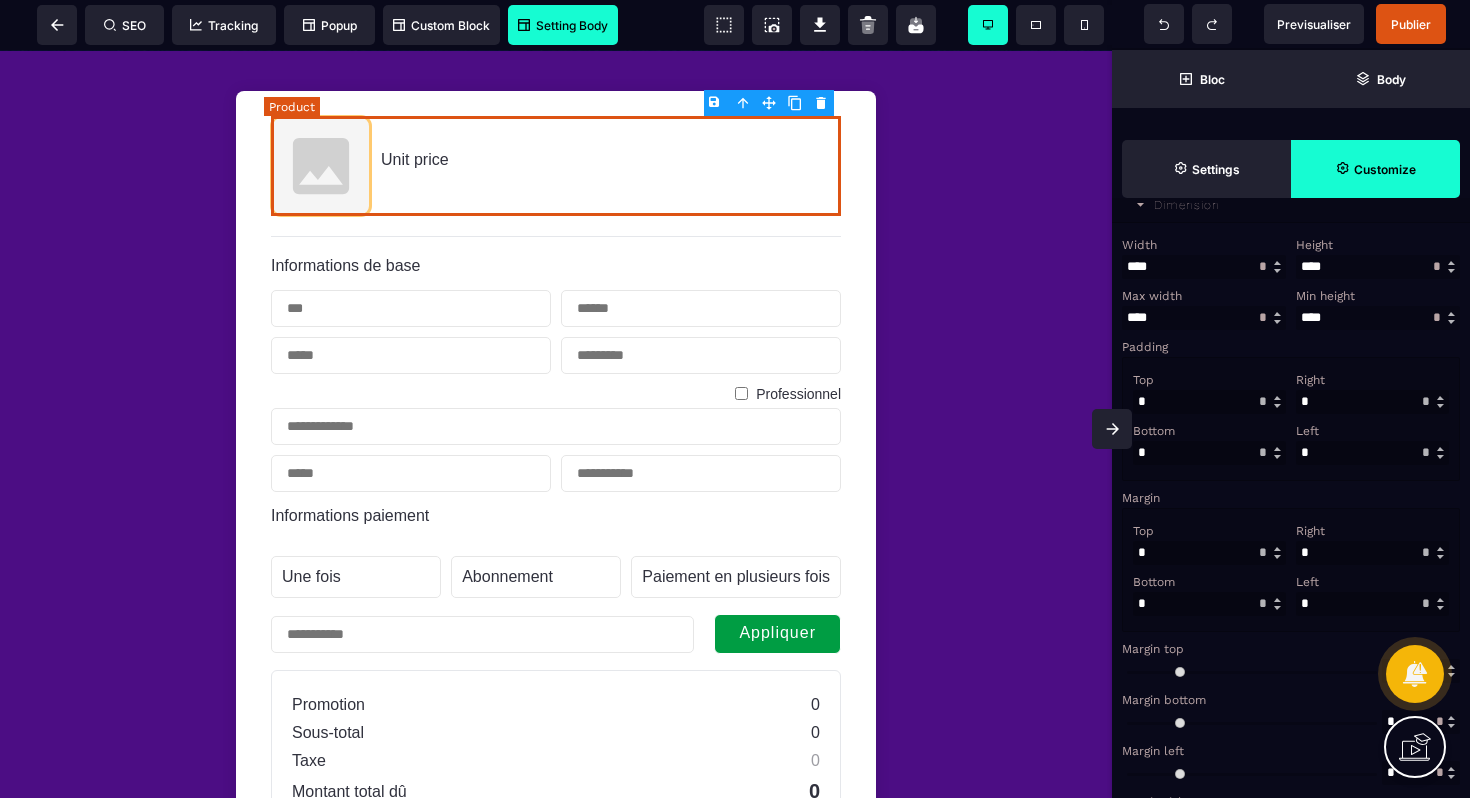 click on "Unit price" at bounding box center [556, 166] 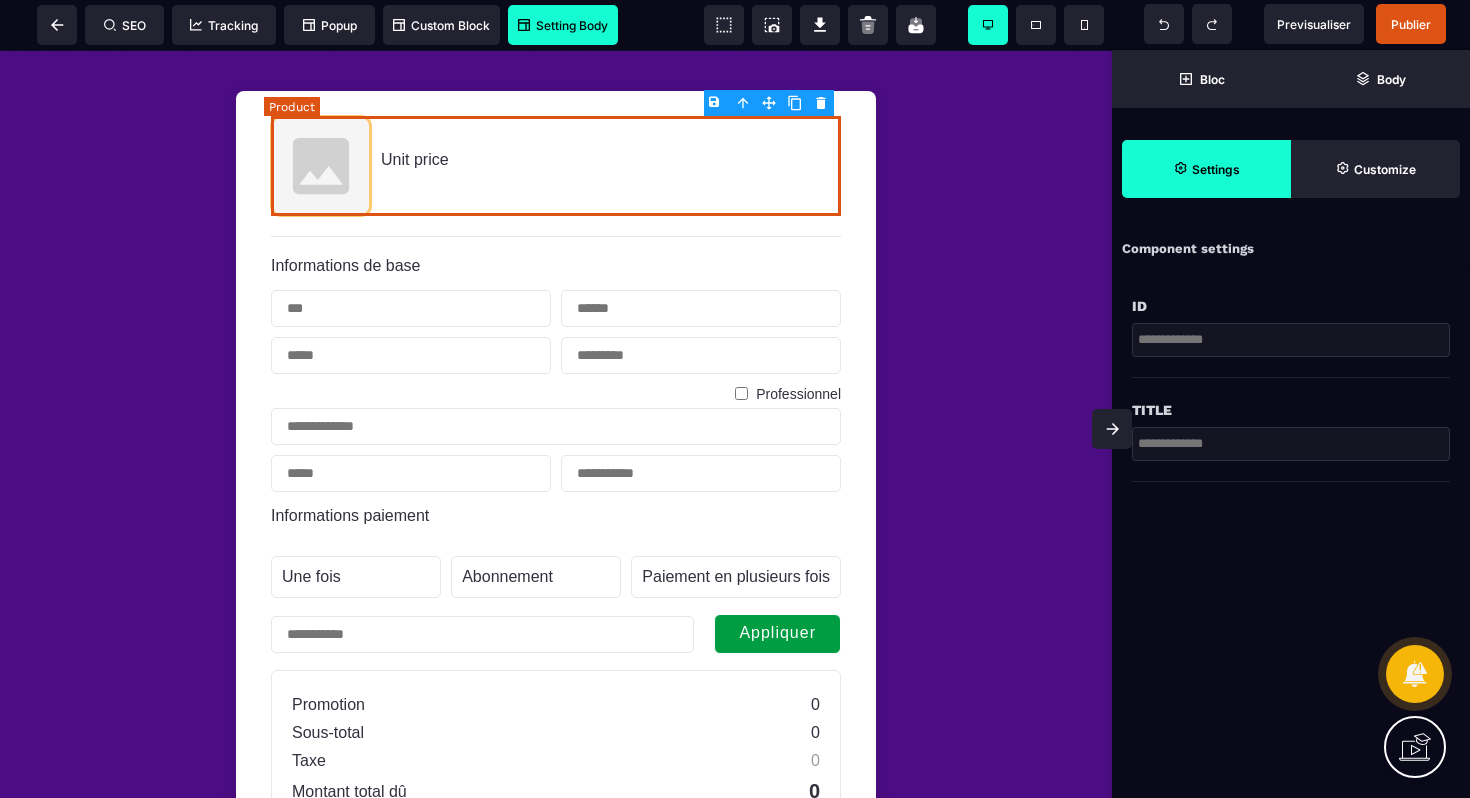 scroll, scrollTop: 0, scrollLeft: 0, axis: both 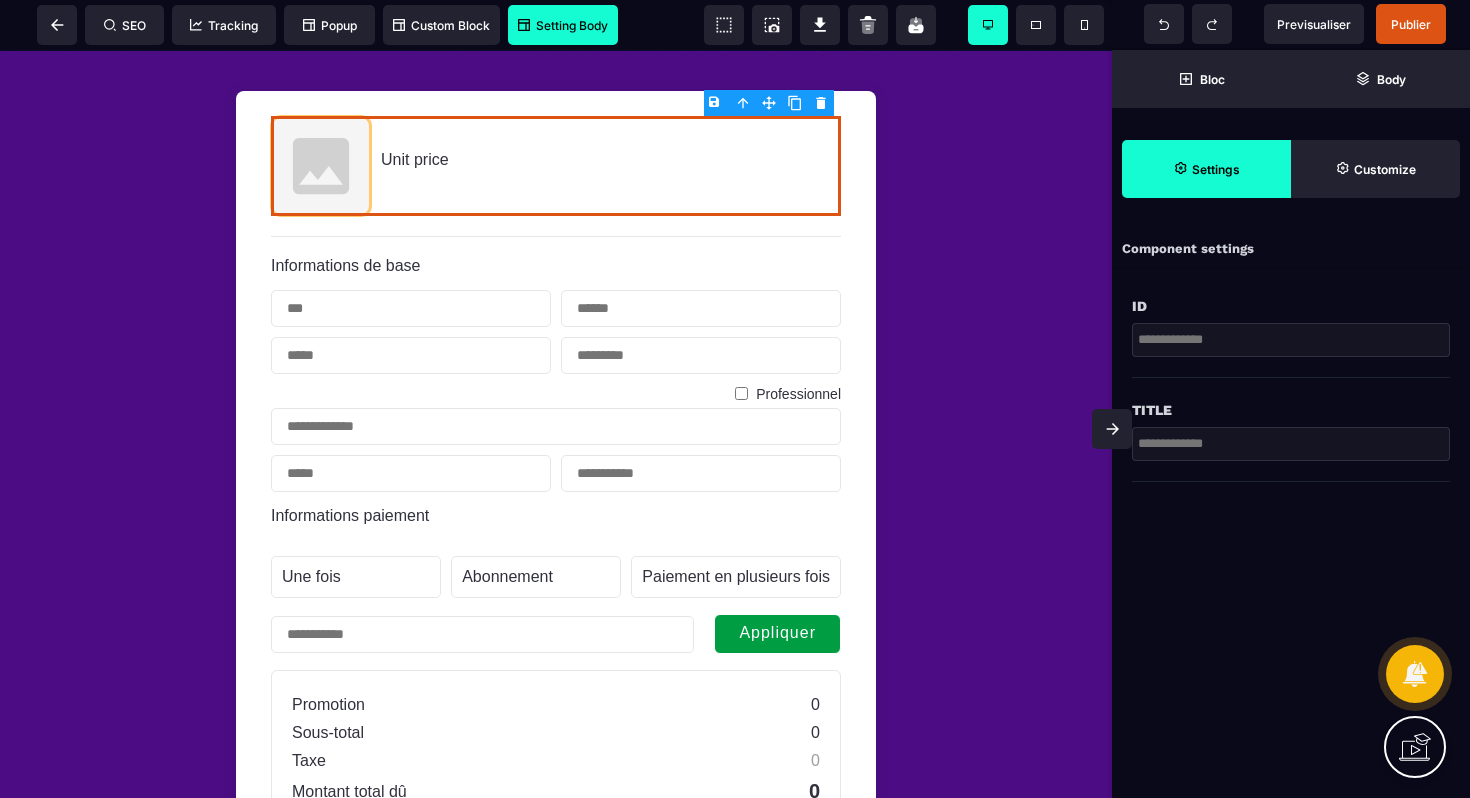 click on "B I U S
A *******
Product
SEO
Tracking" at bounding box center (735, 399) 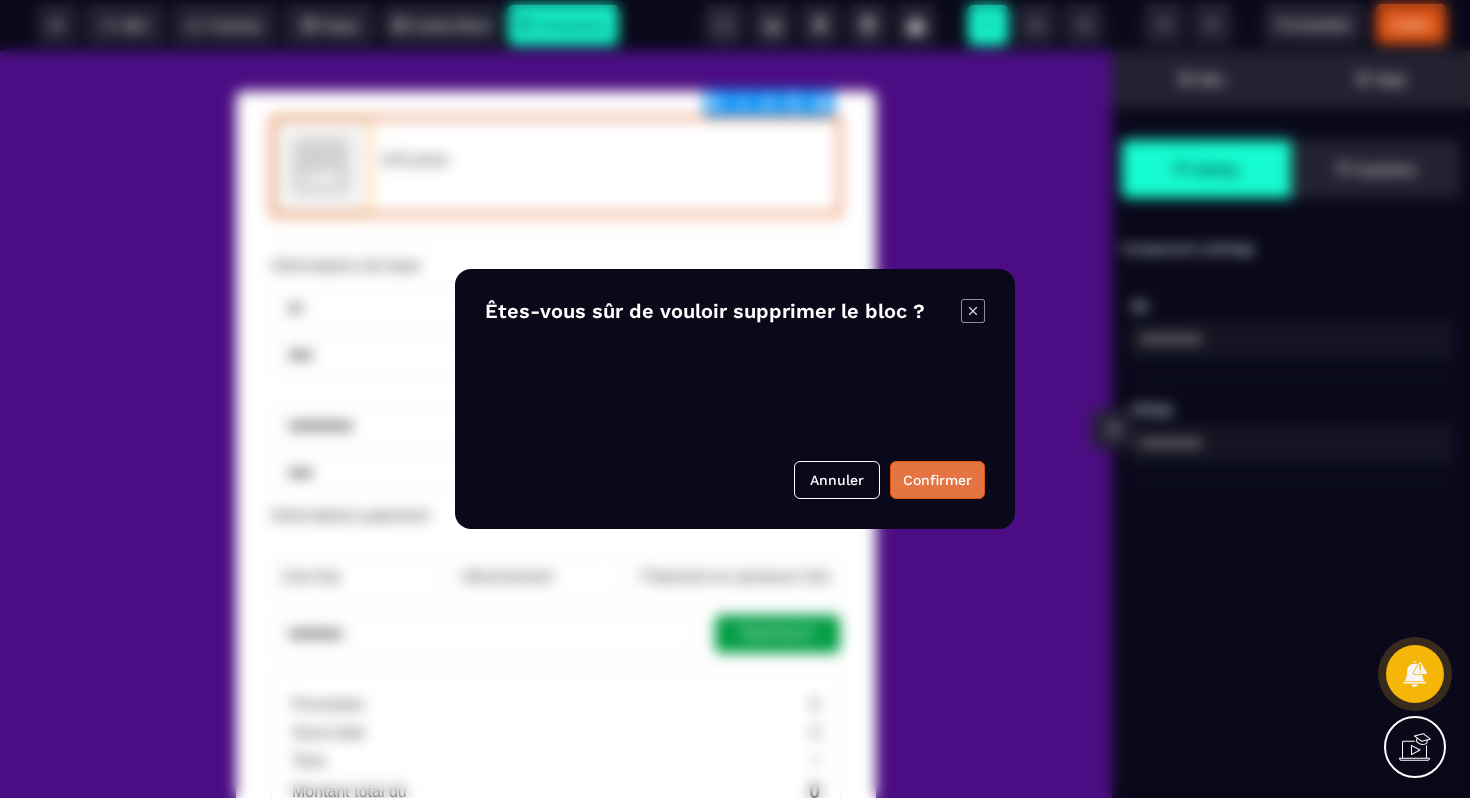 click on "Confirmer" at bounding box center (937, 480) 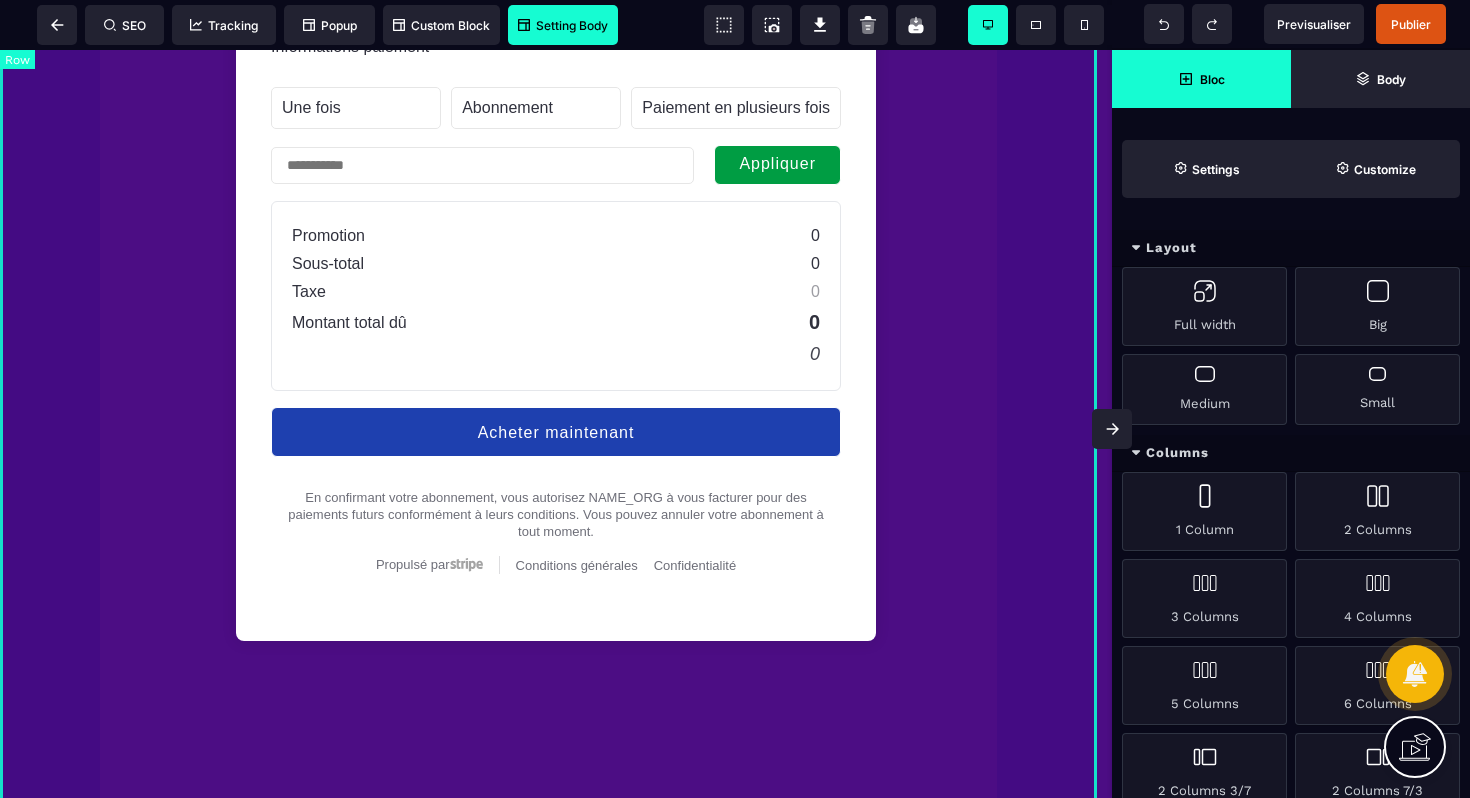 scroll, scrollTop: 1806, scrollLeft: 0, axis: vertical 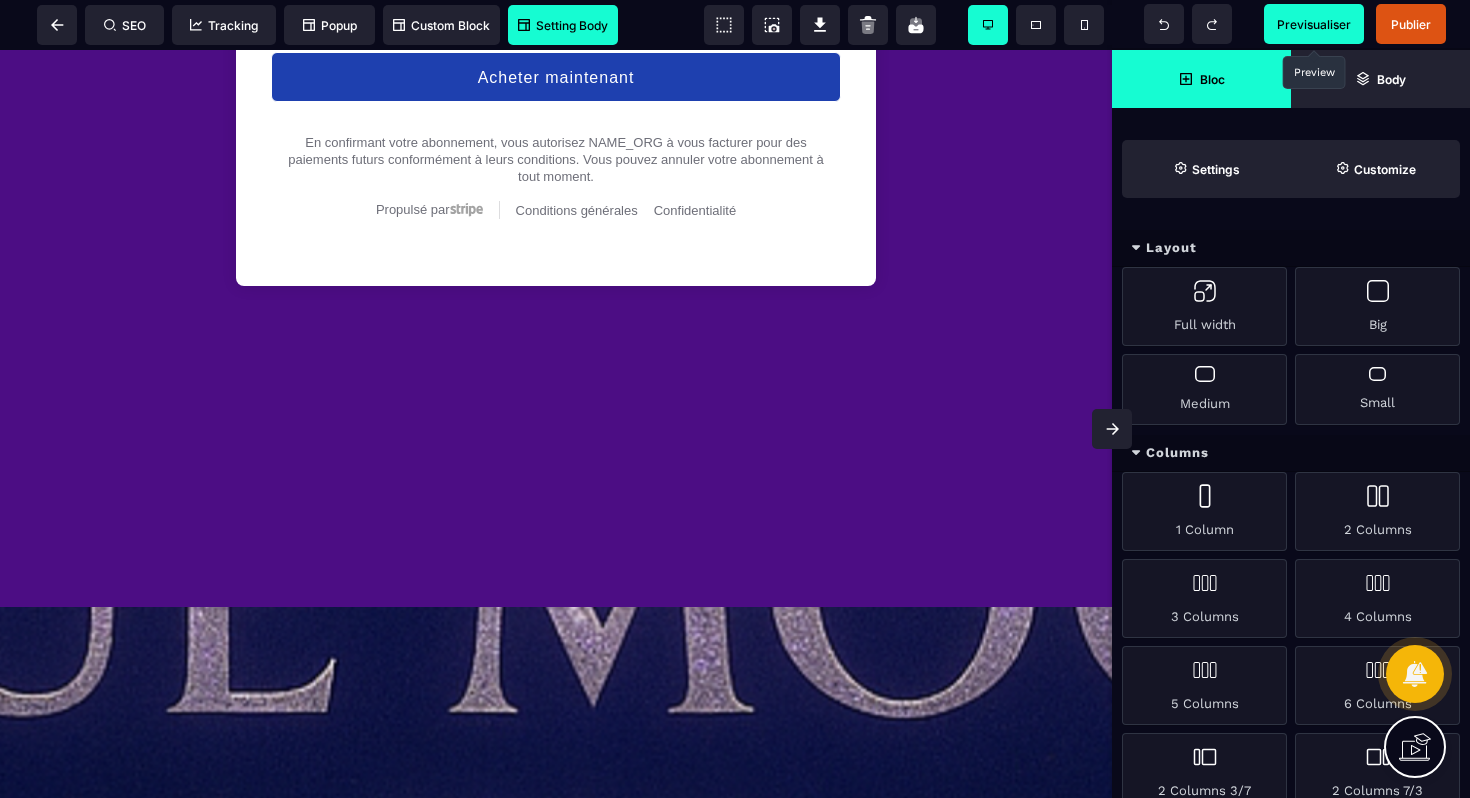 click on "Previsualiser" at bounding box center (1314, 24) 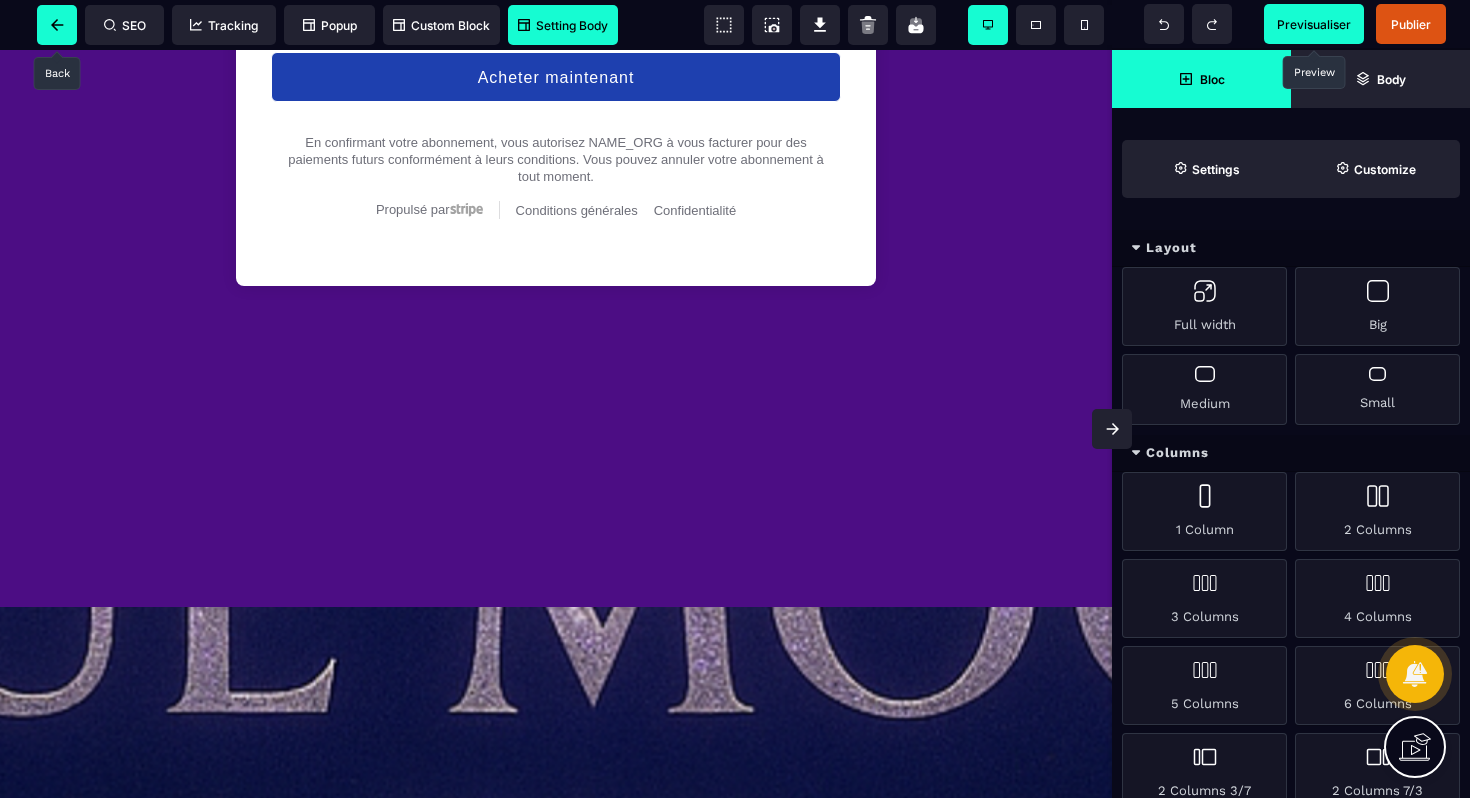 click at bounding box center [57, 25] 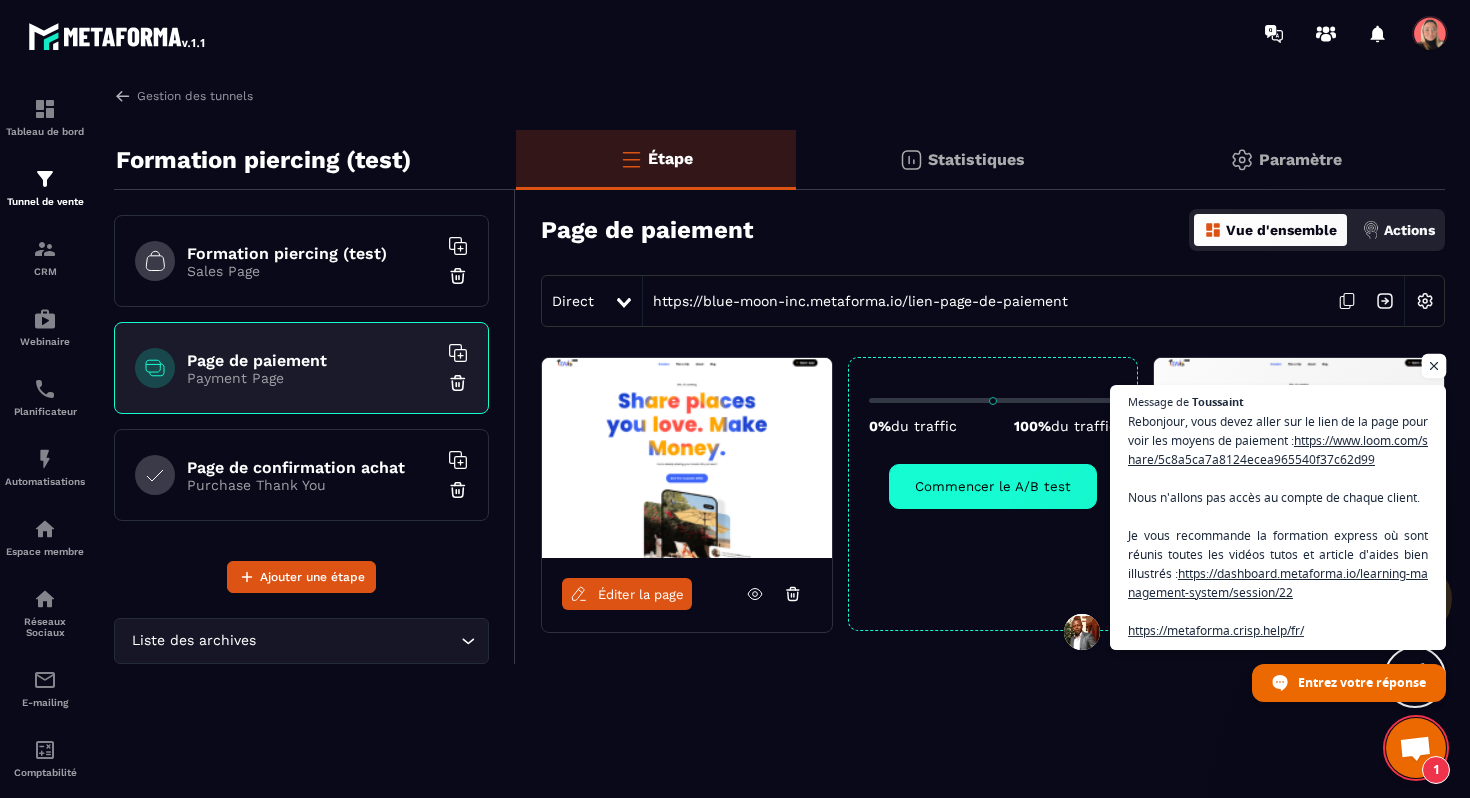 click at bounding box center (1434, 366) 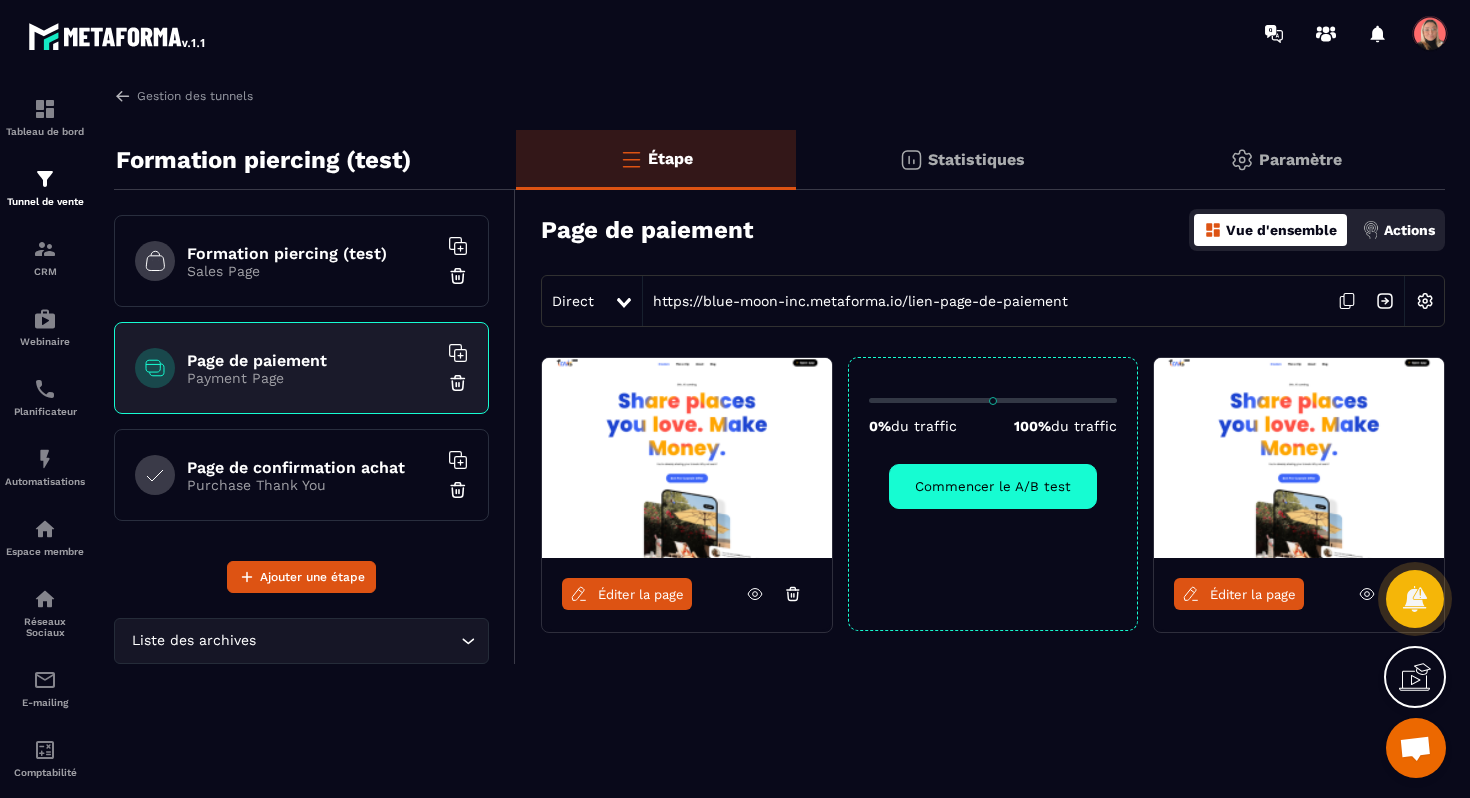 click on "Éditer la page" at bounding box center (641, 594) 